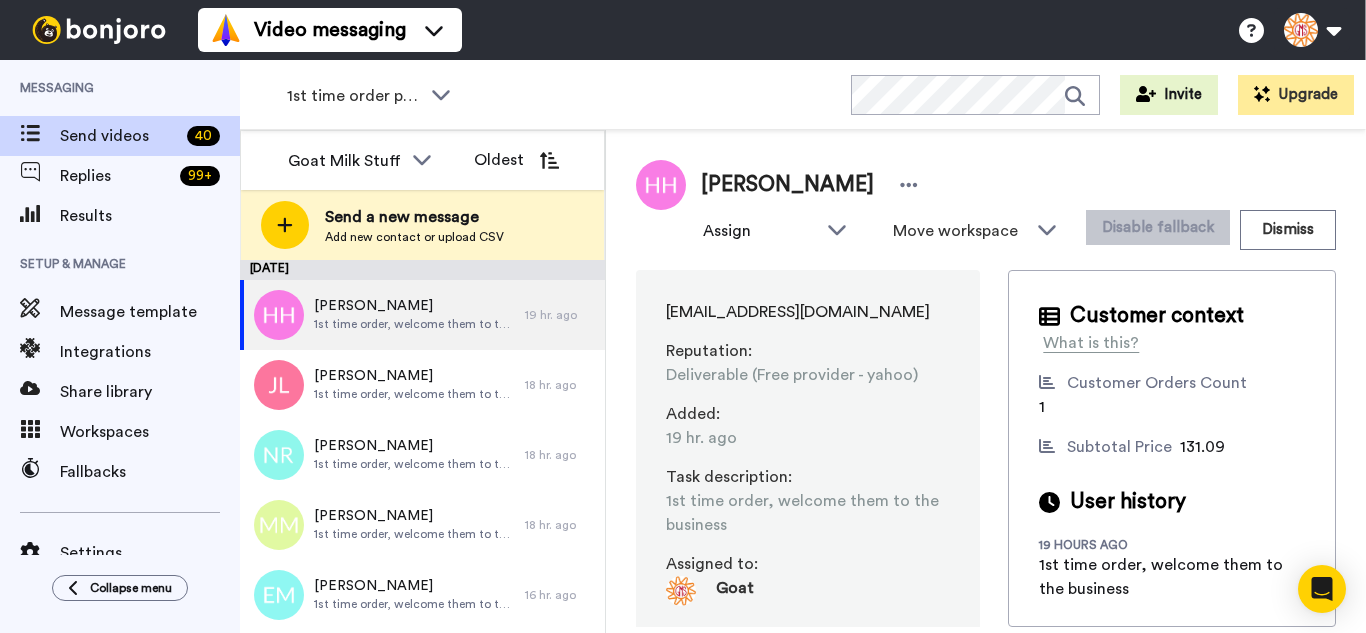 scroll, scrollTop: 0, scrollLeft: 0, axis: both 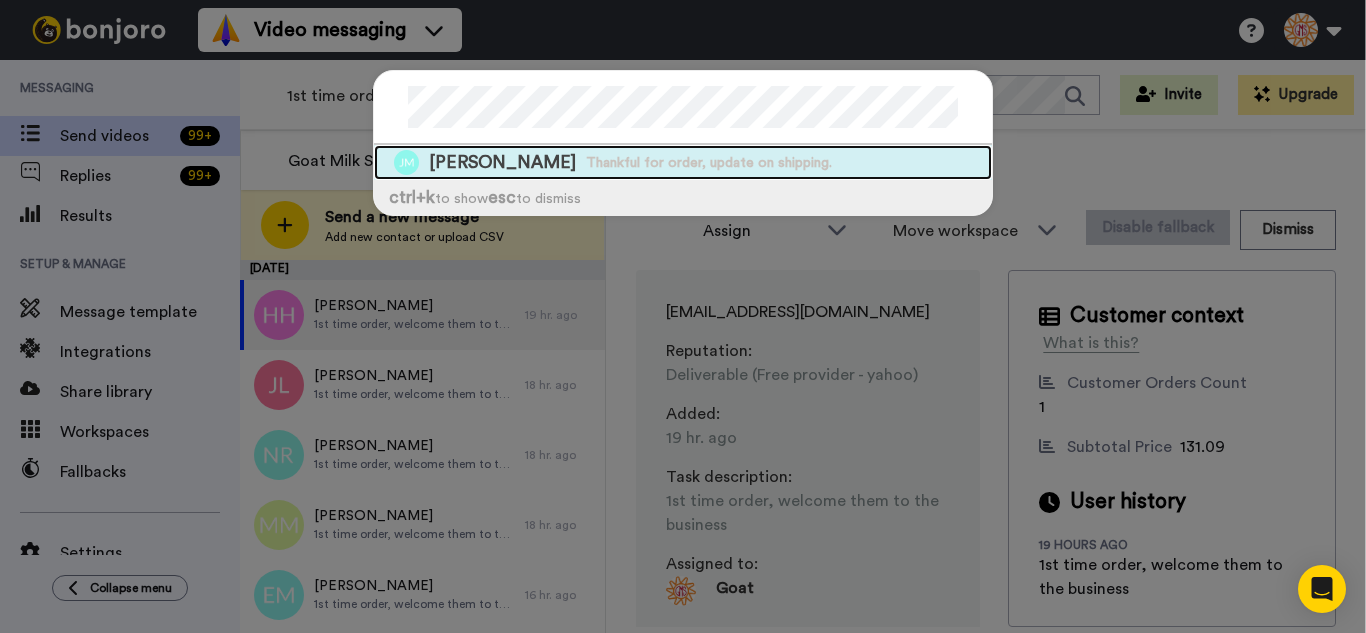 click on "Thankful for order, update on shipping." at bounding box center [709, 163] 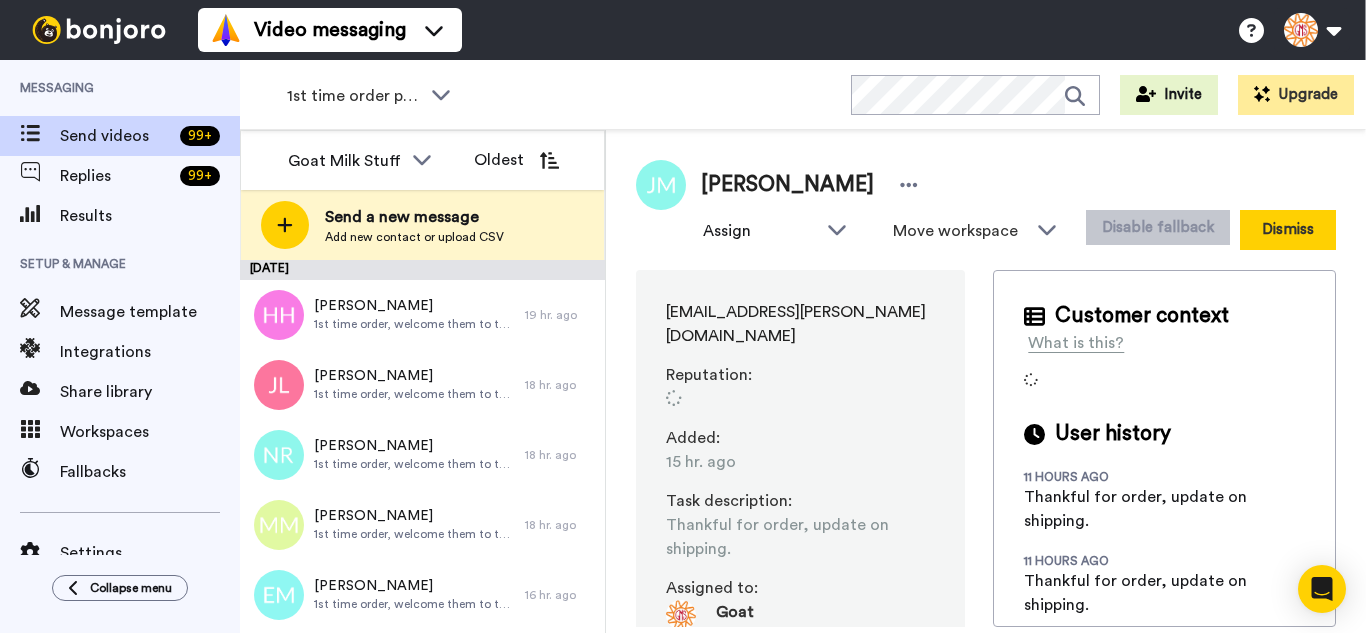 click on "Dismiss" at bounding box center (1288, 230) 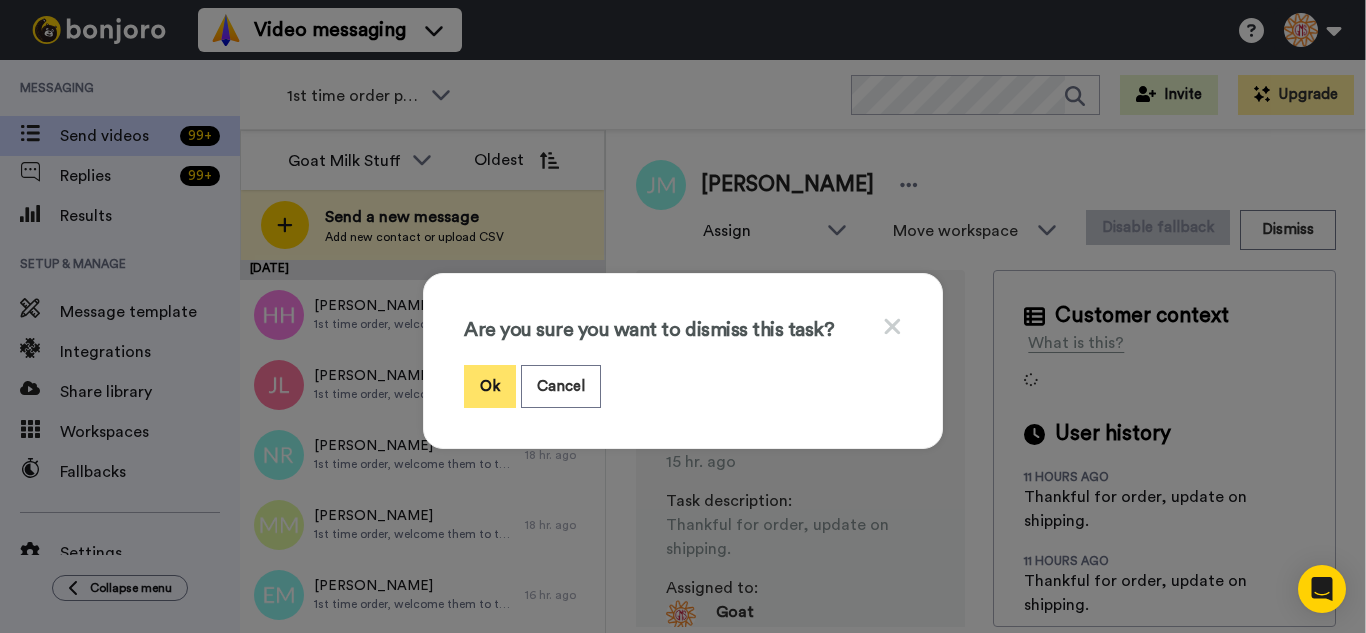 click on "Ok" at bounding box center [490, 386] 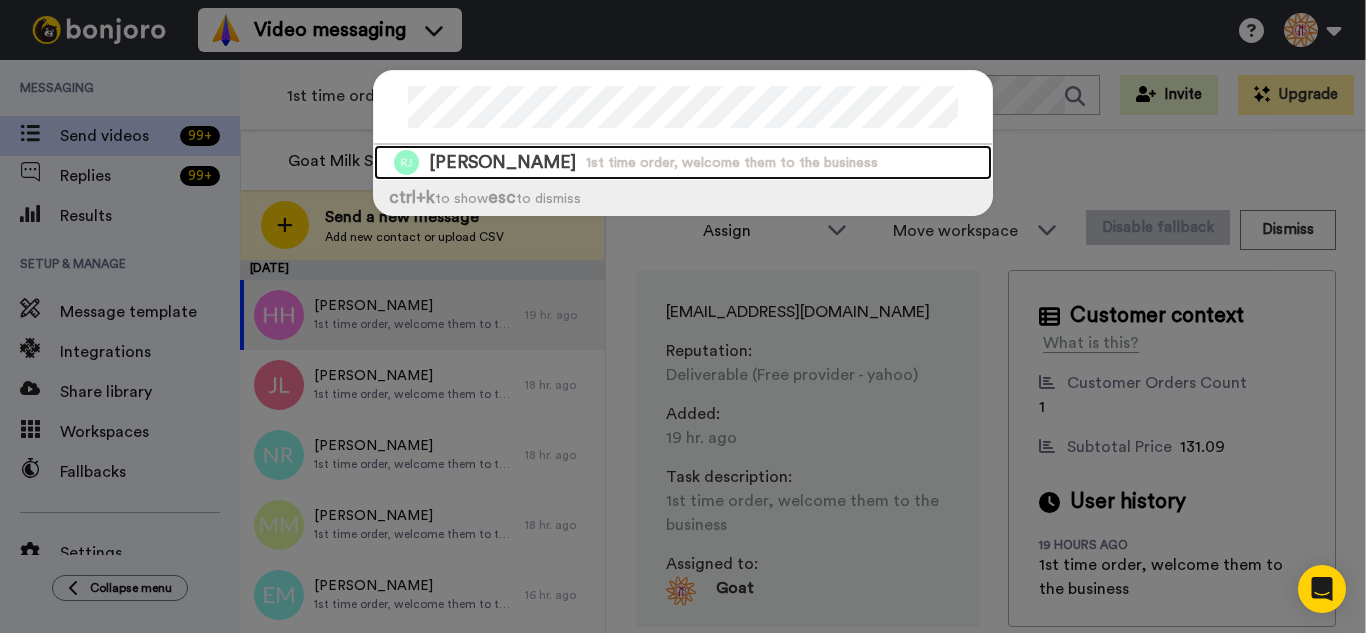 click on "1st time order, welcome them to the business" at bounding box center (732, 163) 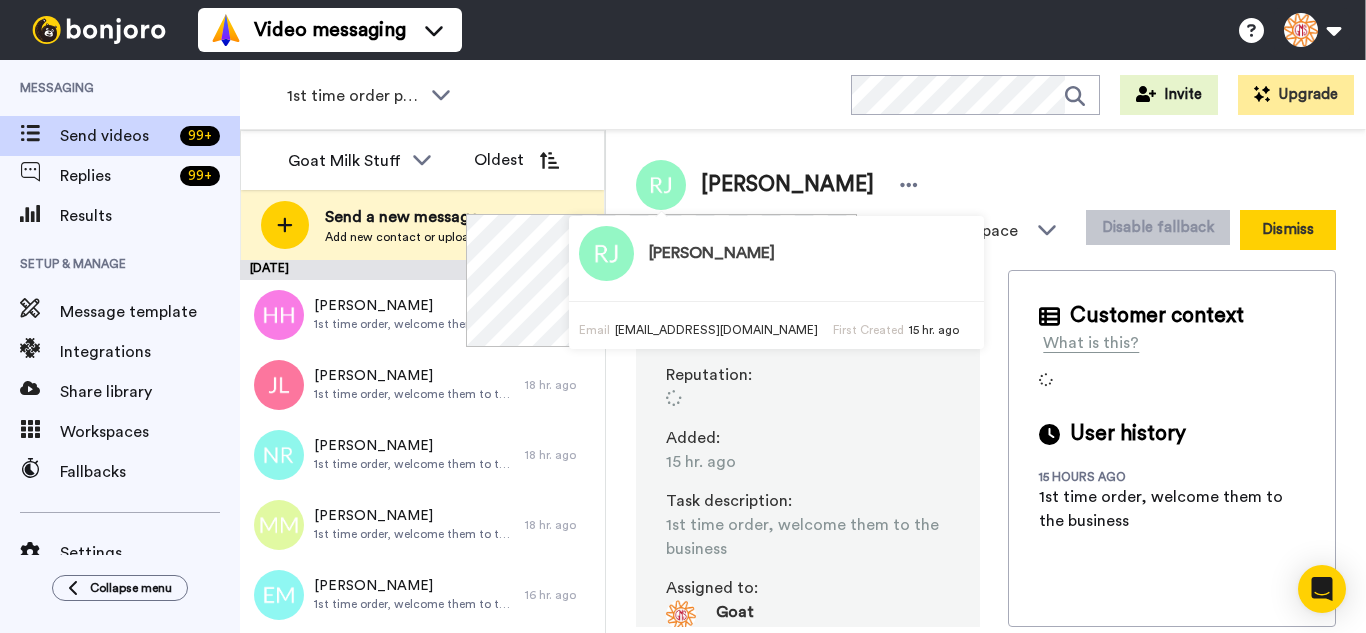 click on "Dismiss" at bounding box center (1288, 230) 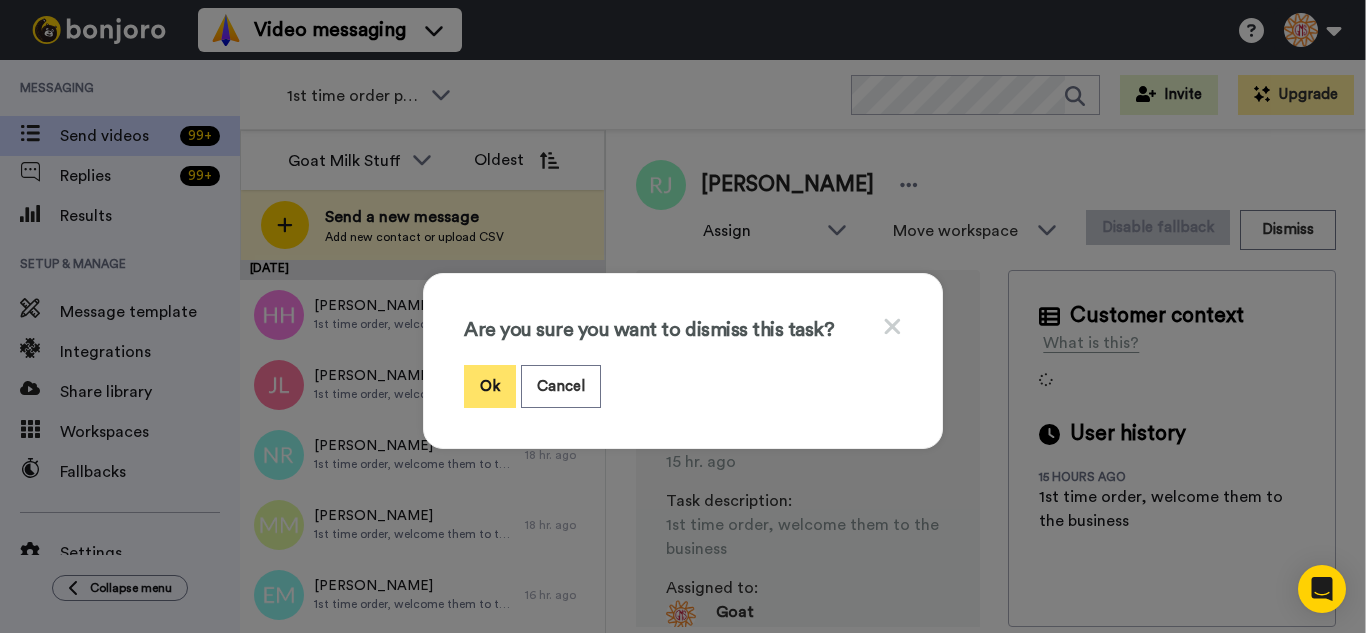click on "Ok" at bounding box center [490, 386] 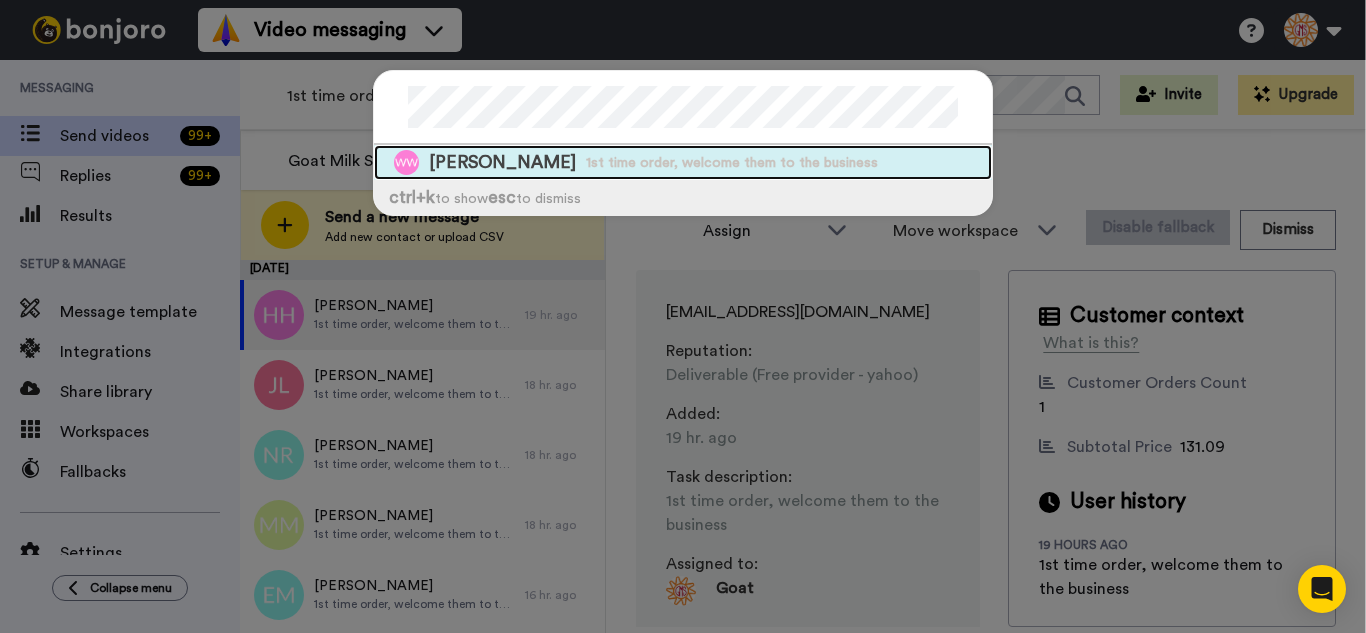 click on "[PERSON_NAME] 1st time order, welcome them to the business" at bounding box center [683, 162] 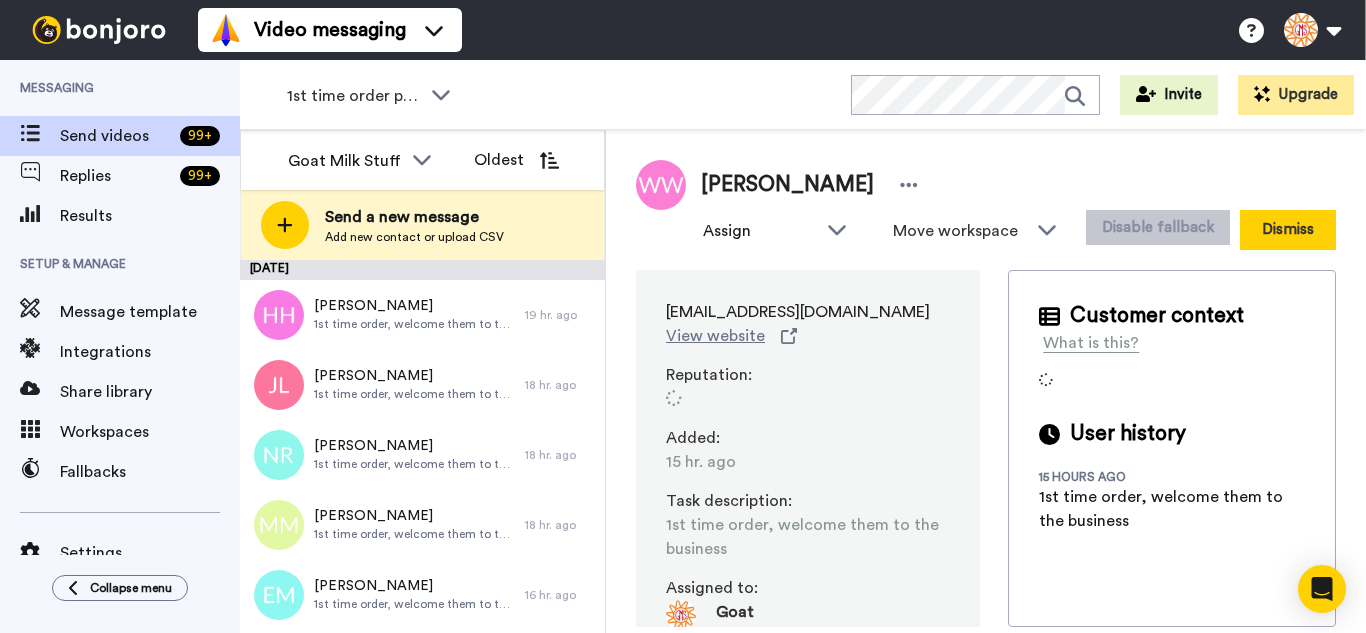 click on "Dismiss" at bounding box center [1288, 230] 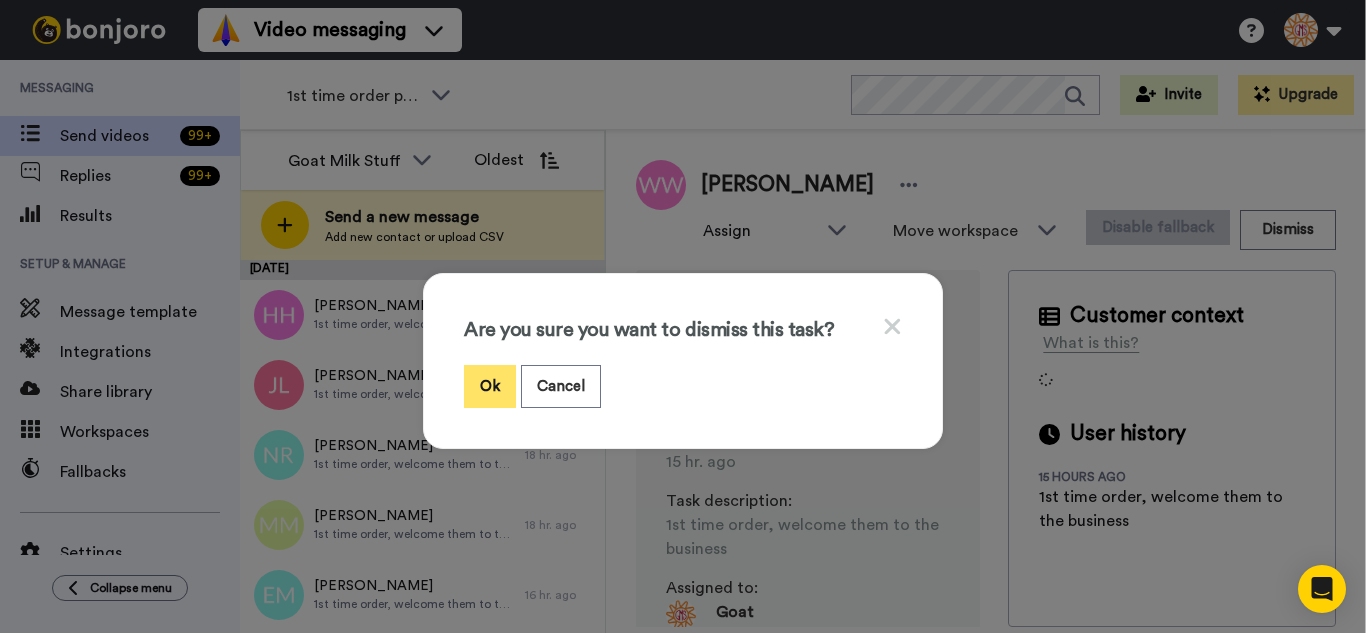 click on "Ok" at bounding box center [490, 386] 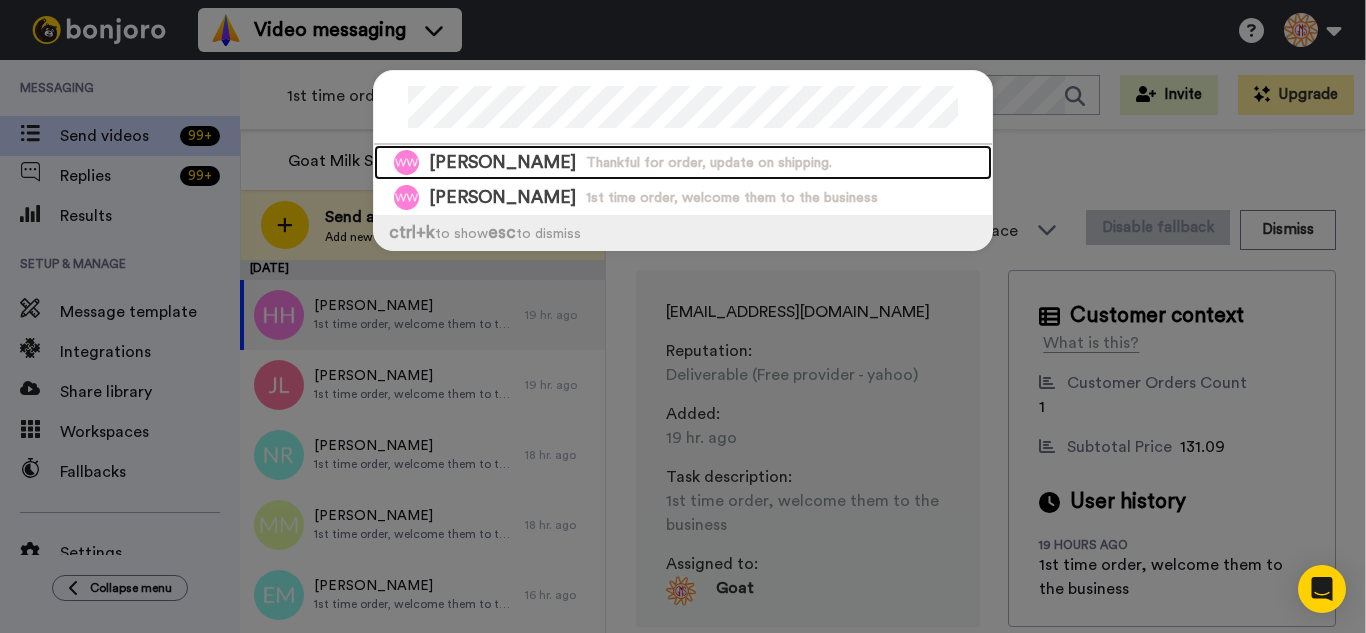 click on "[PERSON_NAME] Thankful for order, update on shipping." at bounding box center [683, 162] 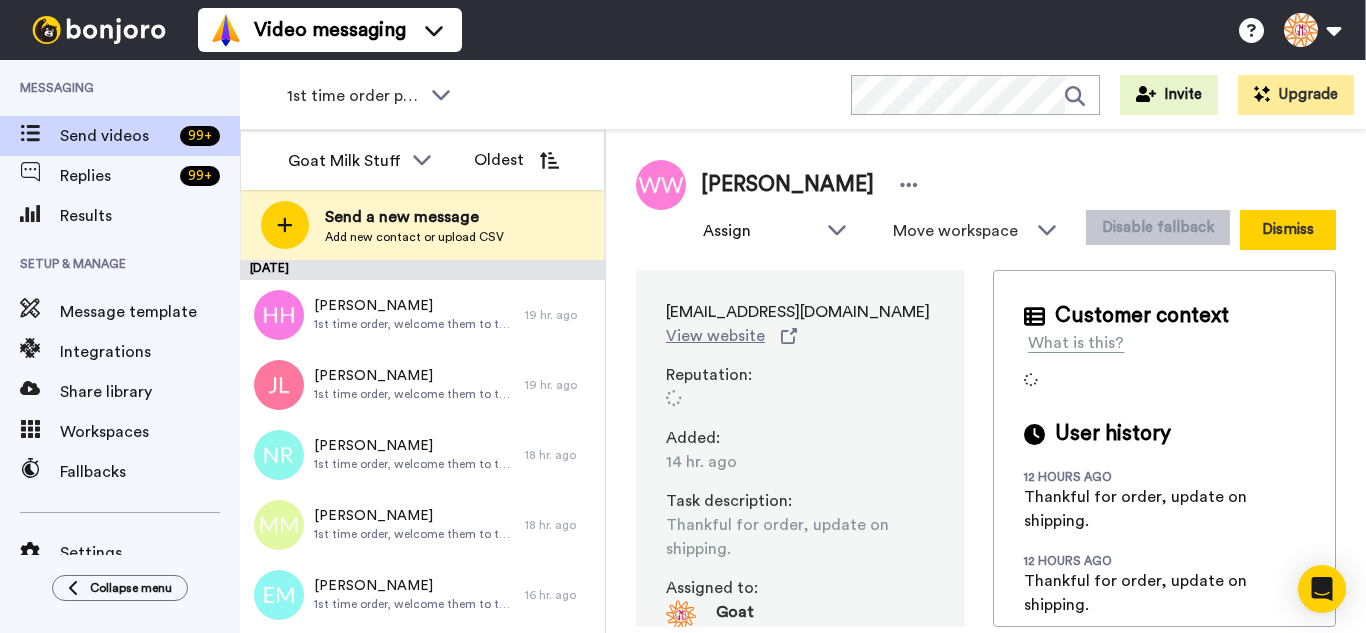 click on "Dismiss" at bounding box center (1288, 230) 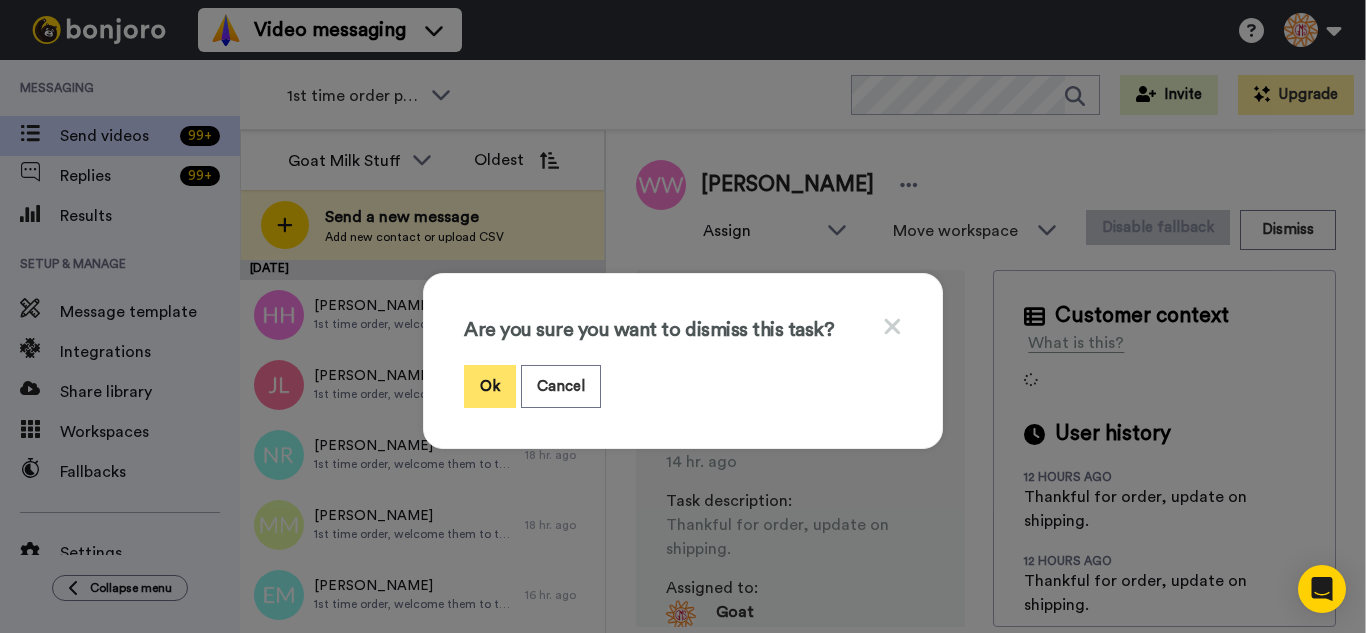 drag, startPoint x: 491, startPoint y: 395, endPoint x: 514, endPoint y: 370, distance: 33.970577 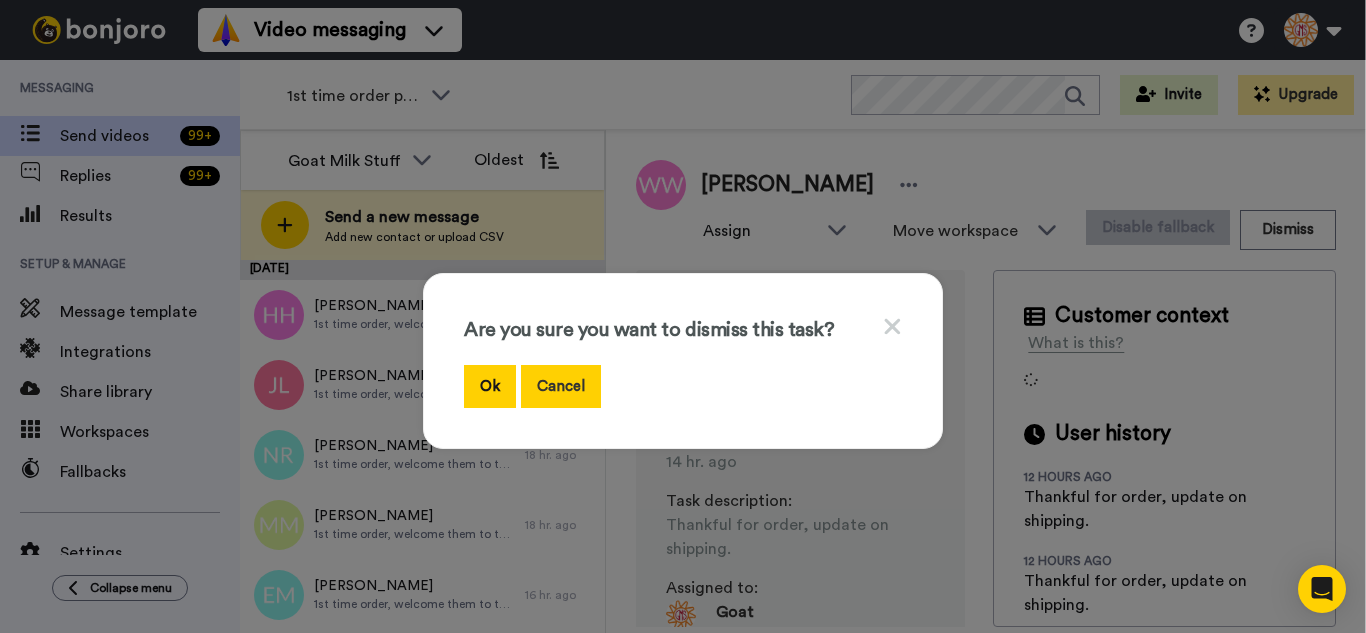 click on "Ok" at bounding box center [490, 386] 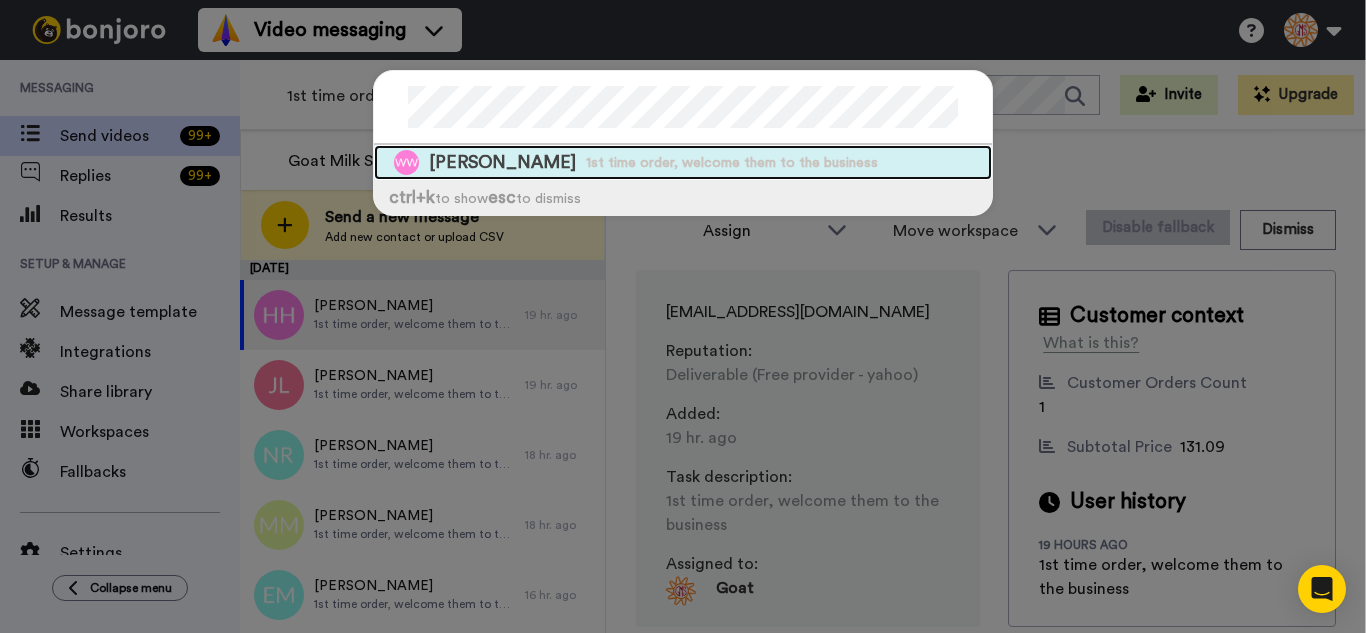 click on "1st time order, welcome them to the business" at bounding box center (732, 163) 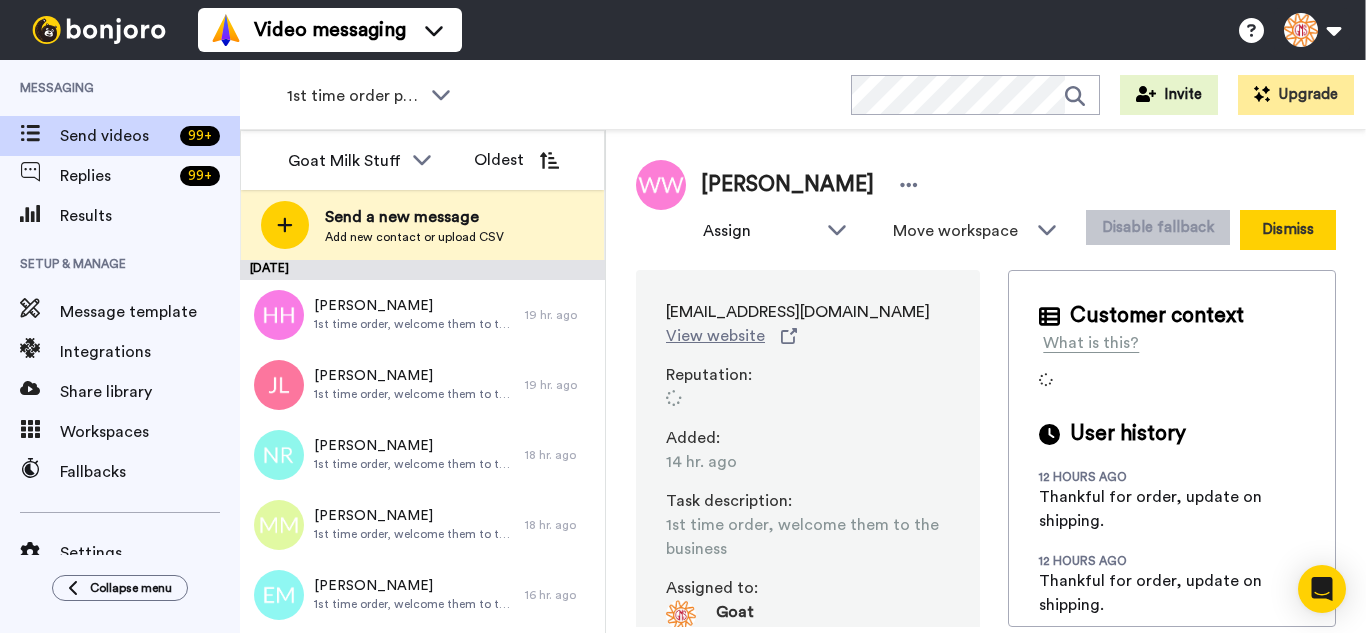 click on "Dismiss" at bounding box center (1288, 230) 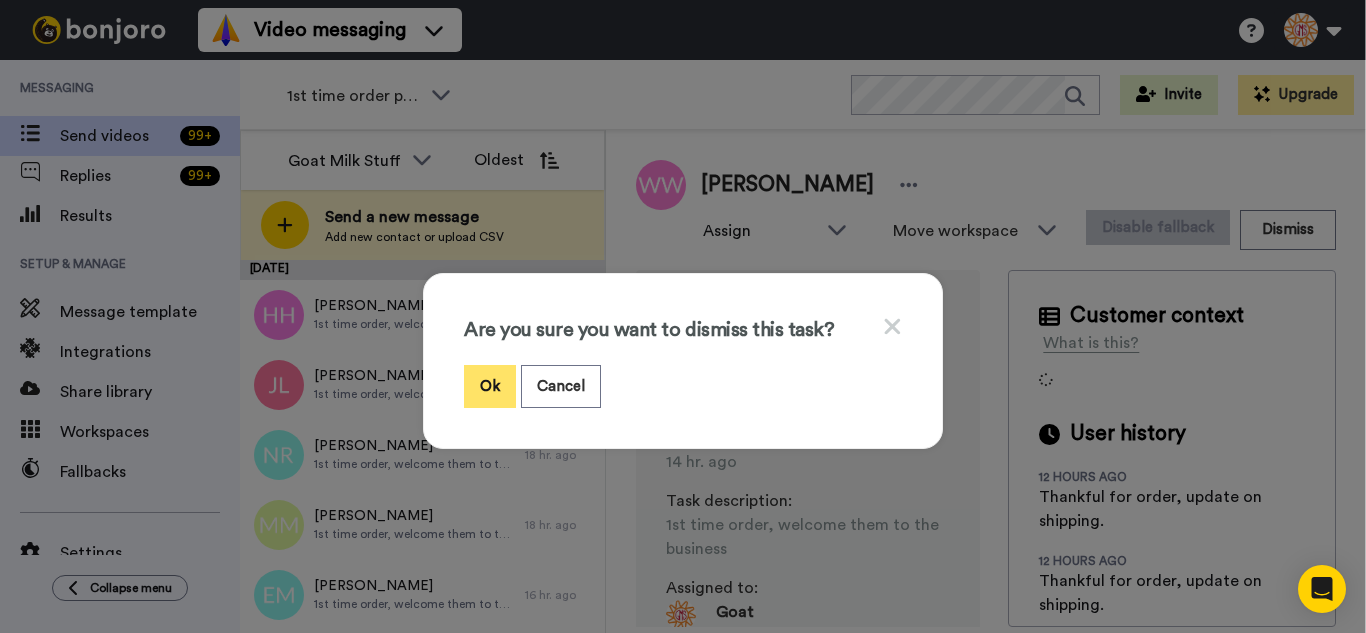 click on "Ok" at bounding box center (490, 386) 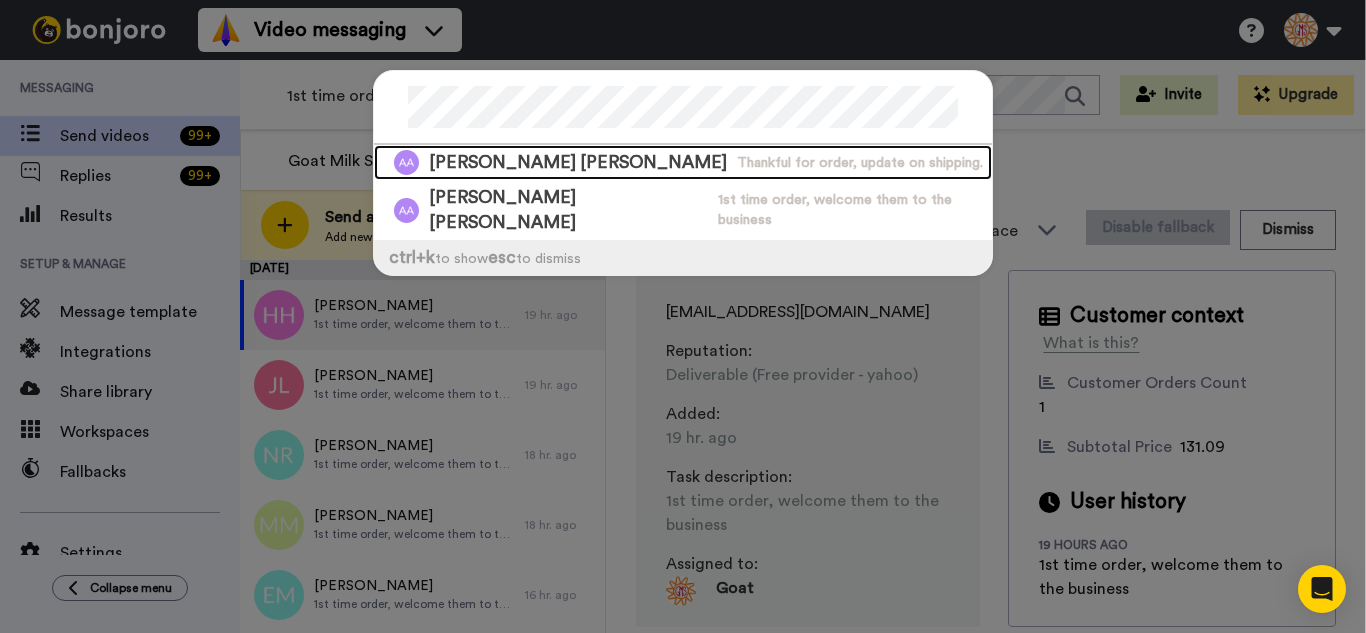 click on "[PERSON_NAME] [PERSON_NAME]" at bounding box center (578, 162) 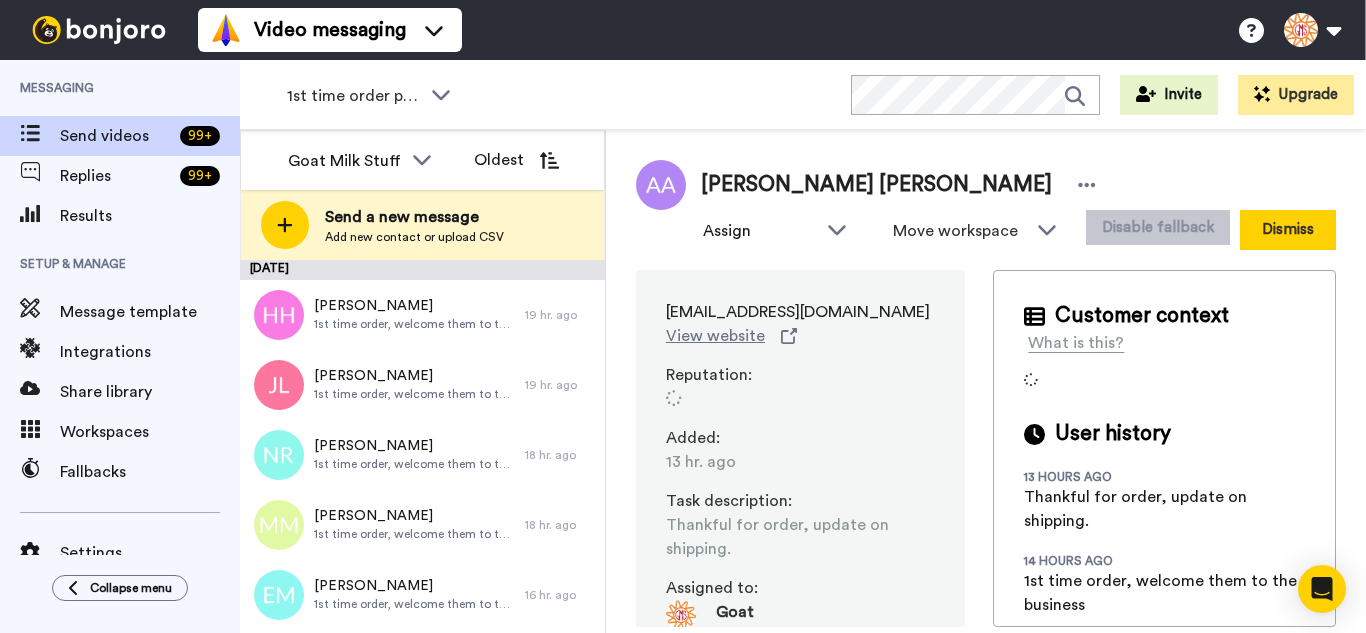 click on "Dismiss" at bounding box center [1288, 230] 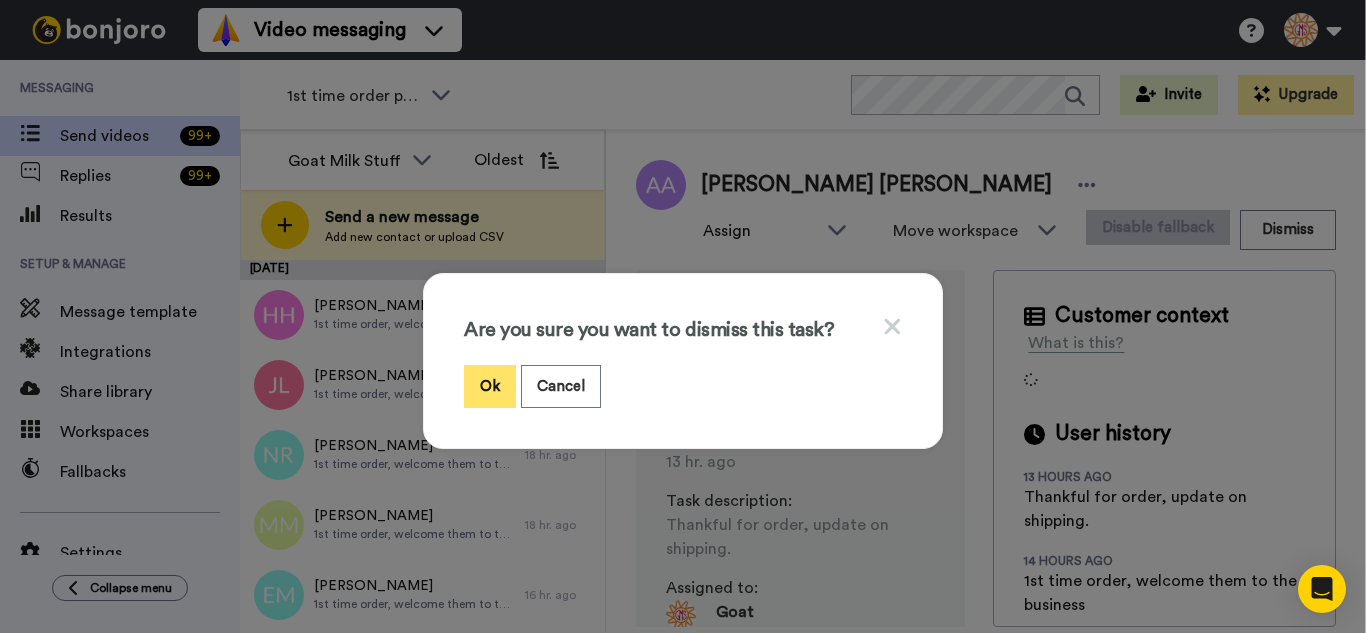 click on "Ok" at bounding box center [490, 386] 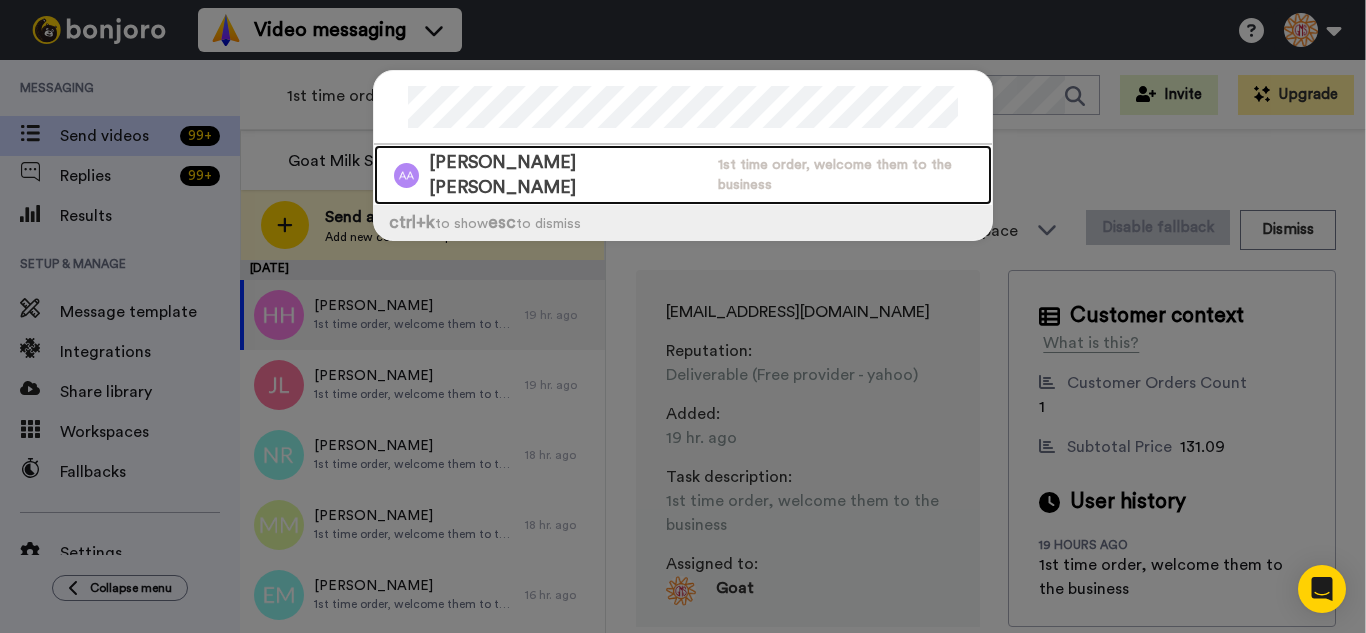click on "[PERSON_NAME] [PERSON_NAME]" at bounding box center (568, 175) 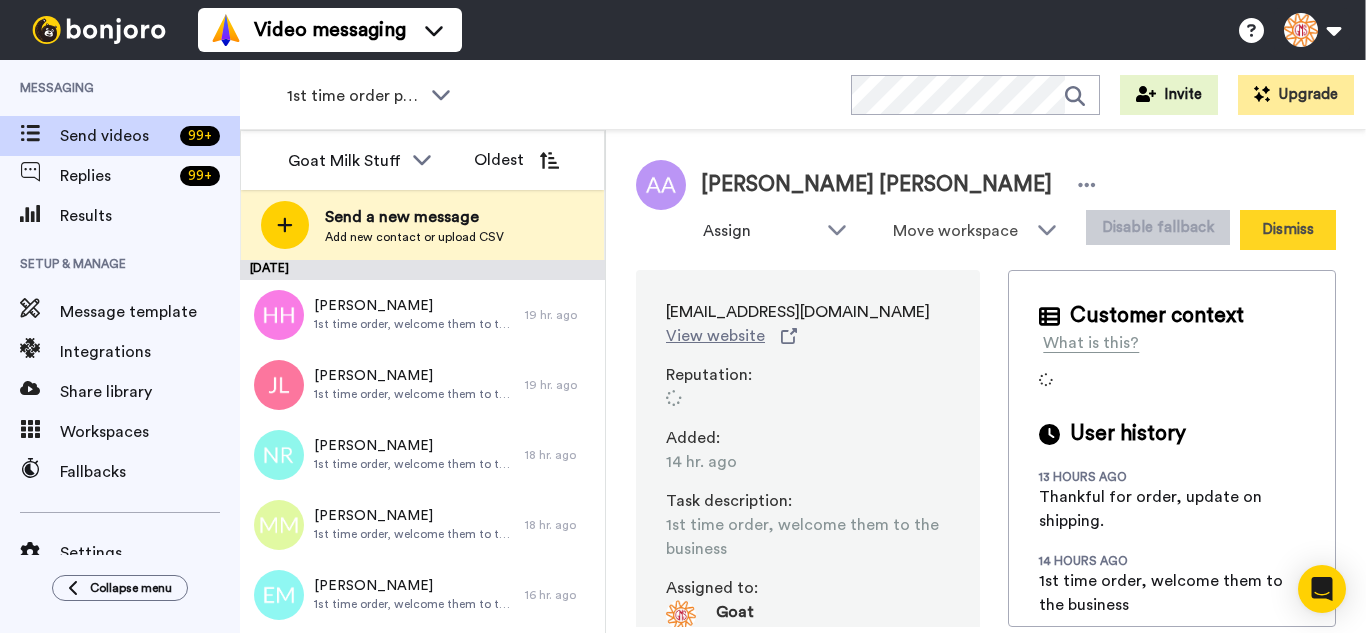 click on "Dismiss" at bounding box center (1288, 230) 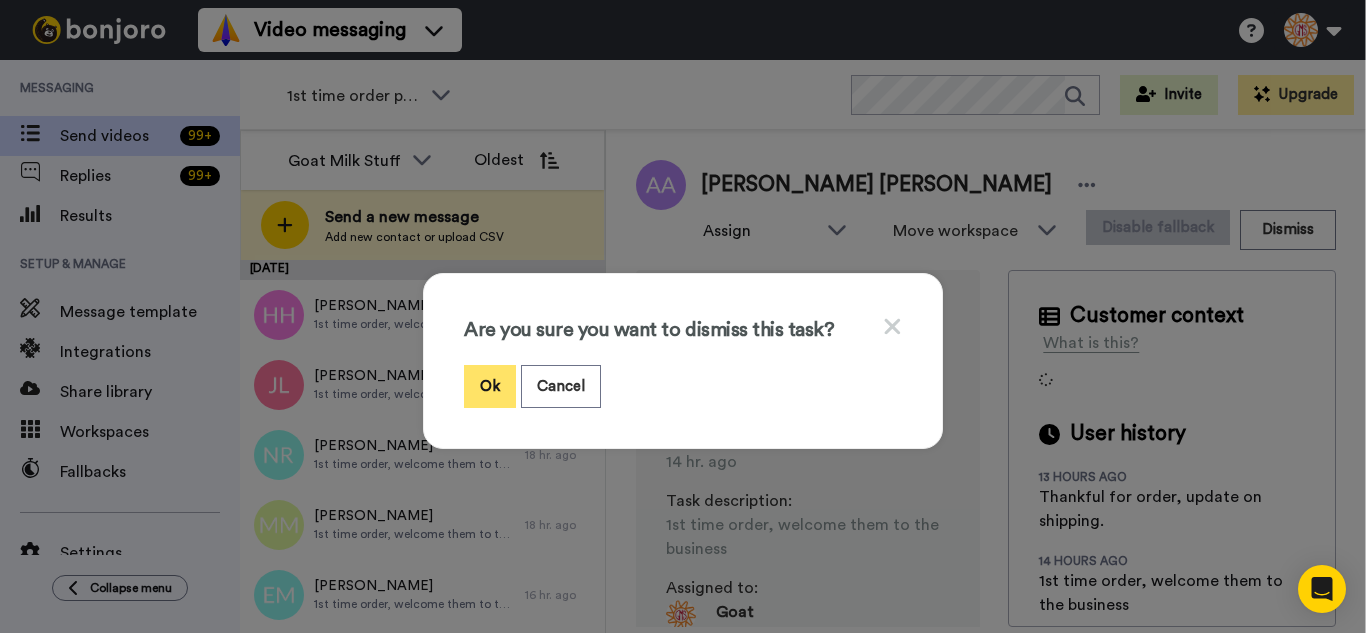 click on "Ok" at bounding box center [490, 386] 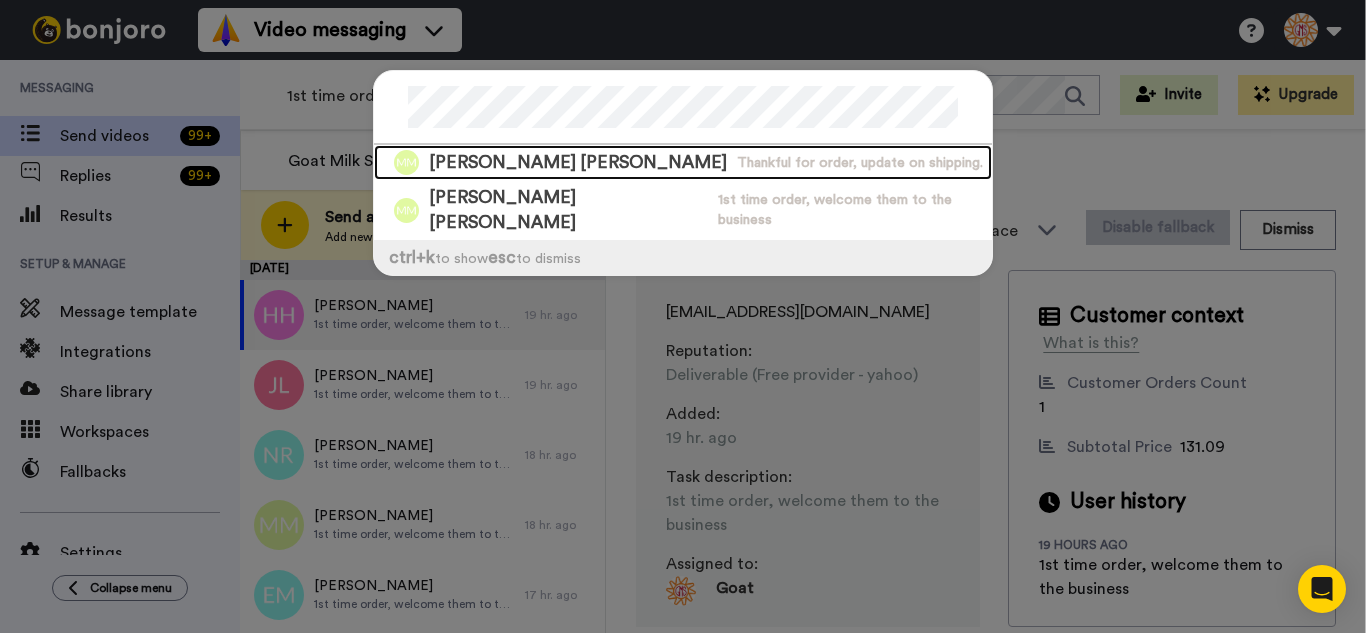 drag, startPoint x: 561, startPoint y: 153, endPoint x: 712, endPoint y: 140, distance: 151.55856 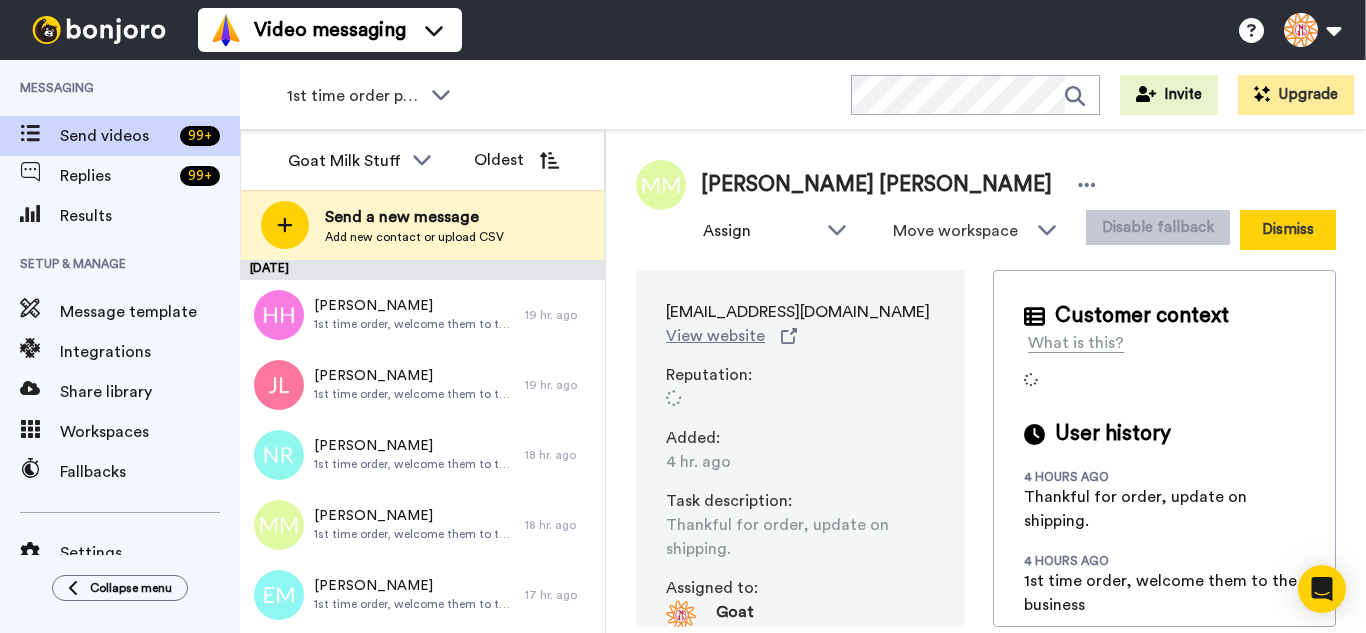 click on "Dismiss" at bounding box center (1288, 230) 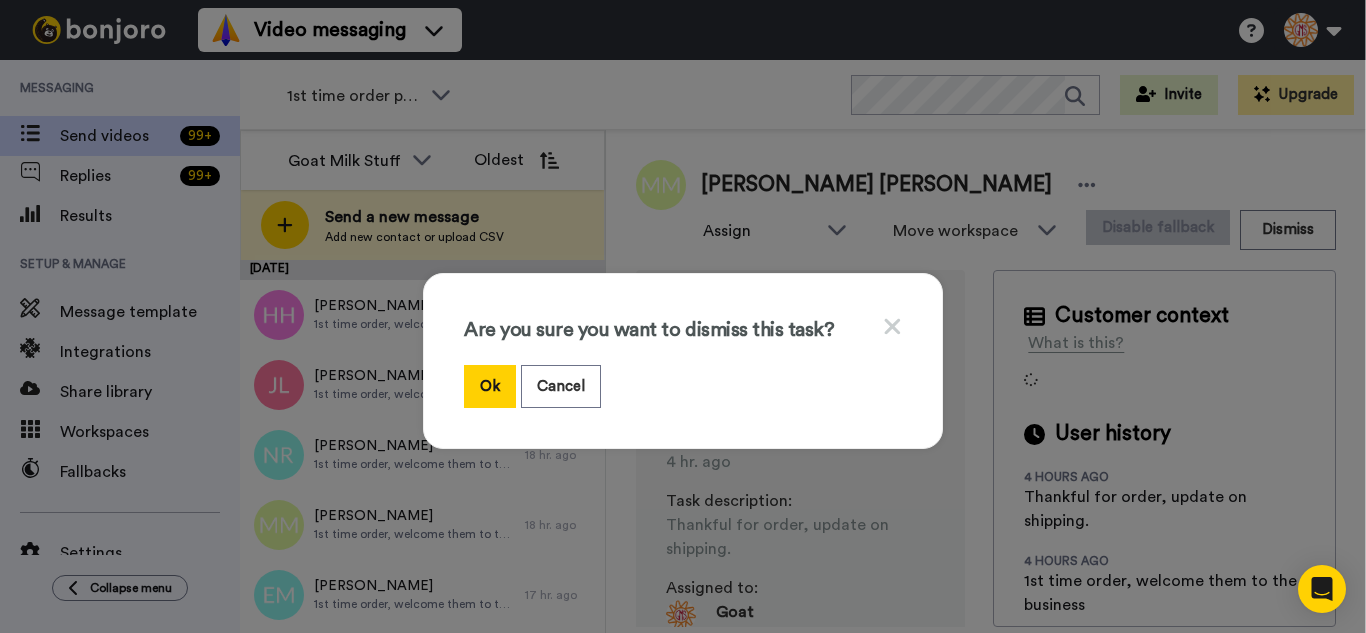 drag, startPoint x: 473, startPoint y: 384, endPoint x: 527, endPoint y: 337, distance: 71.5891 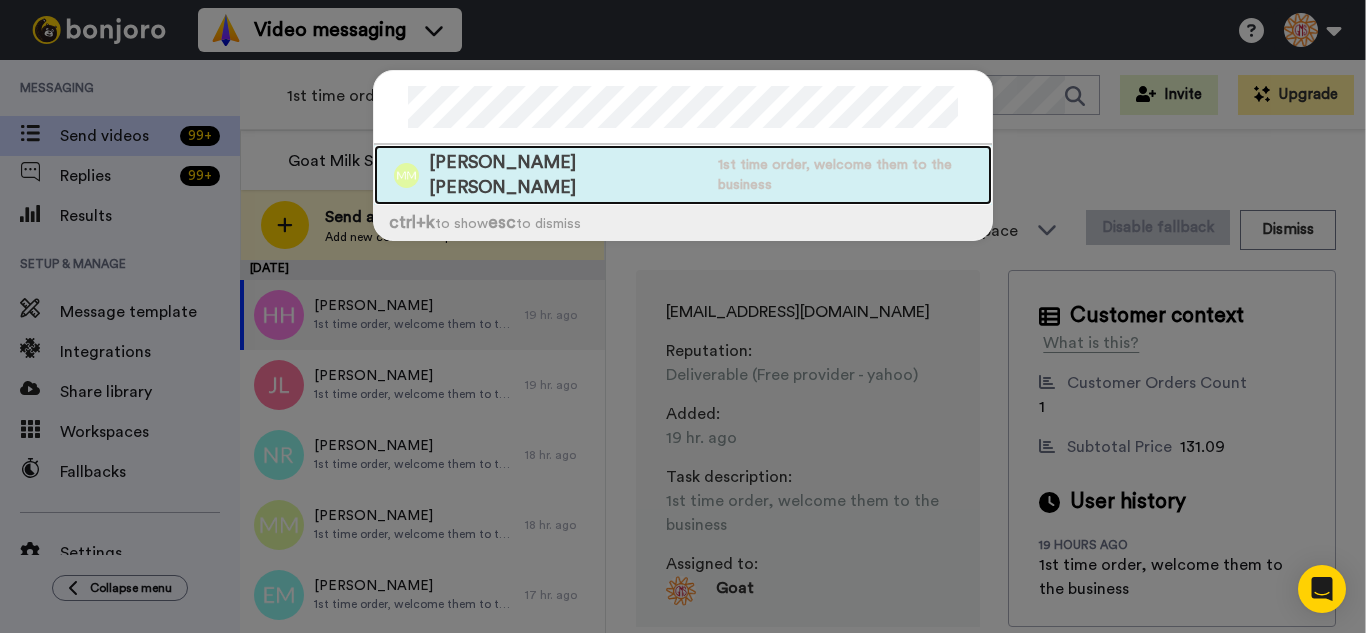 click on "[PERSON_NAME] [PERSON_NAME]" at bounding box center [568, 175] 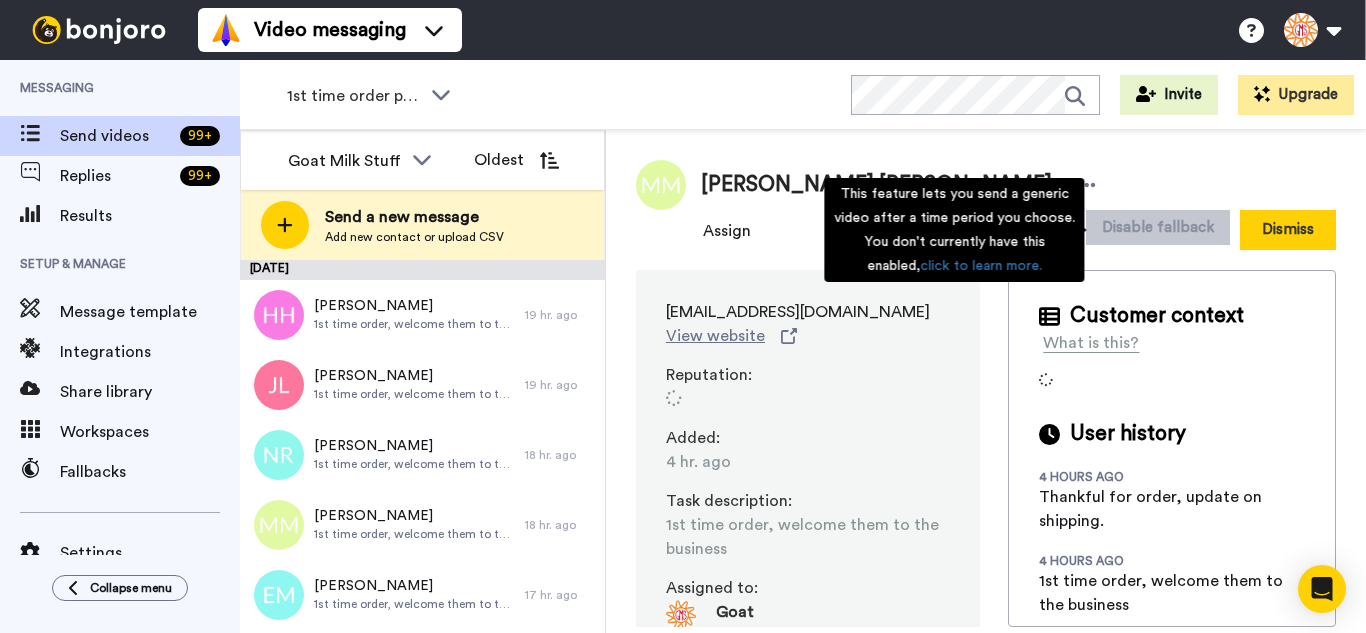 click on "Dismiss" at bounding box center (1288, 230) 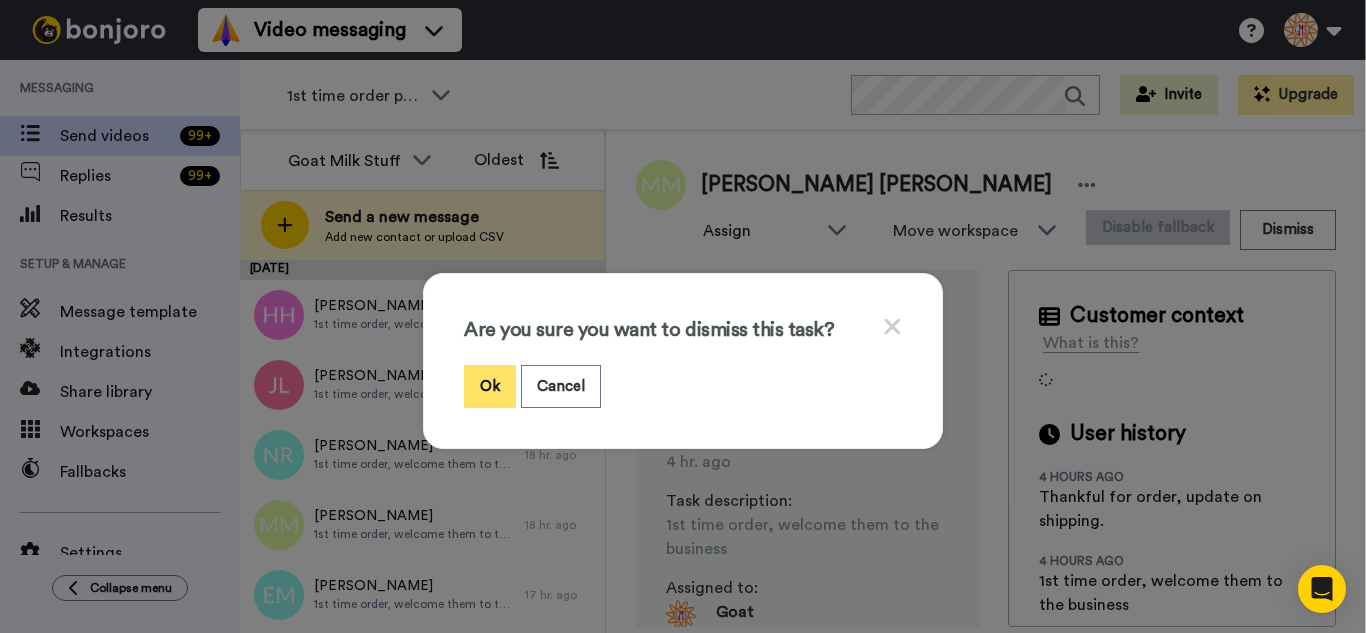 click on "Ok" at bounding box center (490, 386) 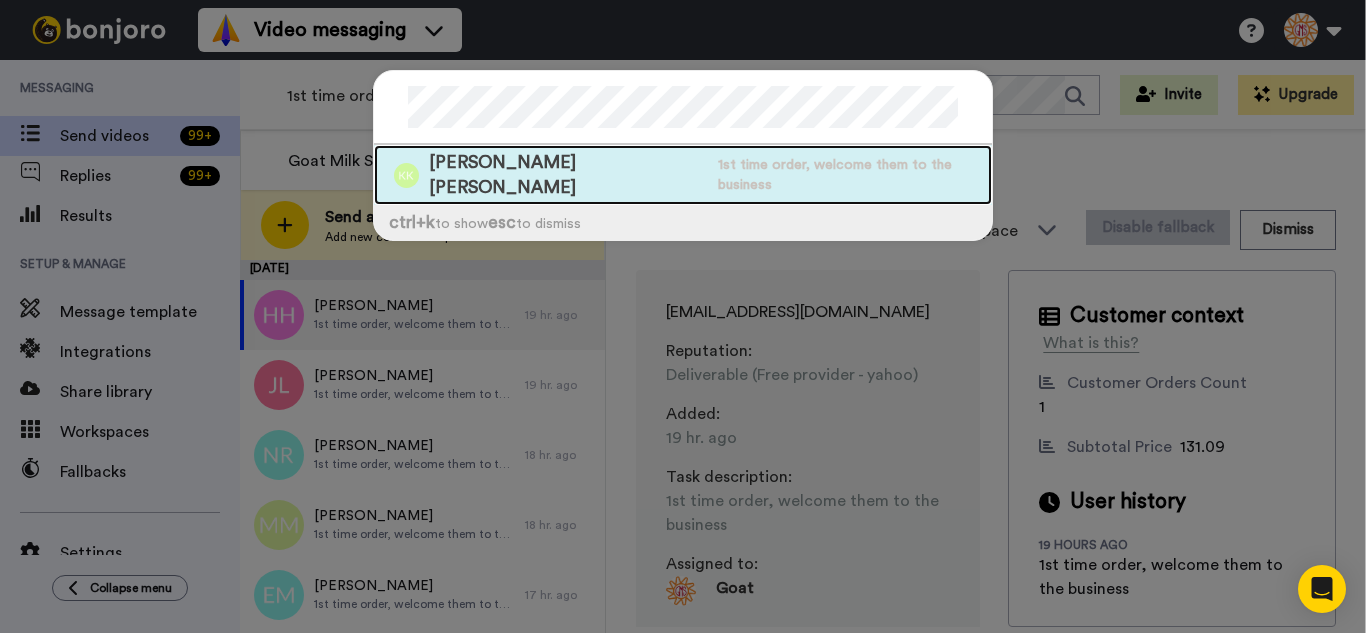 click on "[PERSON_NAME] [PERSON_NAME] 1st time order, welcome them to the business" at bounding box center [683, 175] 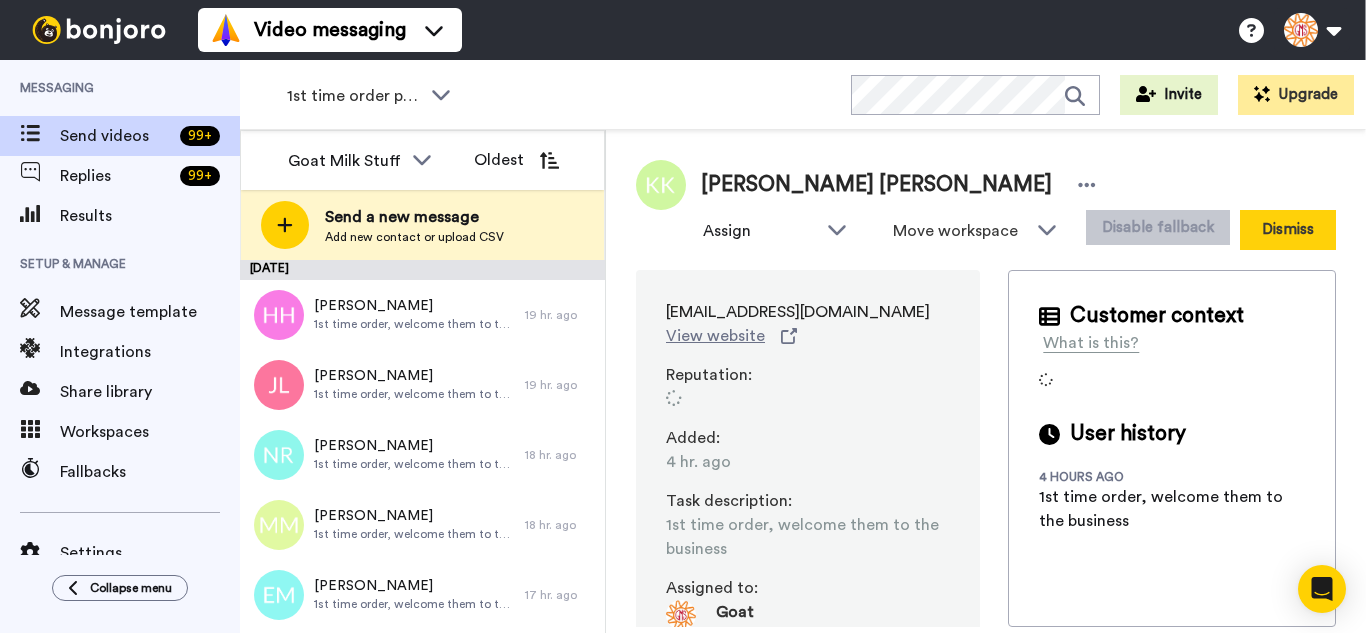 click on "Dismiss" at bounding box center (1288, 230) 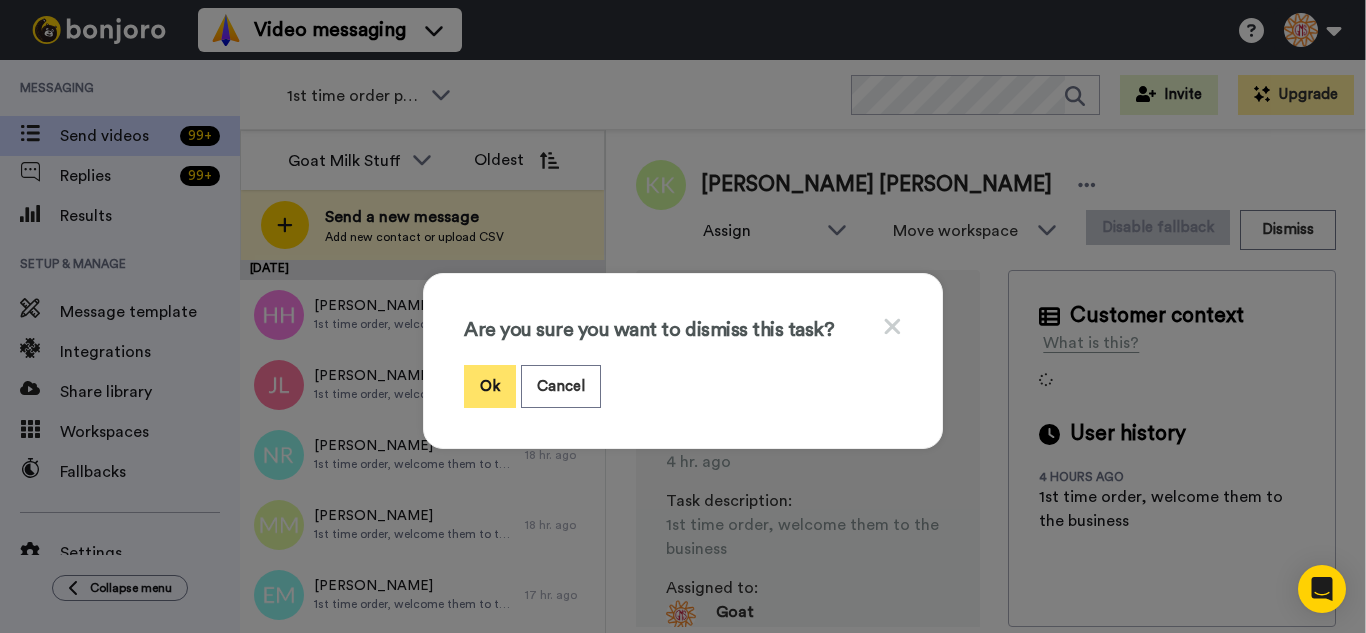 click on "Ok" at bounding box center (490, 386) 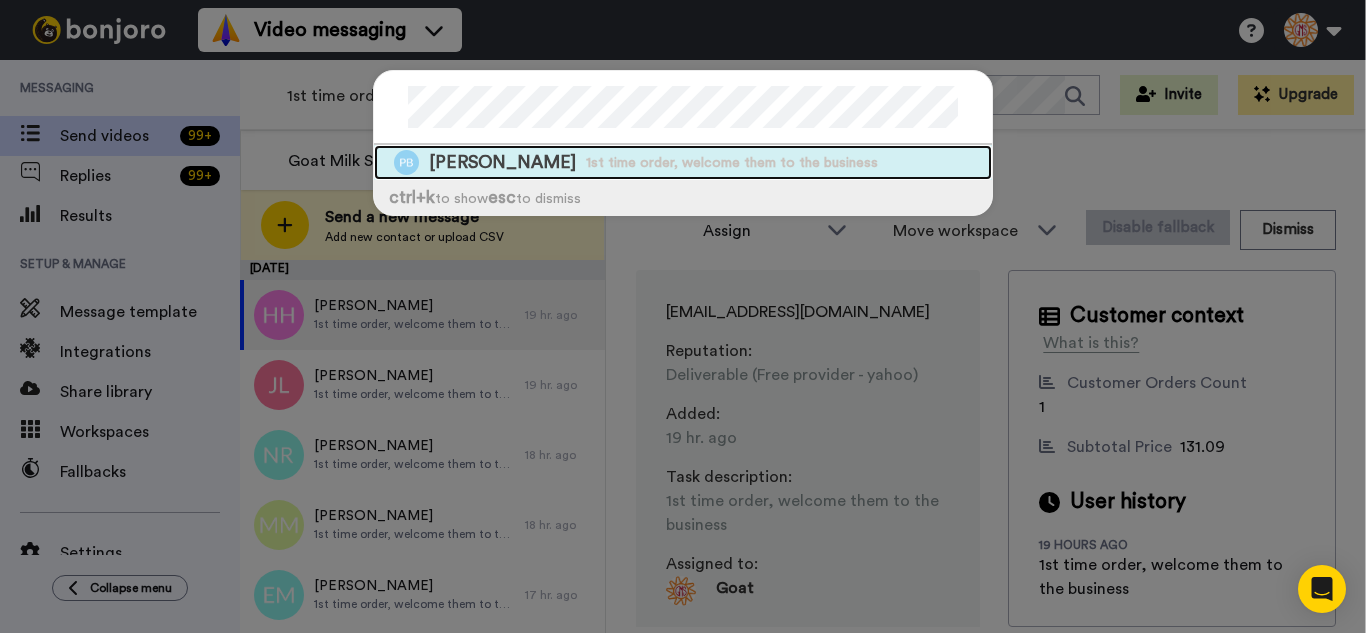 click on "[PERSON_NAME] 1st time order, welcome them to the business" at bounding box center [683, 162] 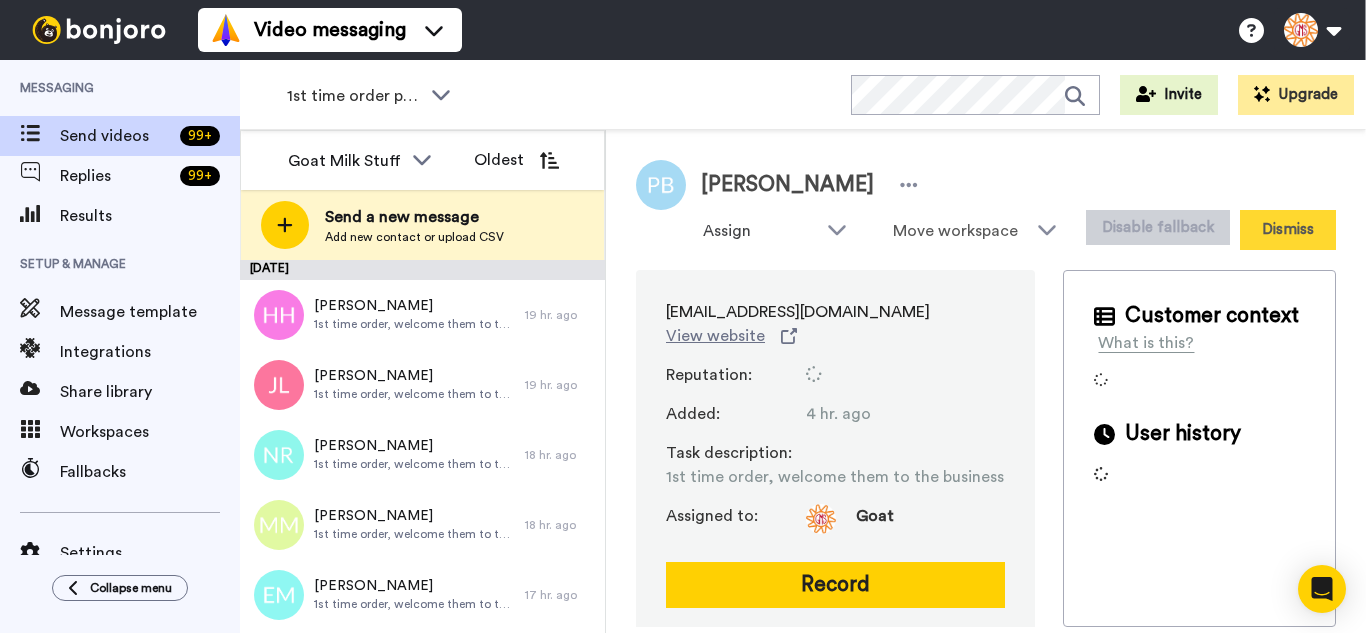 click on "Dismiss" at bounding box center (1288, 230) 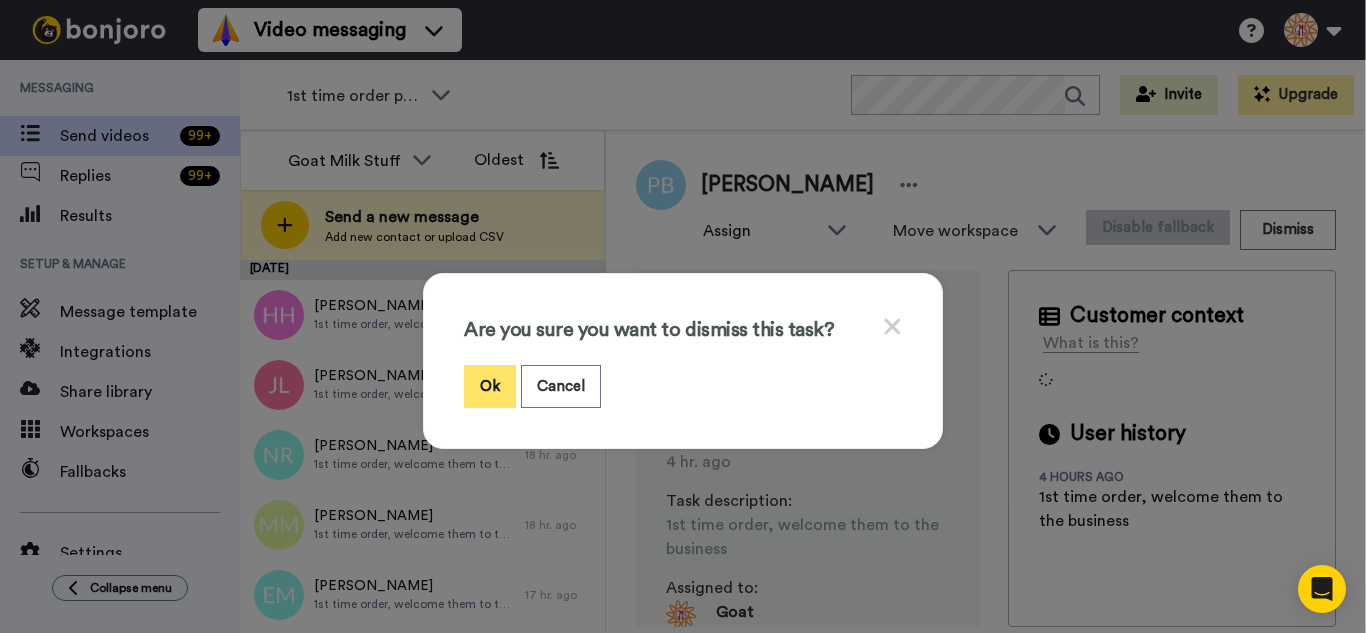 click on "Ok" at bounding box center (490, 386) 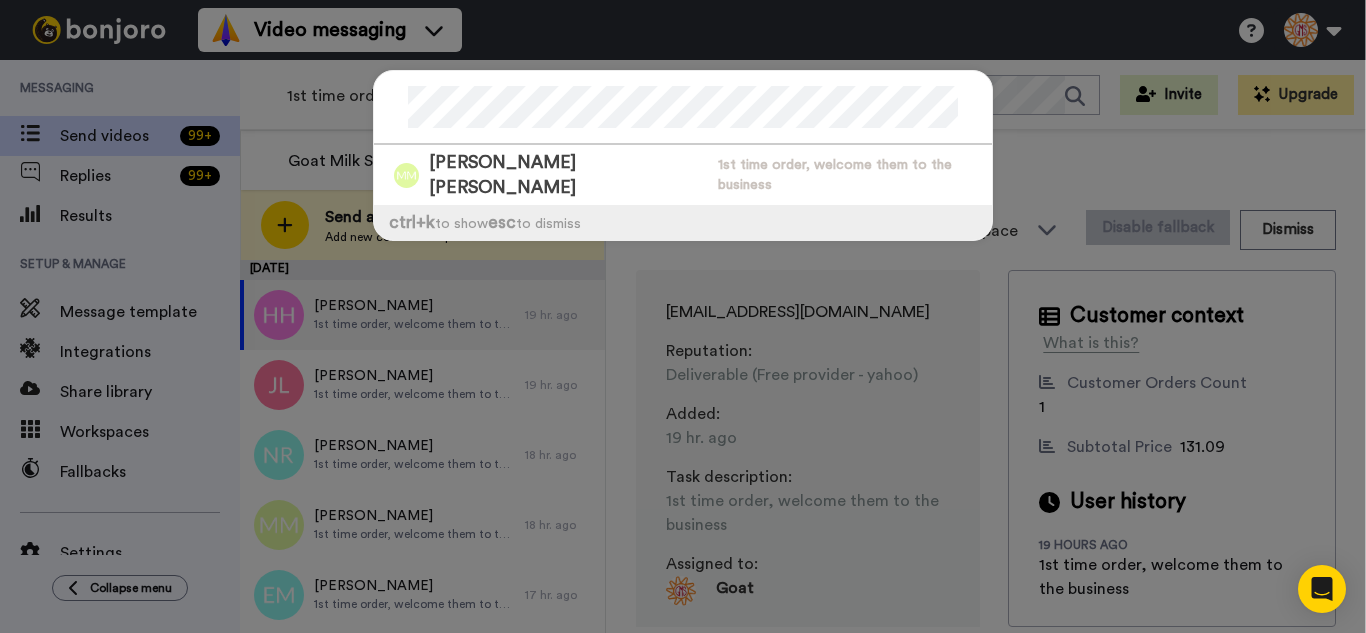 click at bounding box center (683, 108) 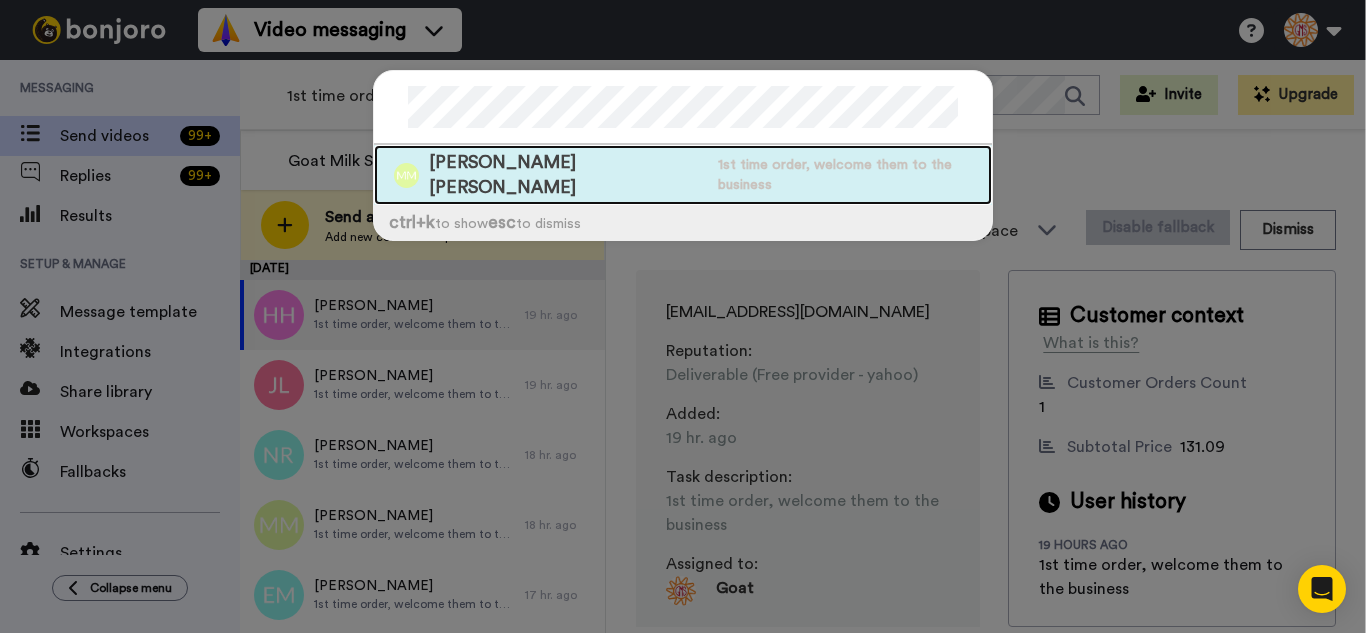 click on "[PERSON_NAME] [PERSON_NAME]" at bounding box center (568, 175) 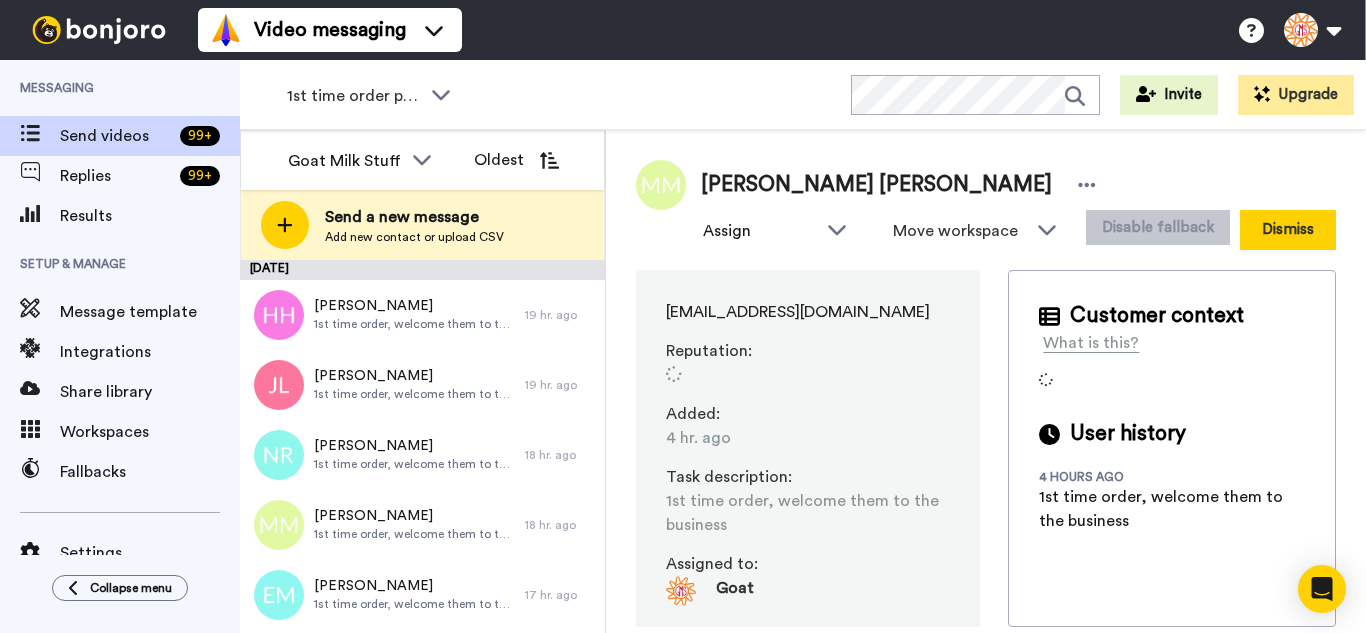 click on "Dismiss" at bounding box center (1288, 230) 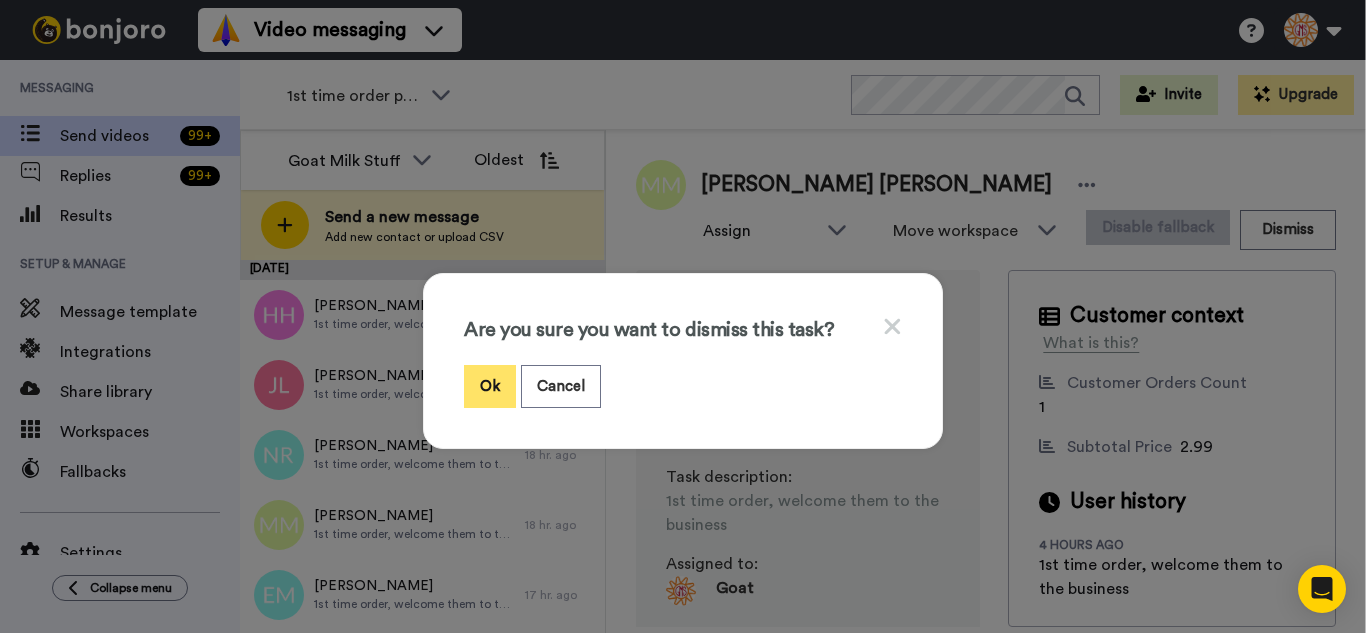 click on "Ok" at bounding box center [490, 386] 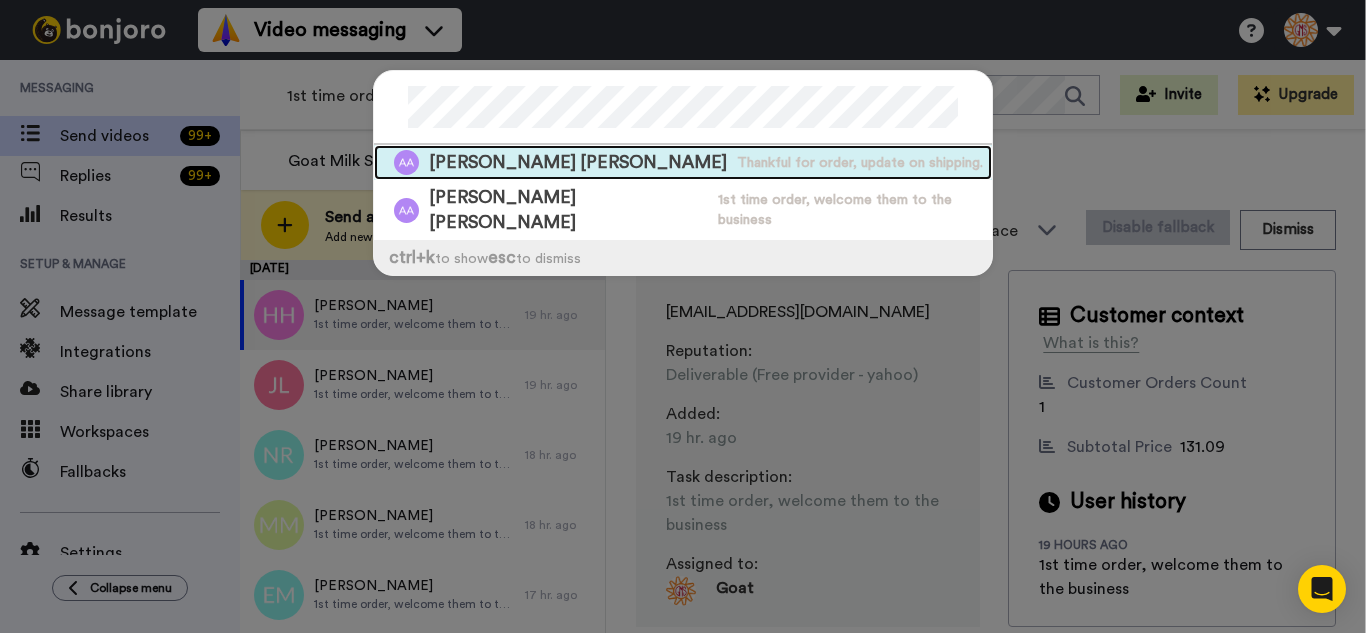 click on "[PERSON_NAME] [PERSON_NAME]" at bounding box center [578, 162] 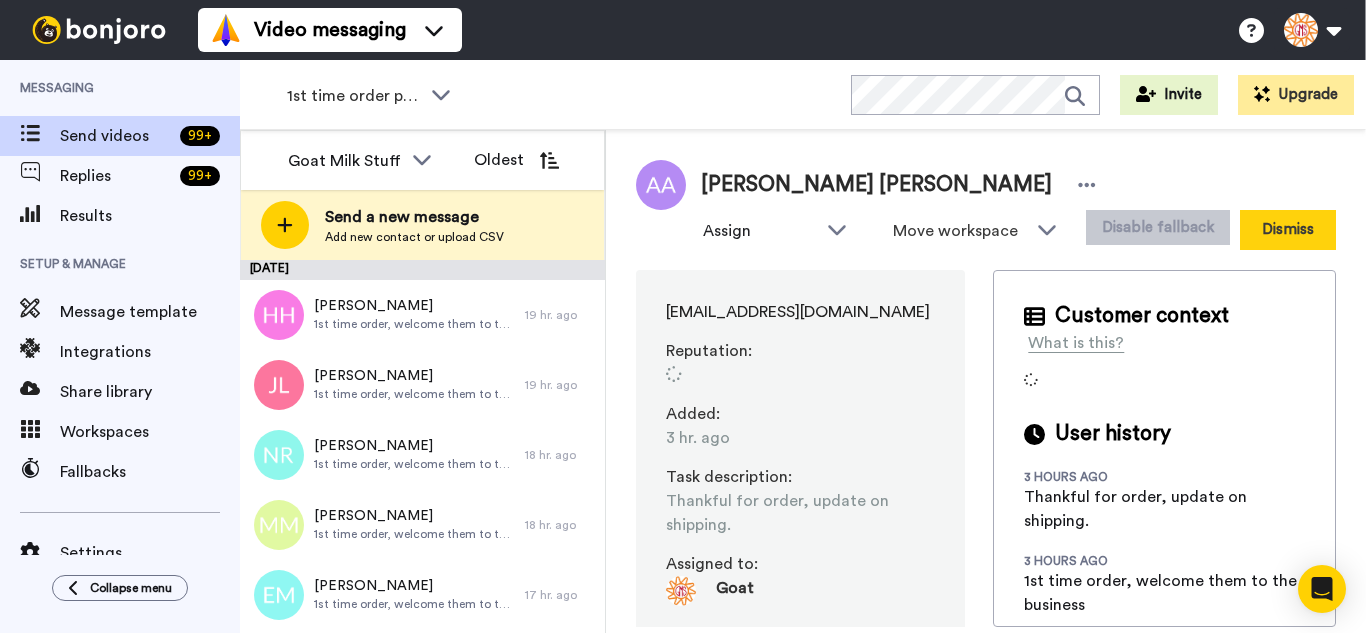click on "Dismiss" at bounding box center [1288, 230] 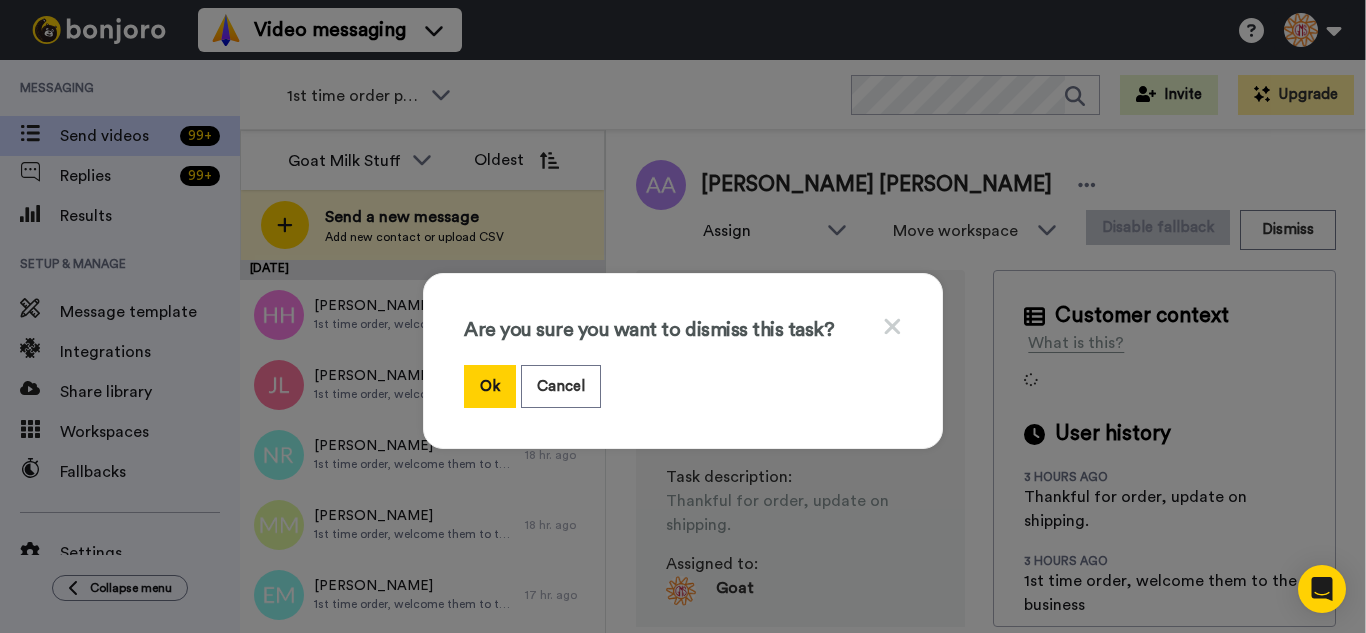 drag, startPoint x: 483, startPoint y: 387, endPoint x: 577, endPoint y: 336, distance: 106.94391 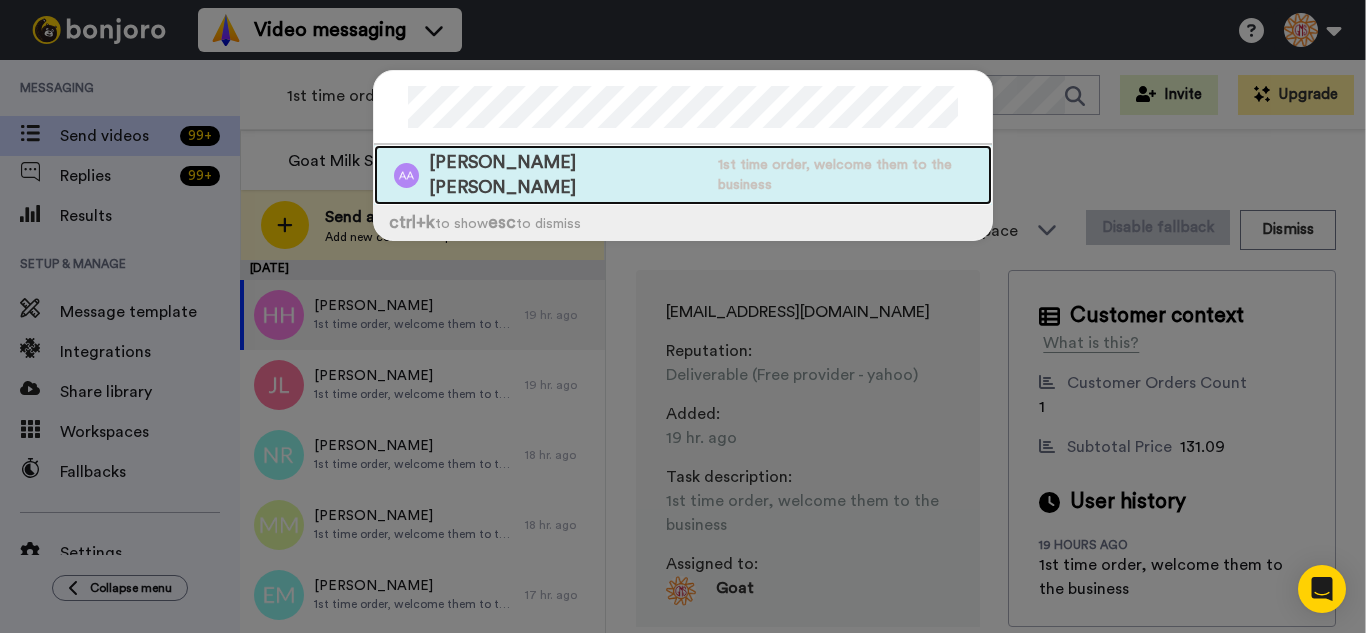 click on "[PERSON_NAME] [PERSON_NAME]" at bounding box center (568, 175) 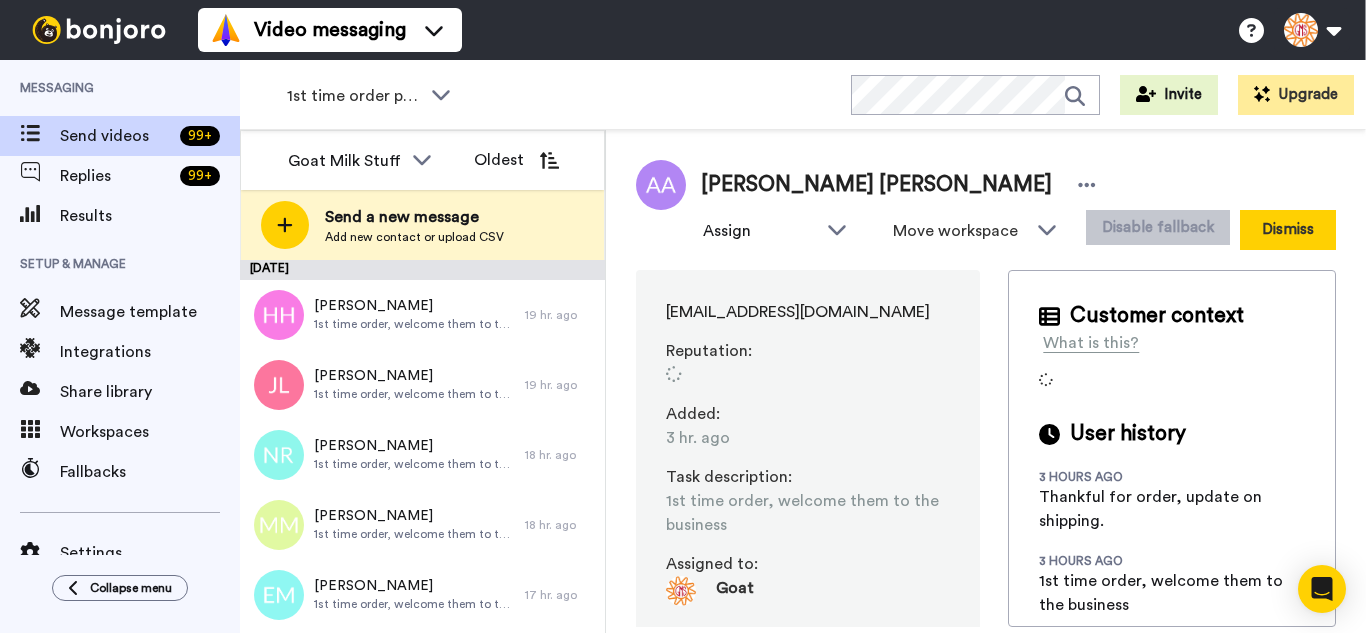 click on "Dismiss" at bounding box center [1288, 230] 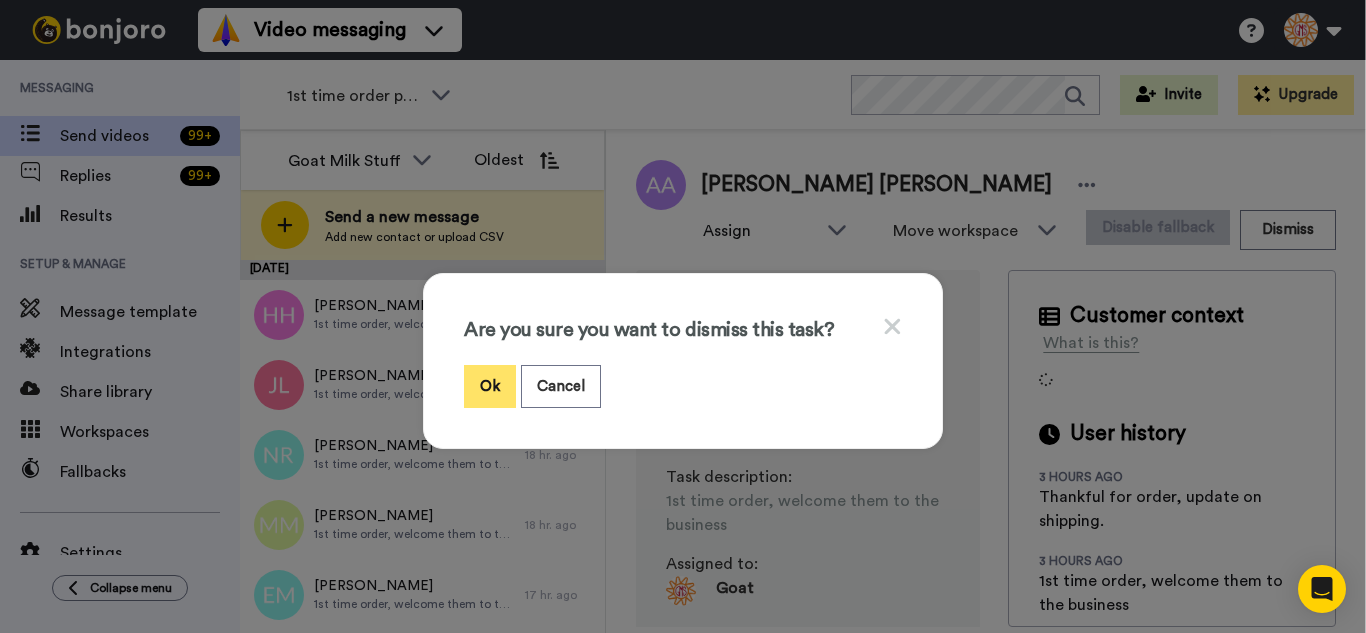 click on "Ok" at bounding box center [490, 386] 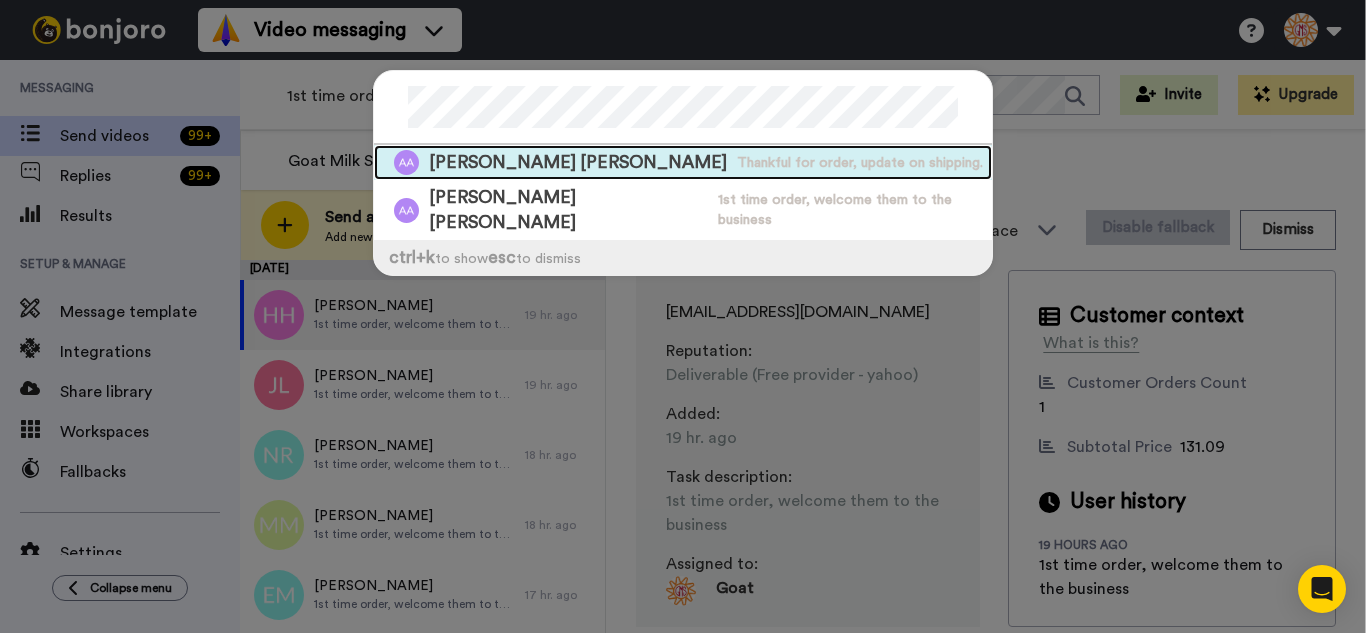 click on "Thankful for order, update on shipping." at bounding box center [860, 163] 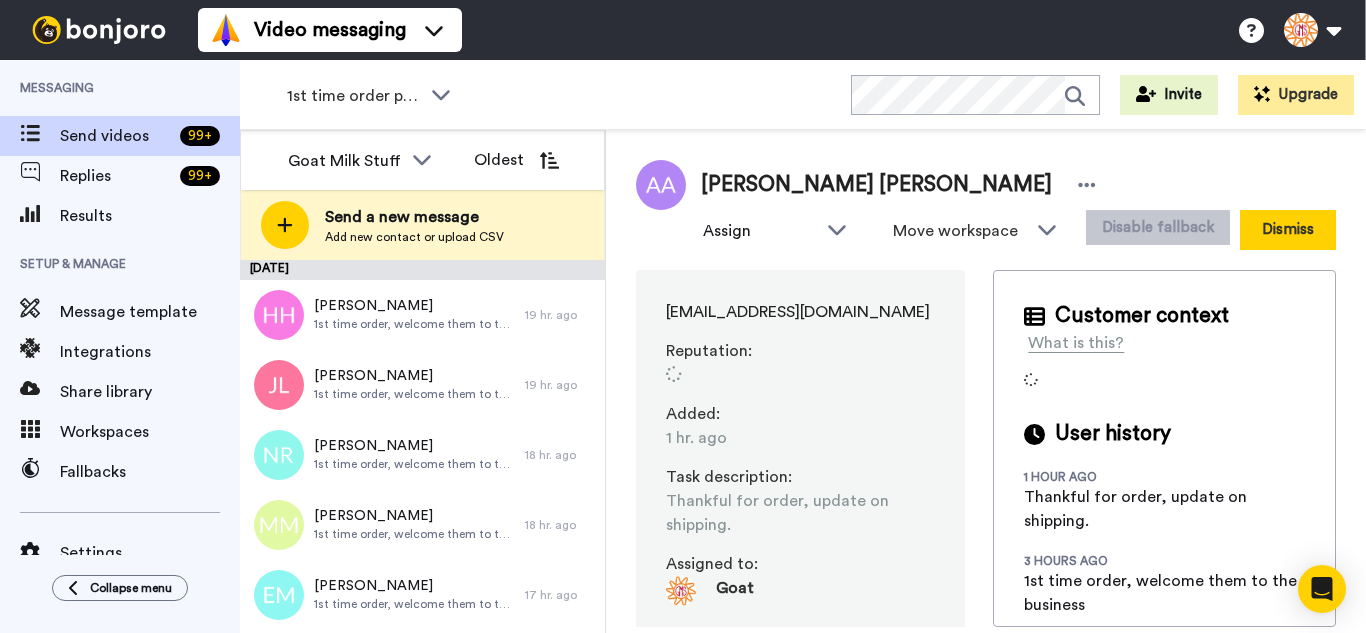 click on "Dismiss" at bounding box center [1288, 230] 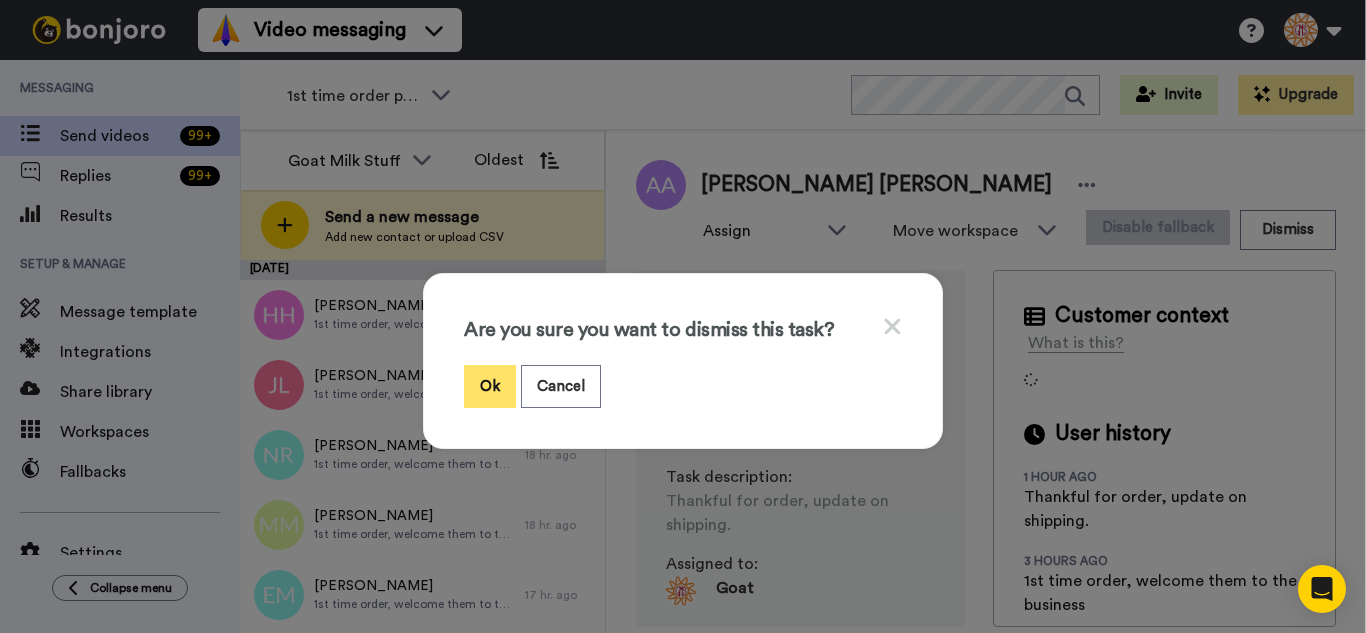 click on "Ok" at bounding box center [490, 386] 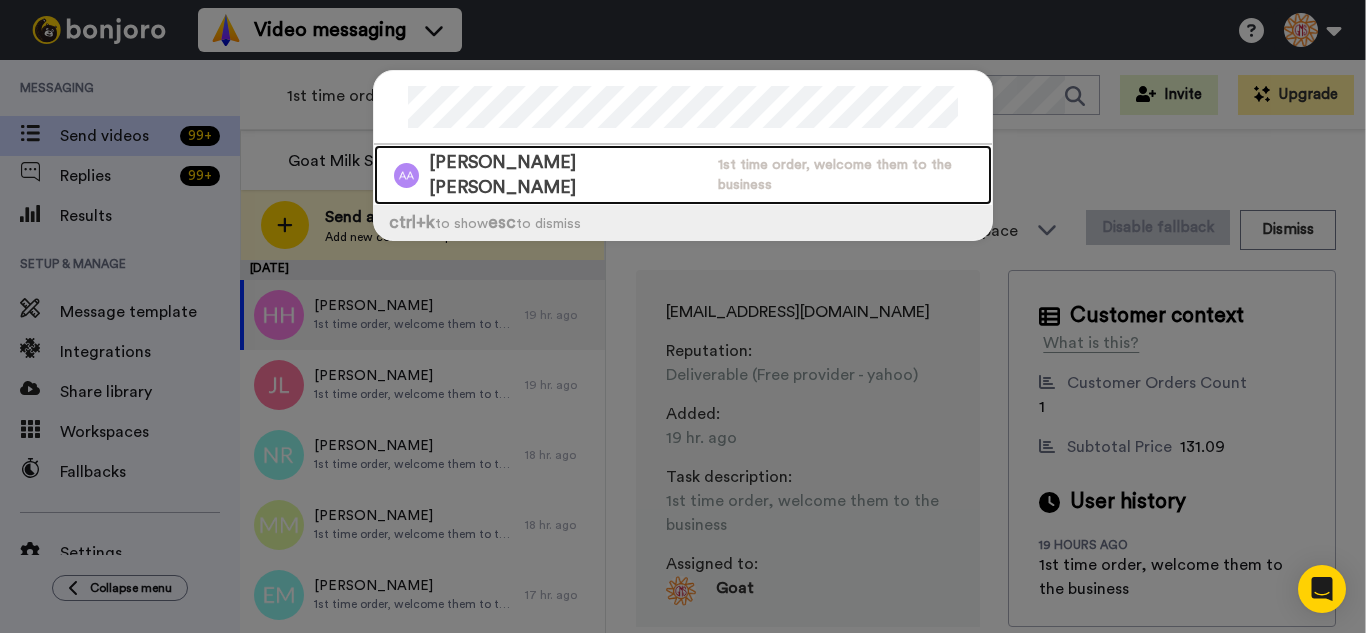 click on "[PERSON_NAME] [PERSON_NAME]" at bounding box center [568, 175] 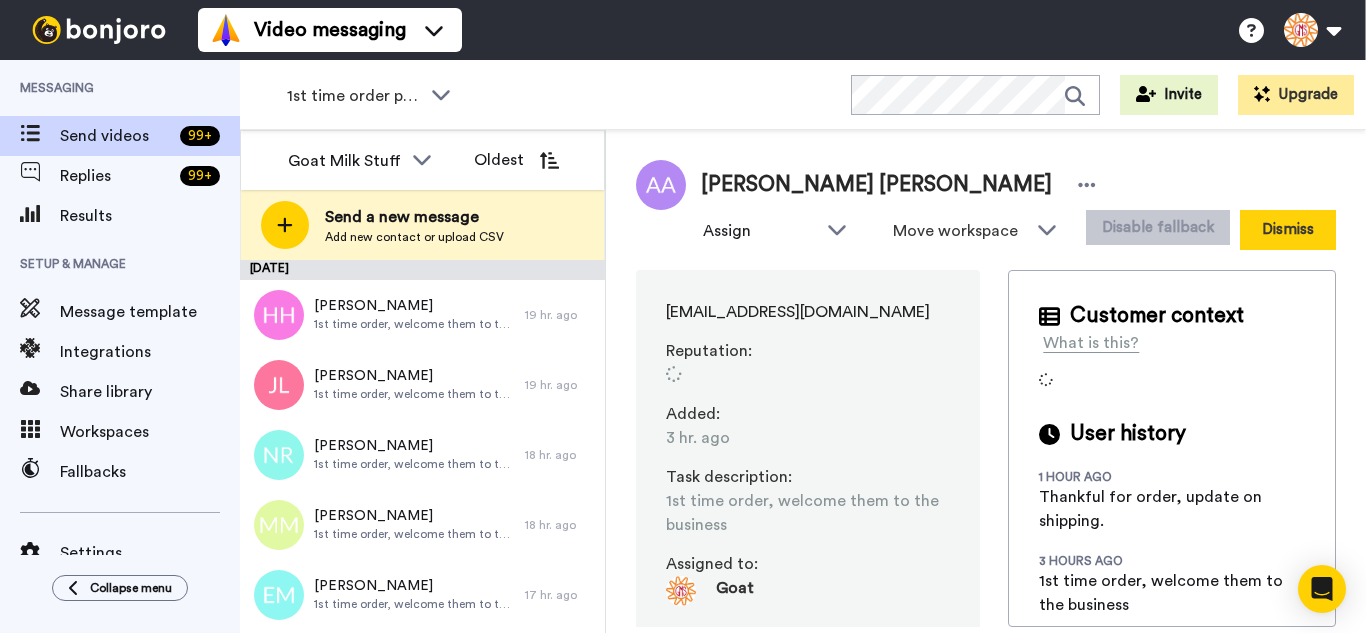 click on "Dismiss" at bounding box center [1288, 230] 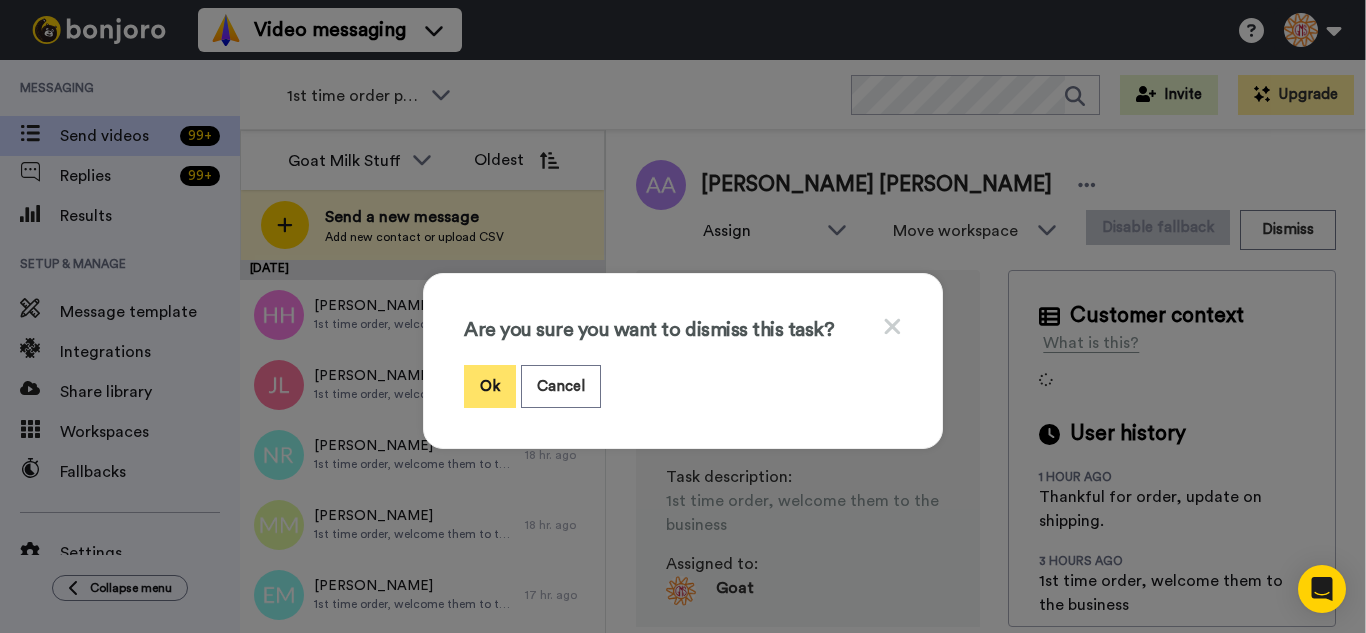 click on "Ok" at bounding box center (490, 386) 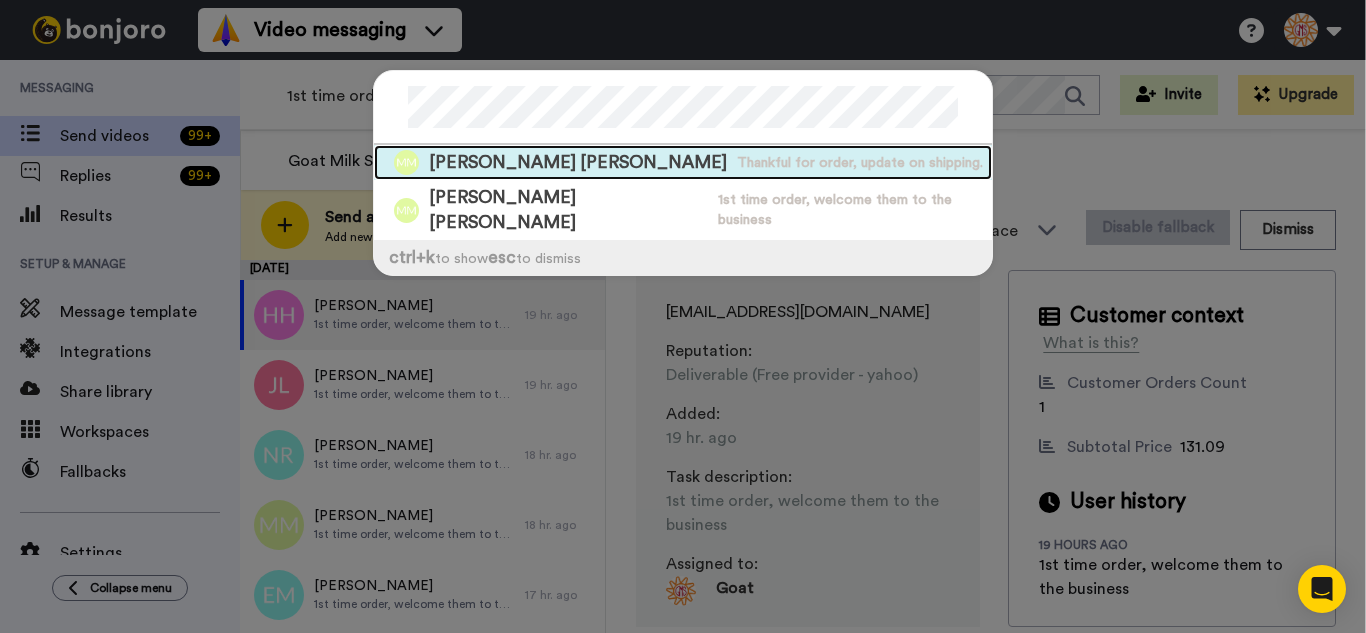 click on "[PERSON_NAME] [PERSON_NAME]" at bounding box center (578, 162) 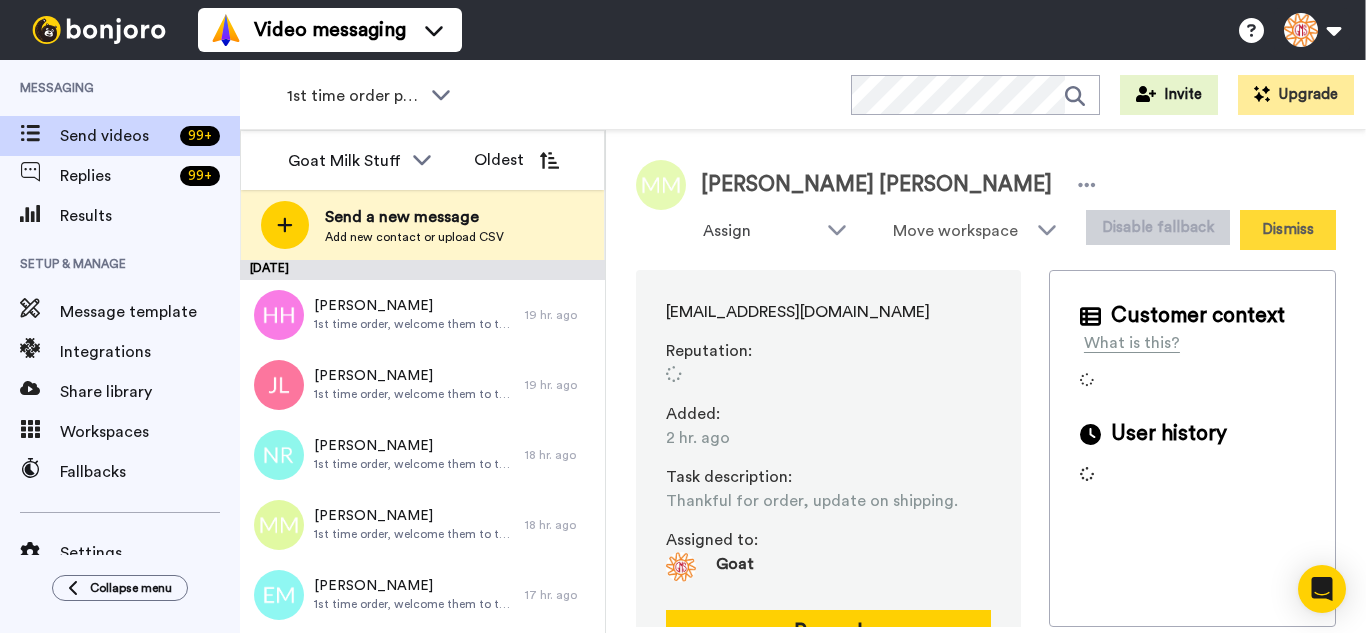 click on "Dismiss" at bounding box center (1288, 230) 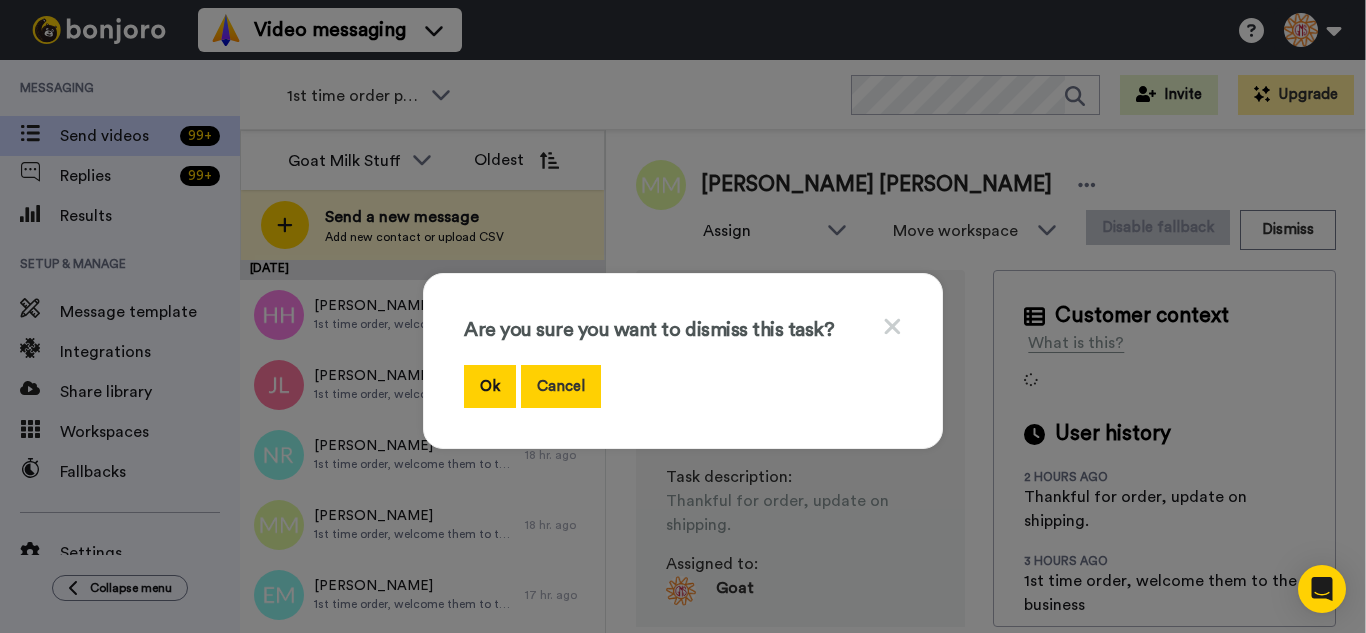drag, startPoint x: 497, startPoint y: 377, endPoint x: 516, endPoint y: 367, distance: 21.470911 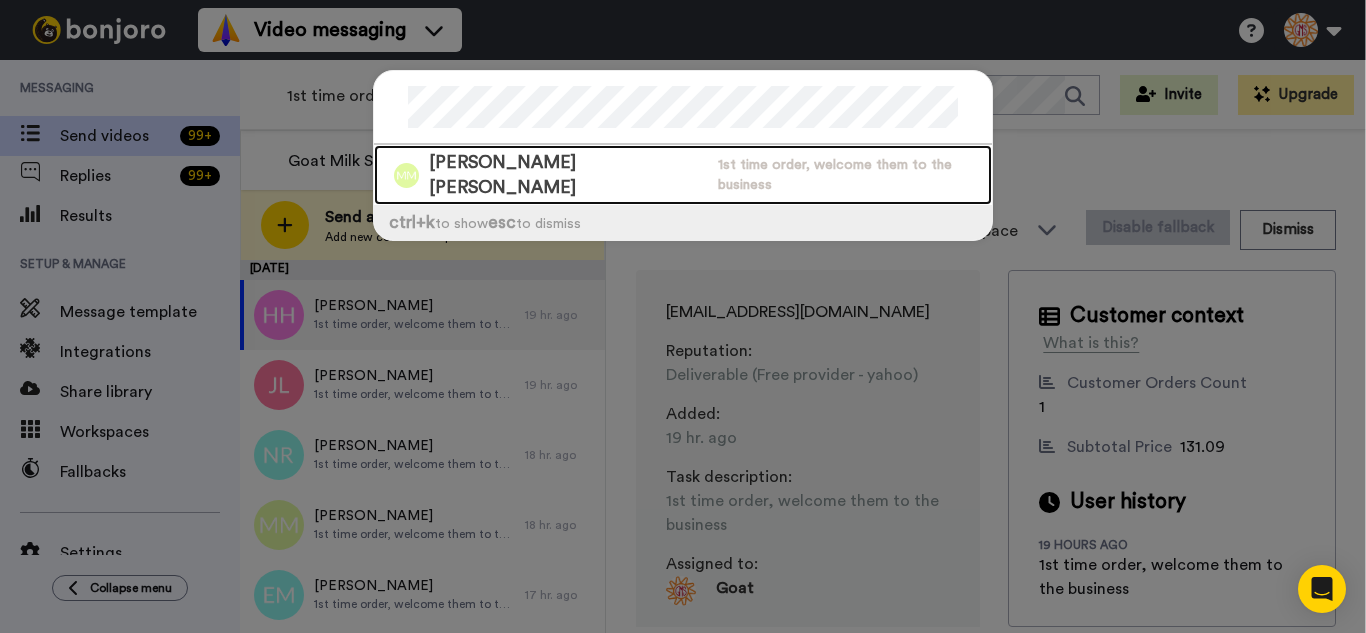 click on "[PERSON_NAME] [PERSON_NAME]" at bounding box center (568, 175) 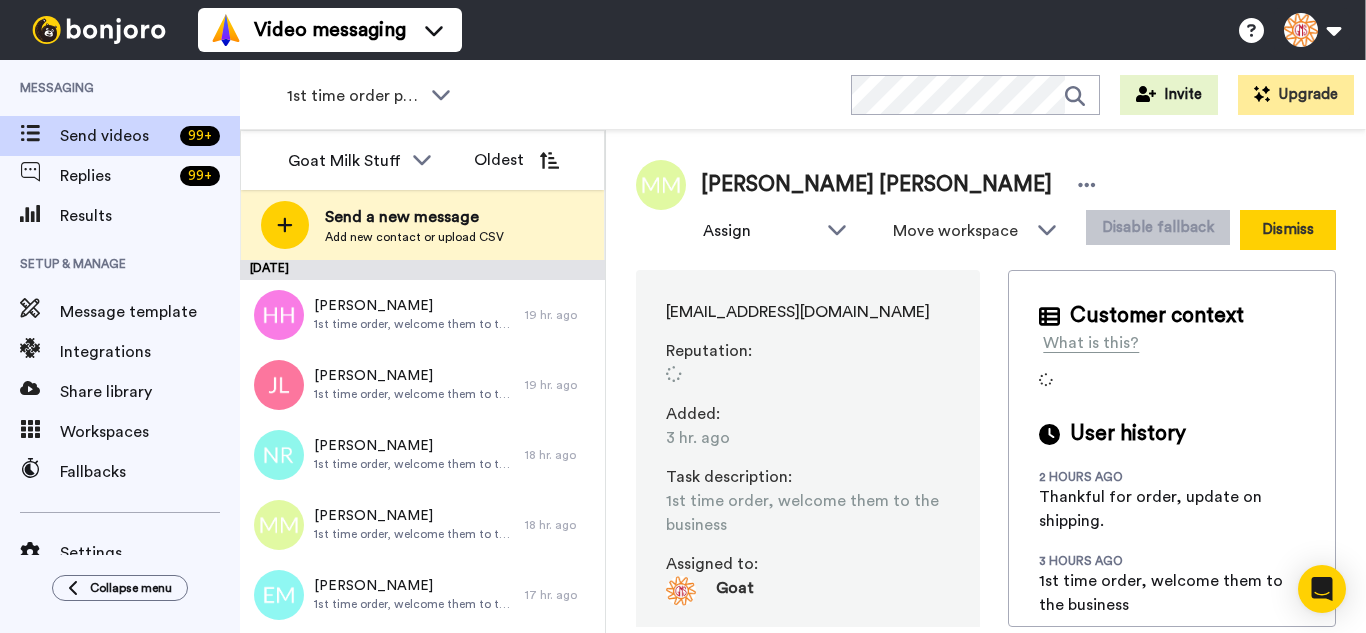 click on "Dismiss" at bounding box center [1288, 230] 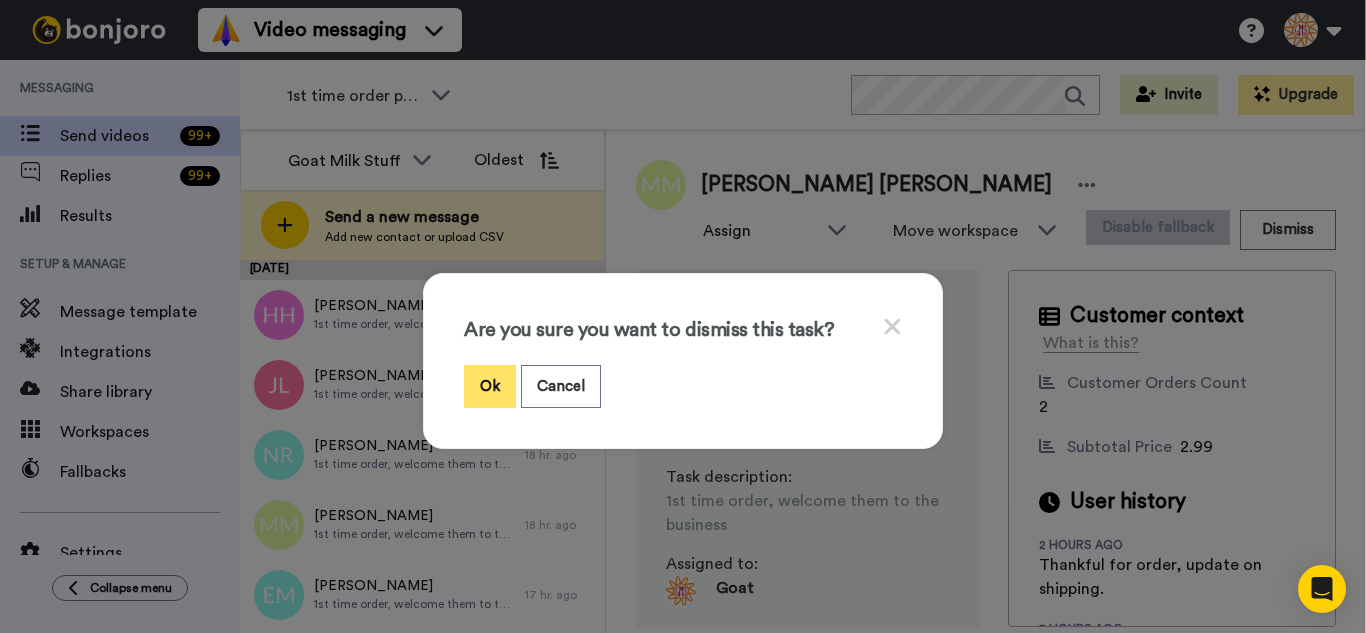 click on "Ok" at bounding box center [490, 386] 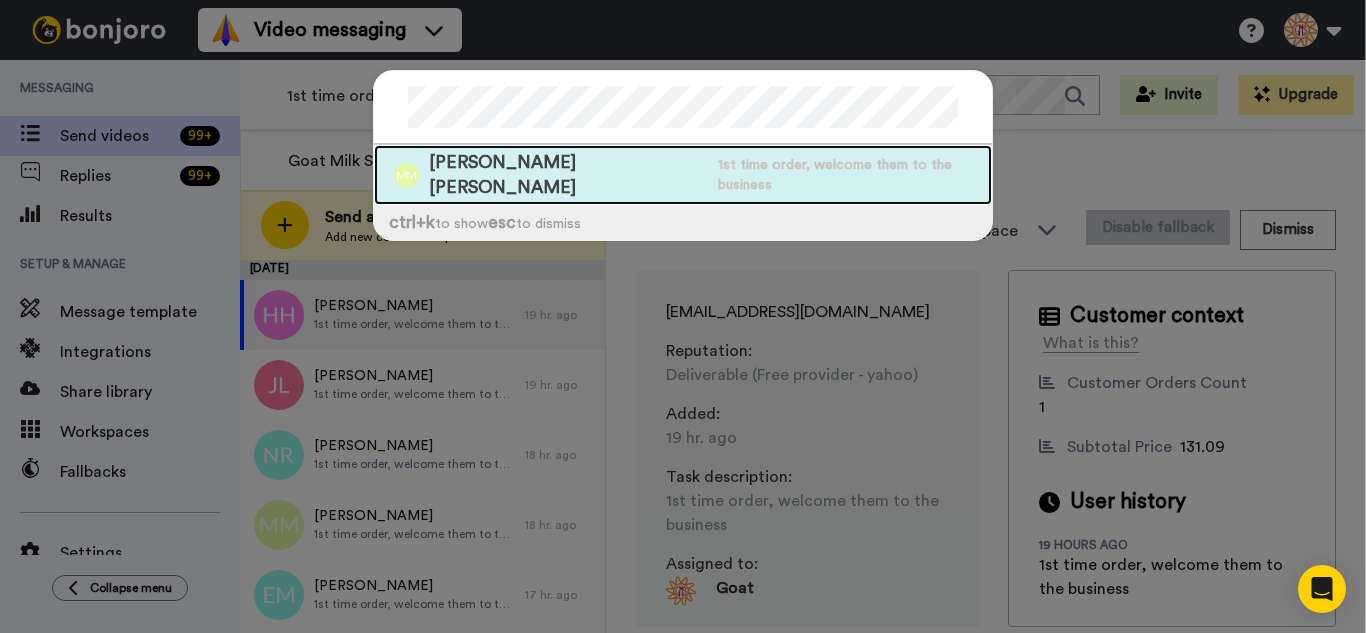 click on "[PERSON_NAME] [PERSON_NAME] 1st time order, welcome them to the business" at bounding box center (683, 175) 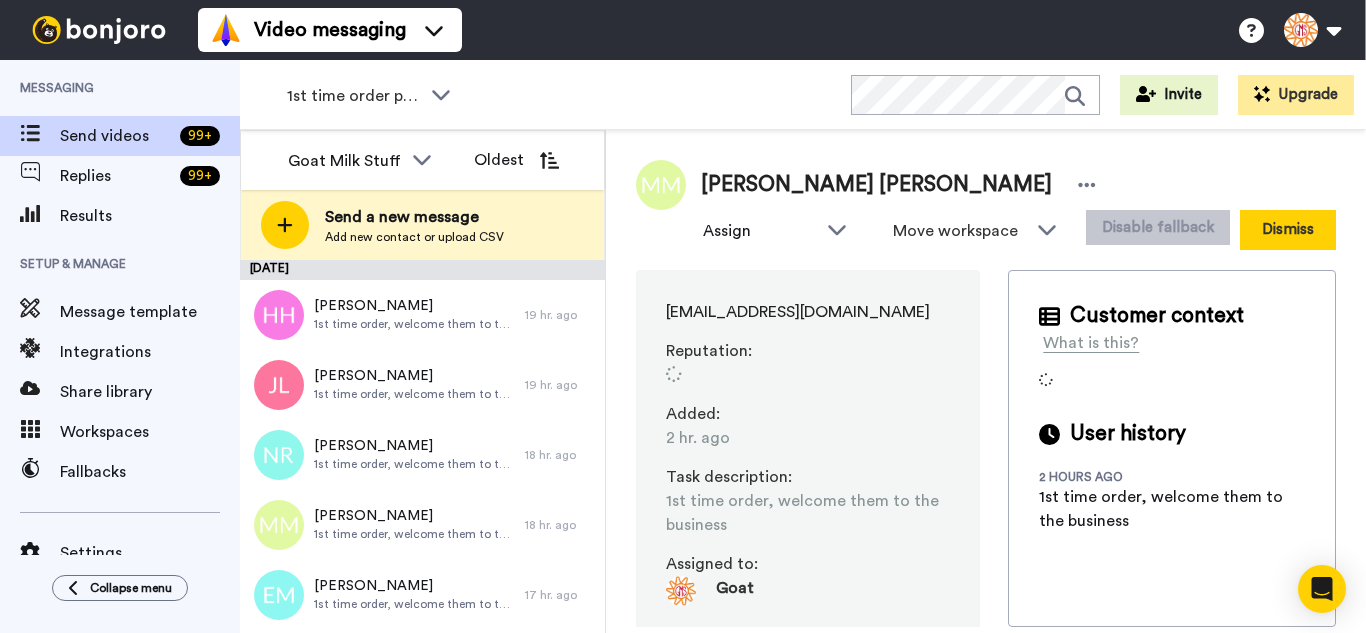 click on "Dismiss" at bounding box center [1288, 230] 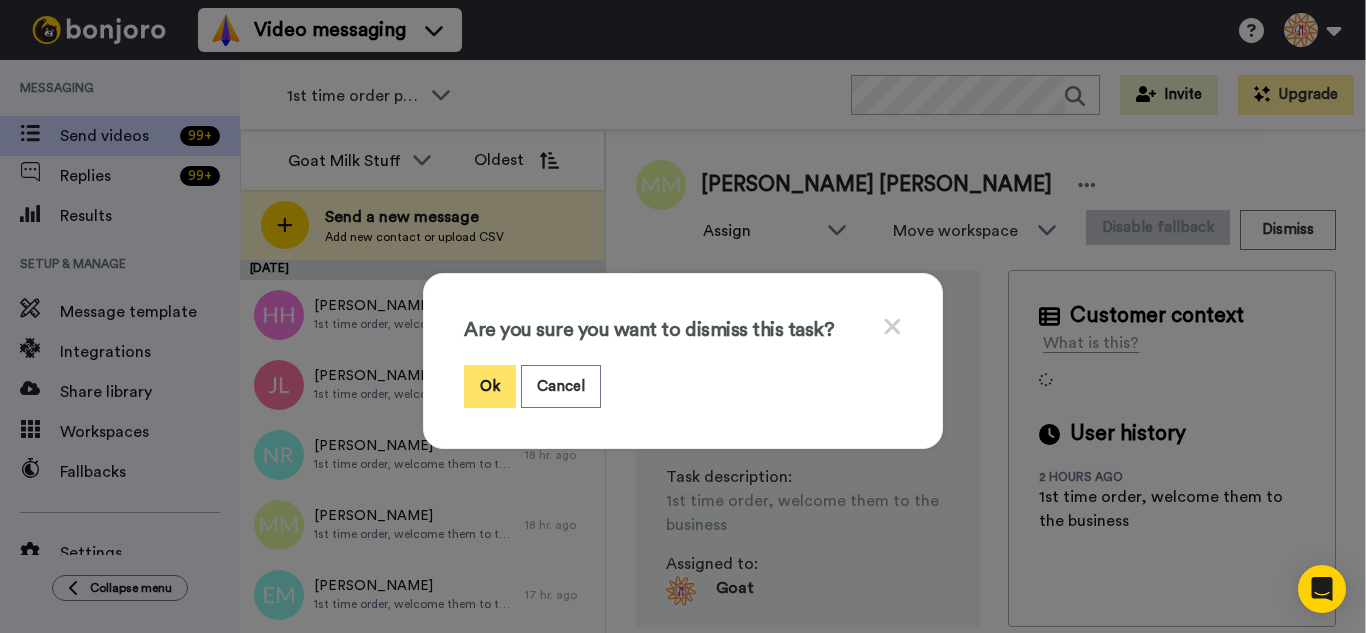 click on "Ok" at bounding box center (490, 386) 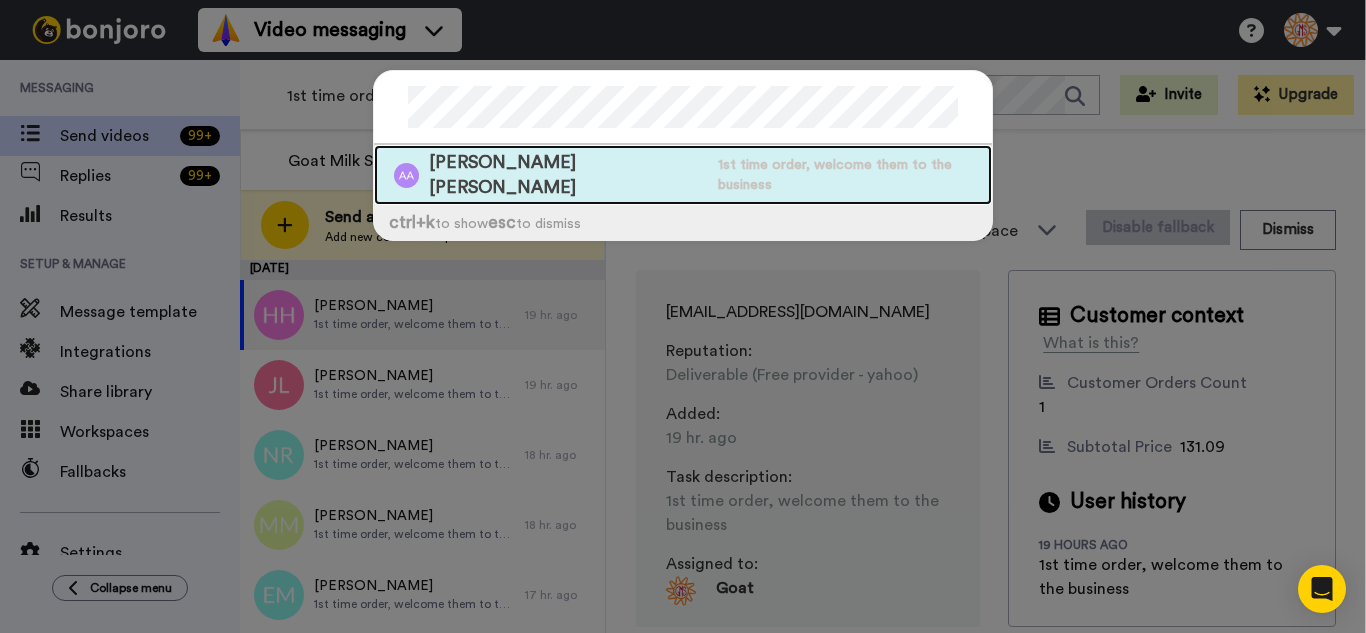 click on "[PERSON_NAME] [PERSON_NAME]" at bounding box center [568, 175] 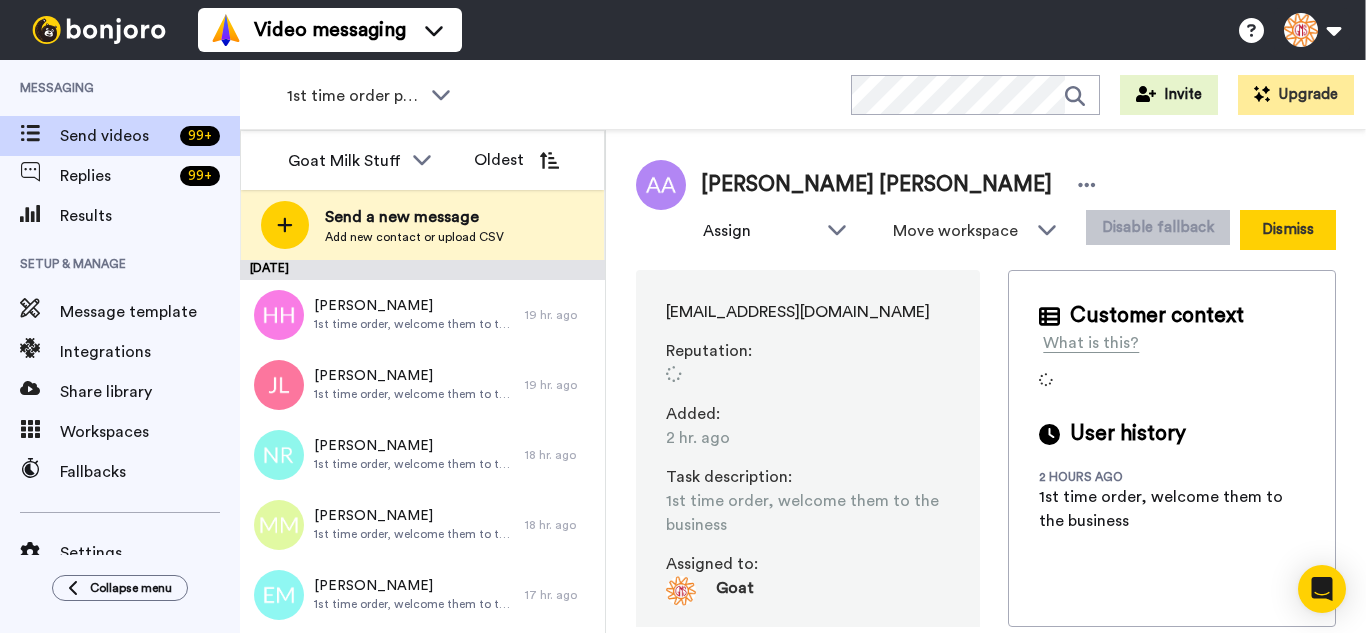 click on "Dismiss" at bounding box center (1288, 230) 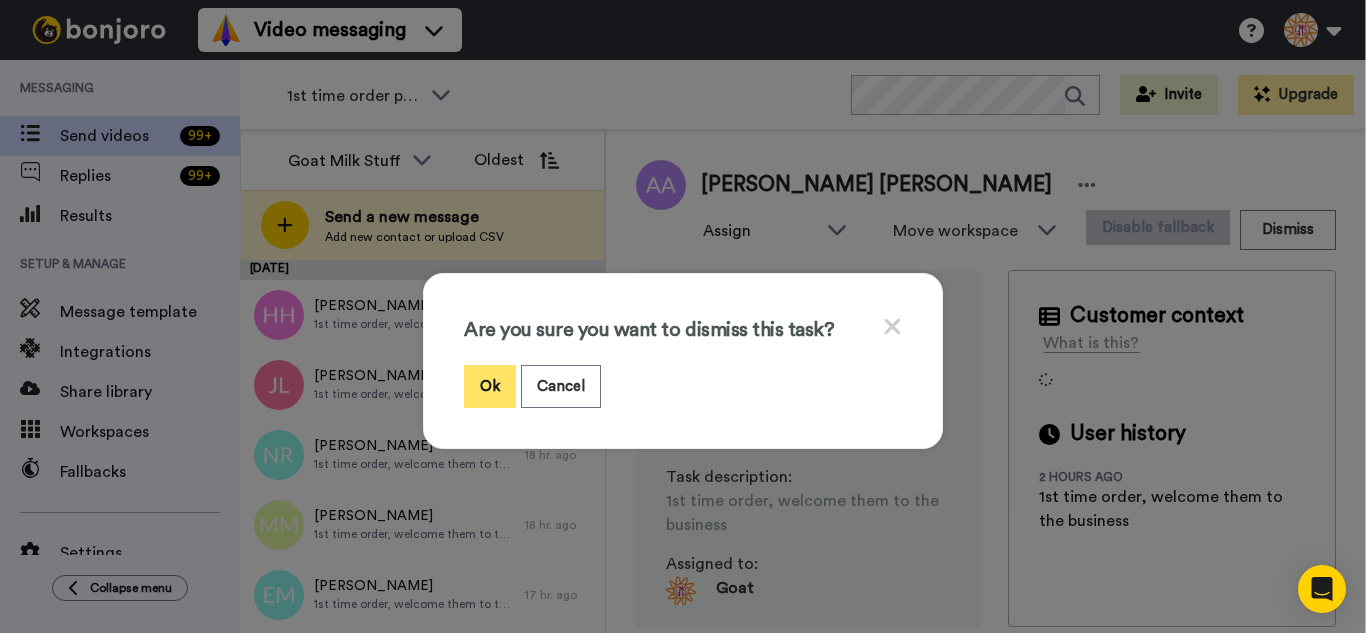 click on "Ok" at bounding box center (490, 386) 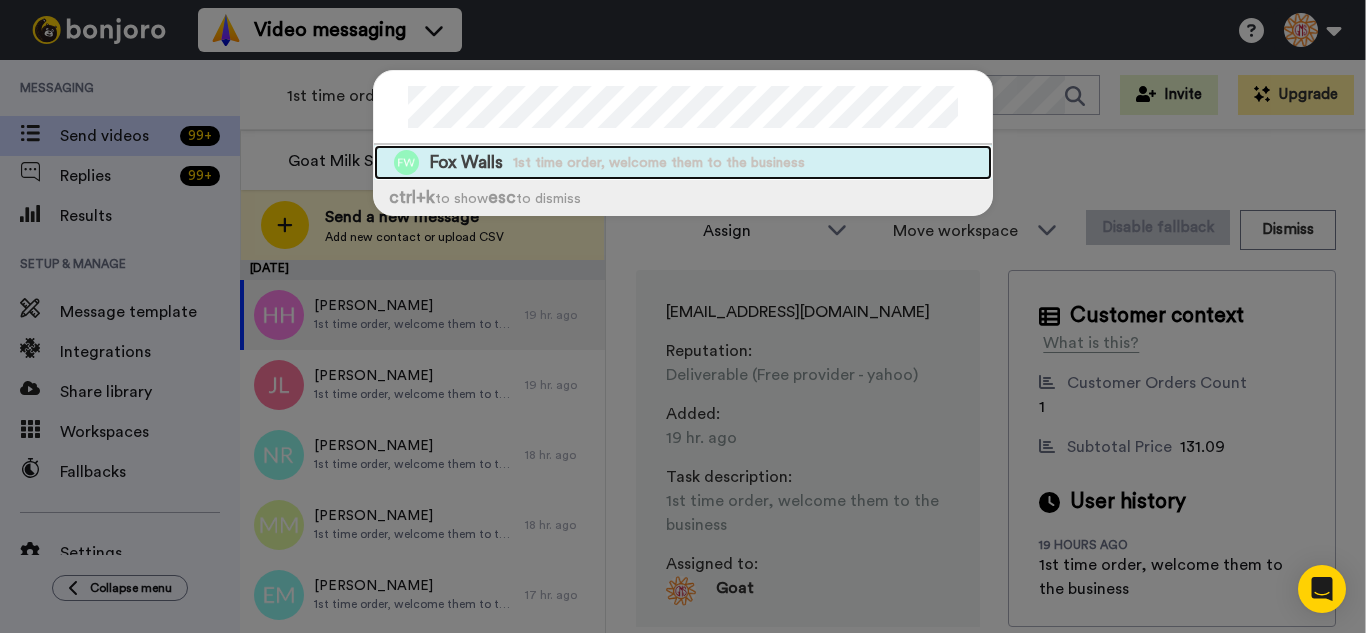 click on "1st time order, welcome them to the business" at bounding box center [659, 163] 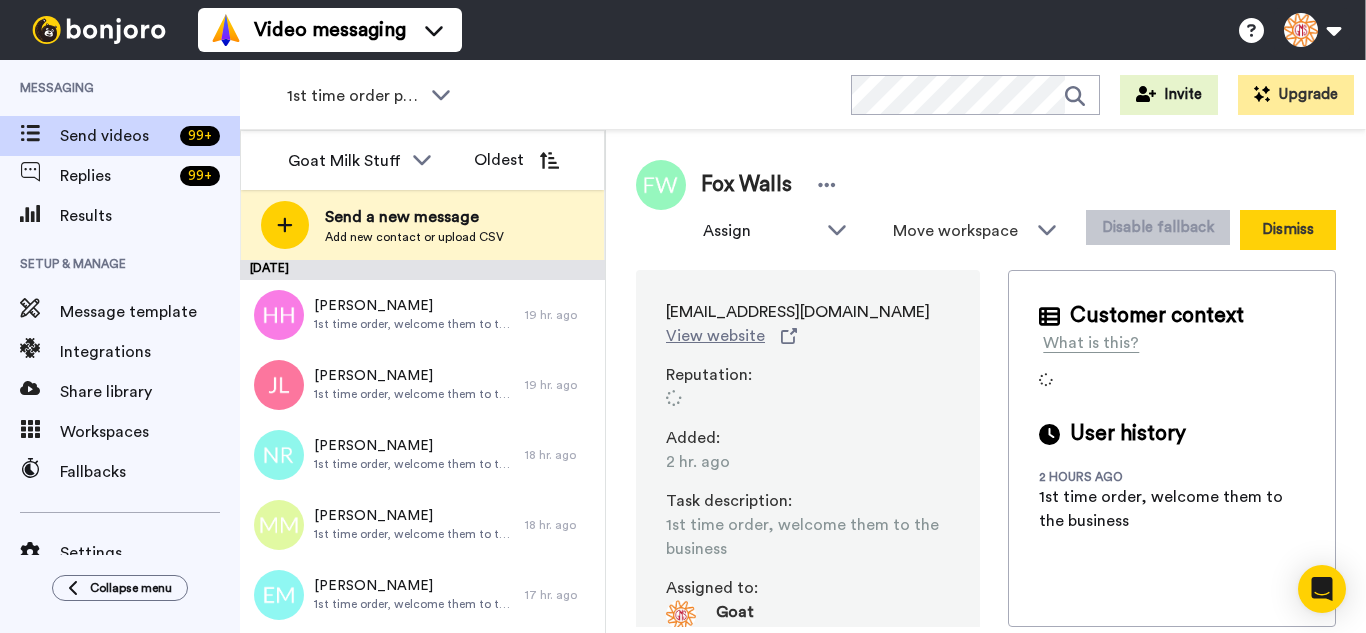 click on "Dismiss" at bounding box center [1288, 230] 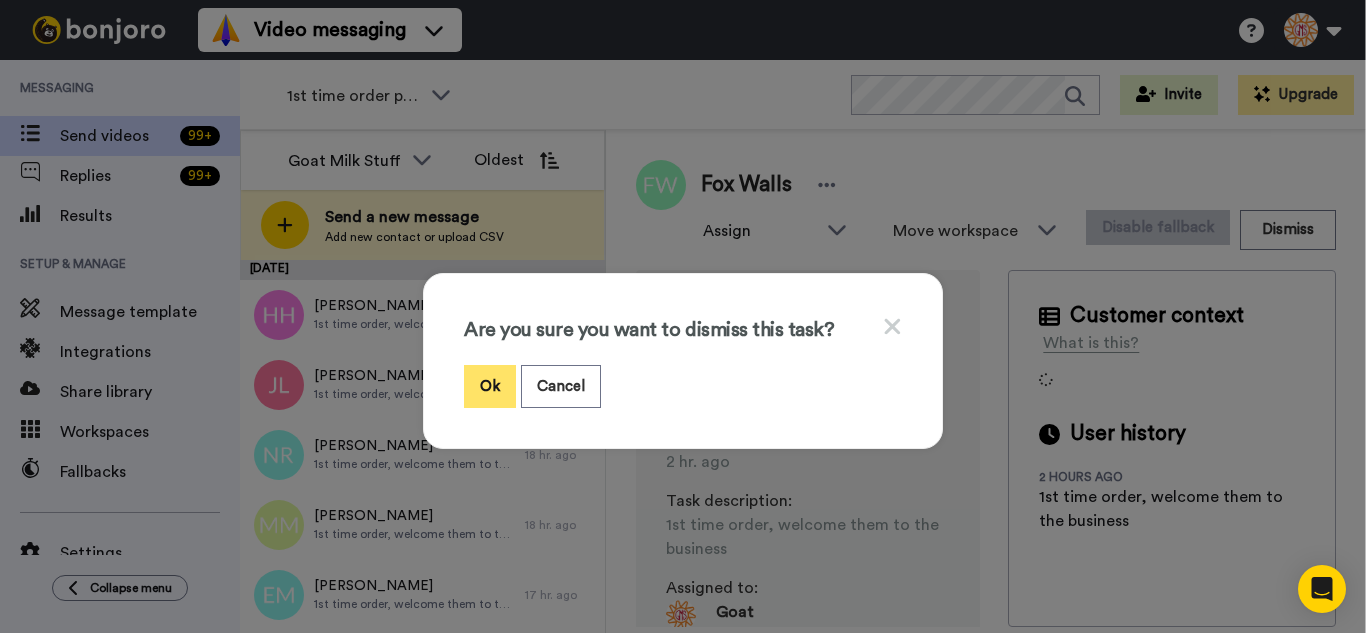 click on "Ok" at bounding box center [490, 386] 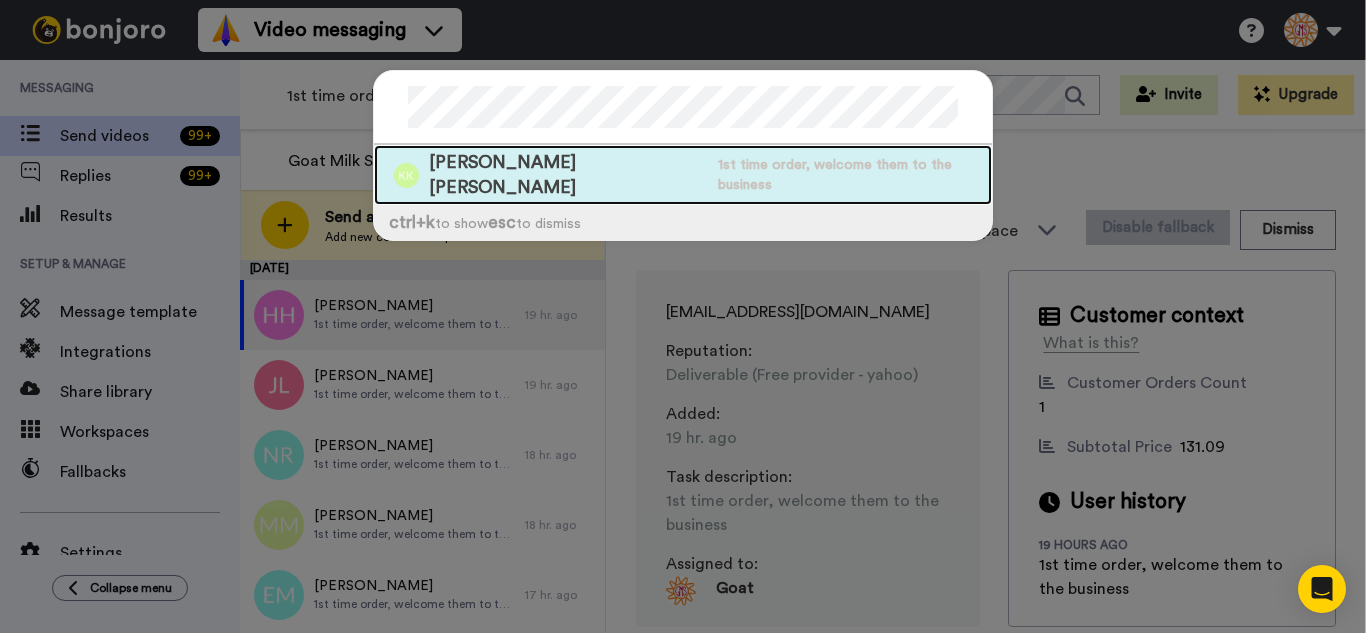 click on "[PERSON_NAME] [PERSON_NAME]" at bounding box center (568, 175) 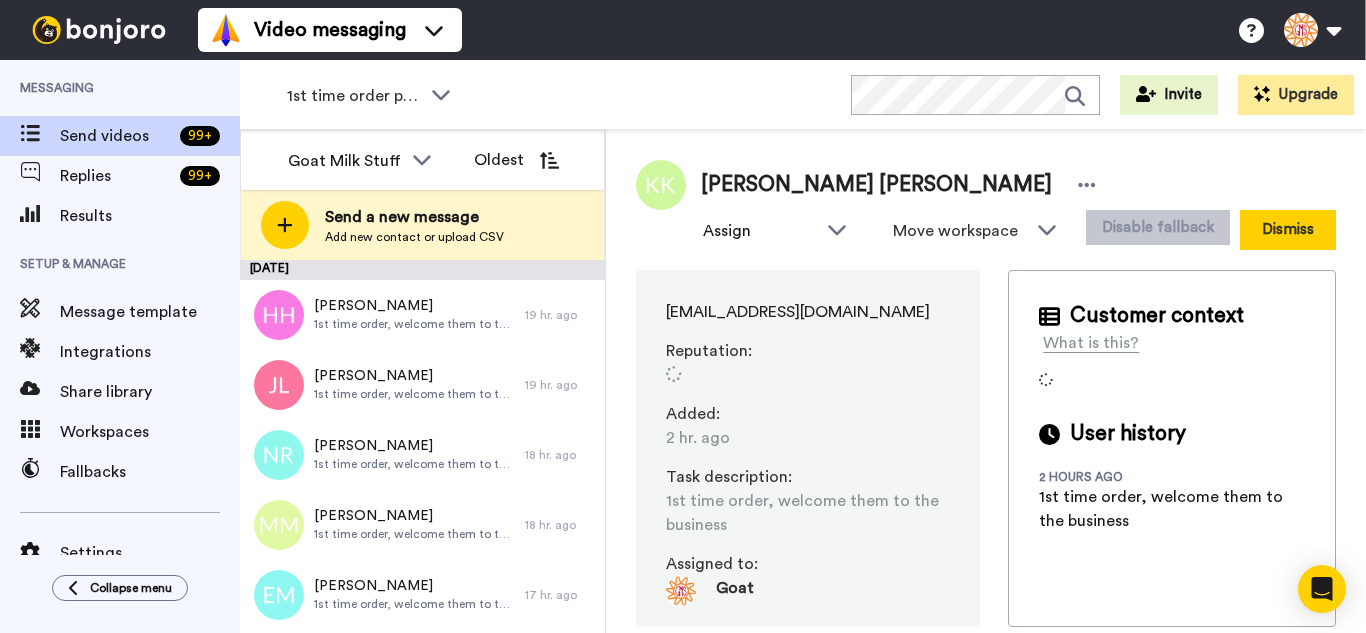 click on "Dismiss" at bounding box center [1288, 230] 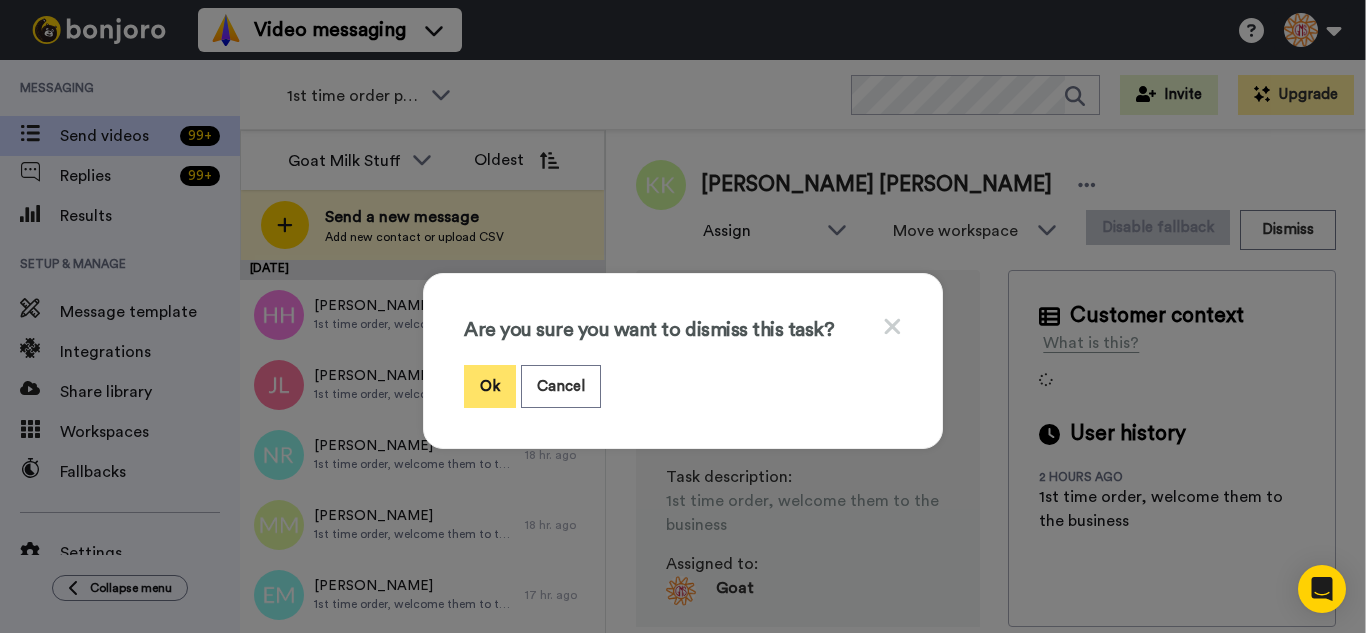 click on "Ok" at bounding box center [490, 386] 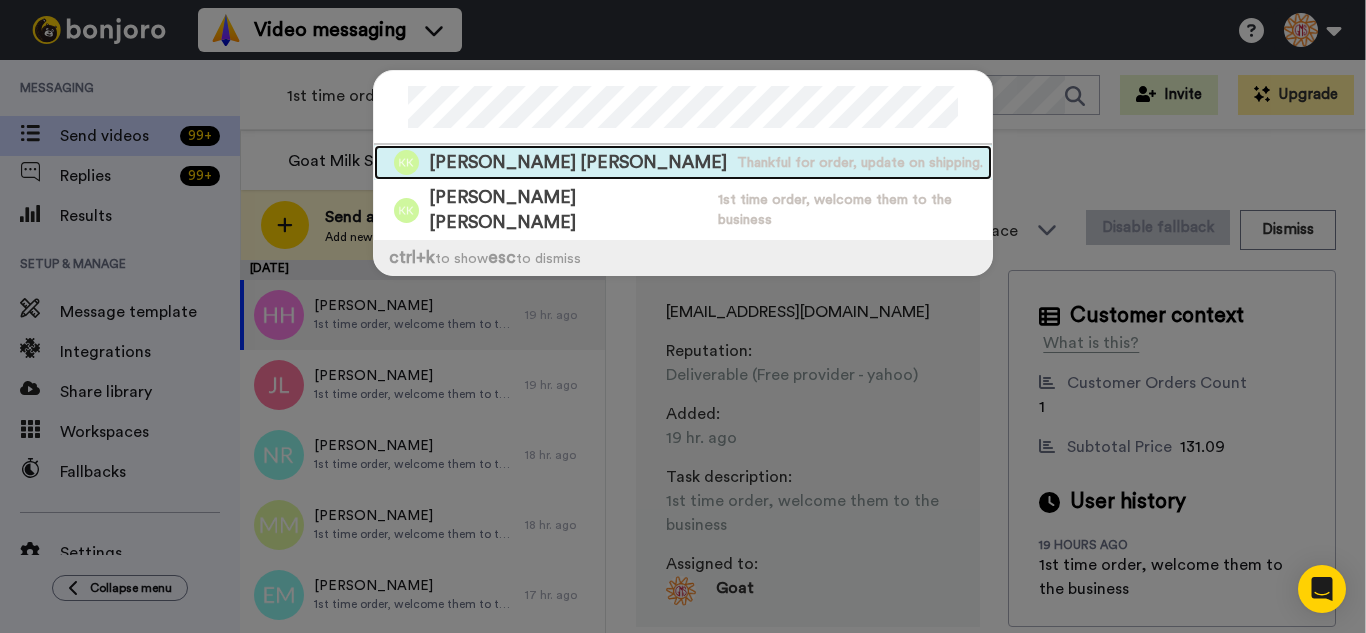 click on "Thankful for order, update on shipping." at bounding box center (860, 163) 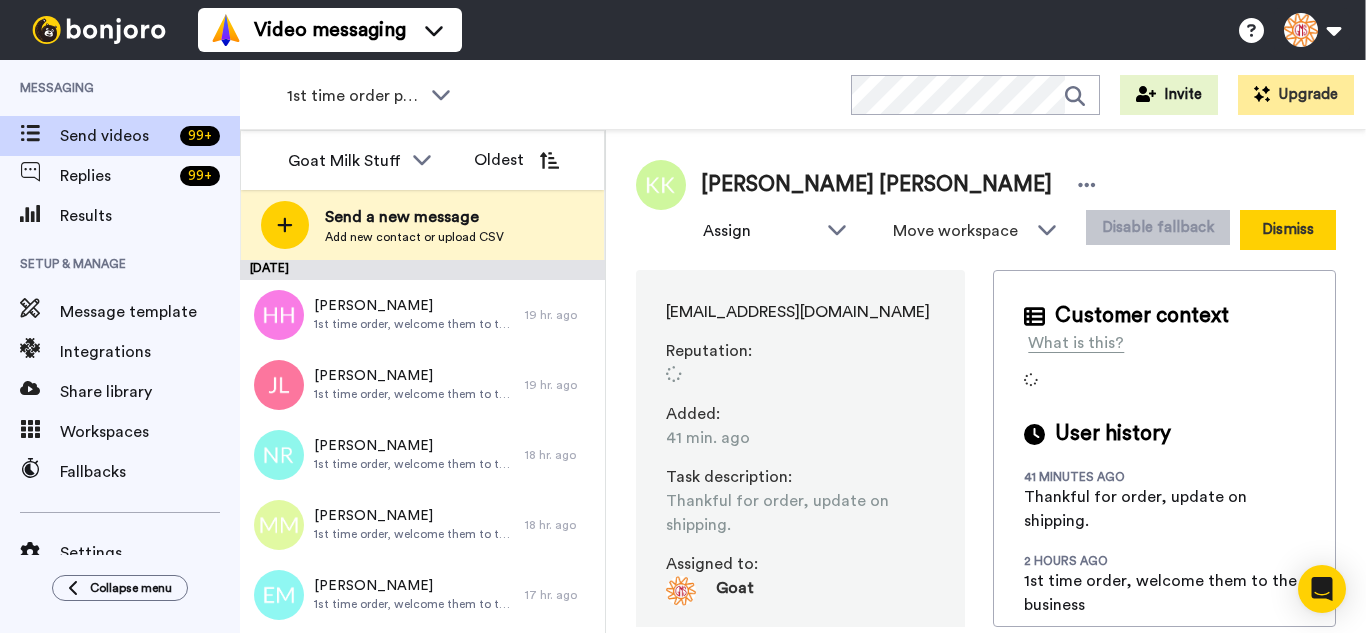 click on "Dismiss" at bounding box center [1288, 230] 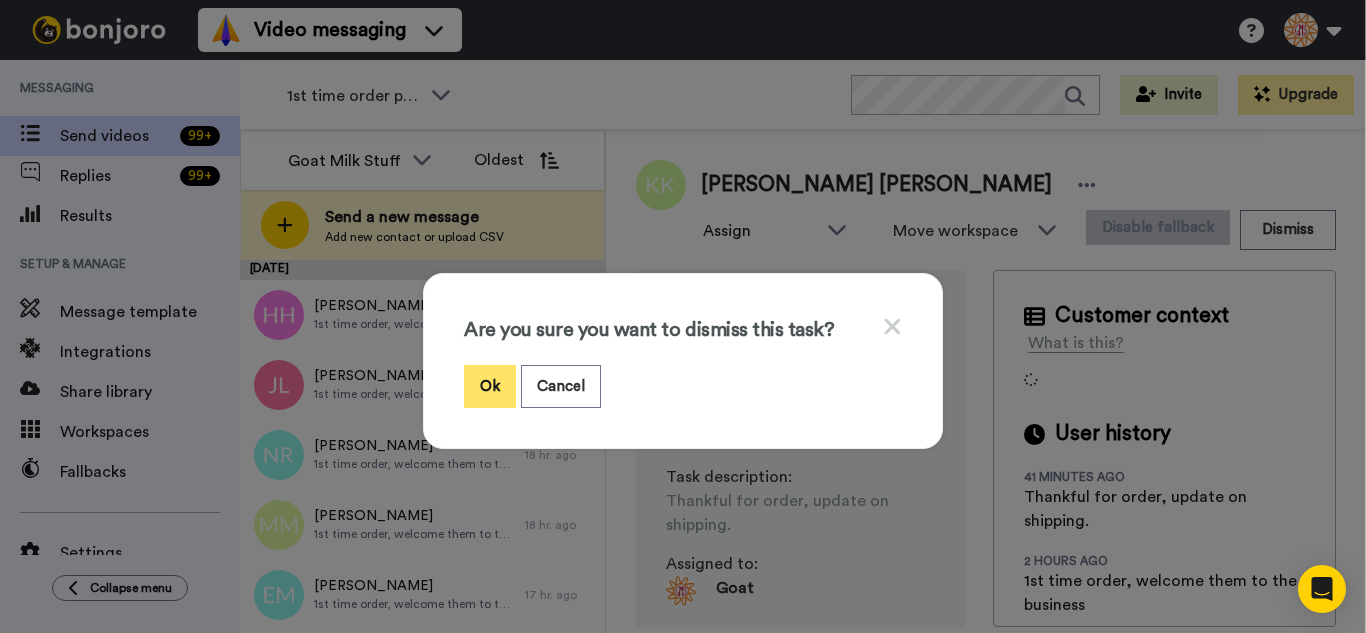 drag, startPoint x: 485, startPoint y: 381, endPoint x: 491, endPoint y: 369, distance: 13.416408 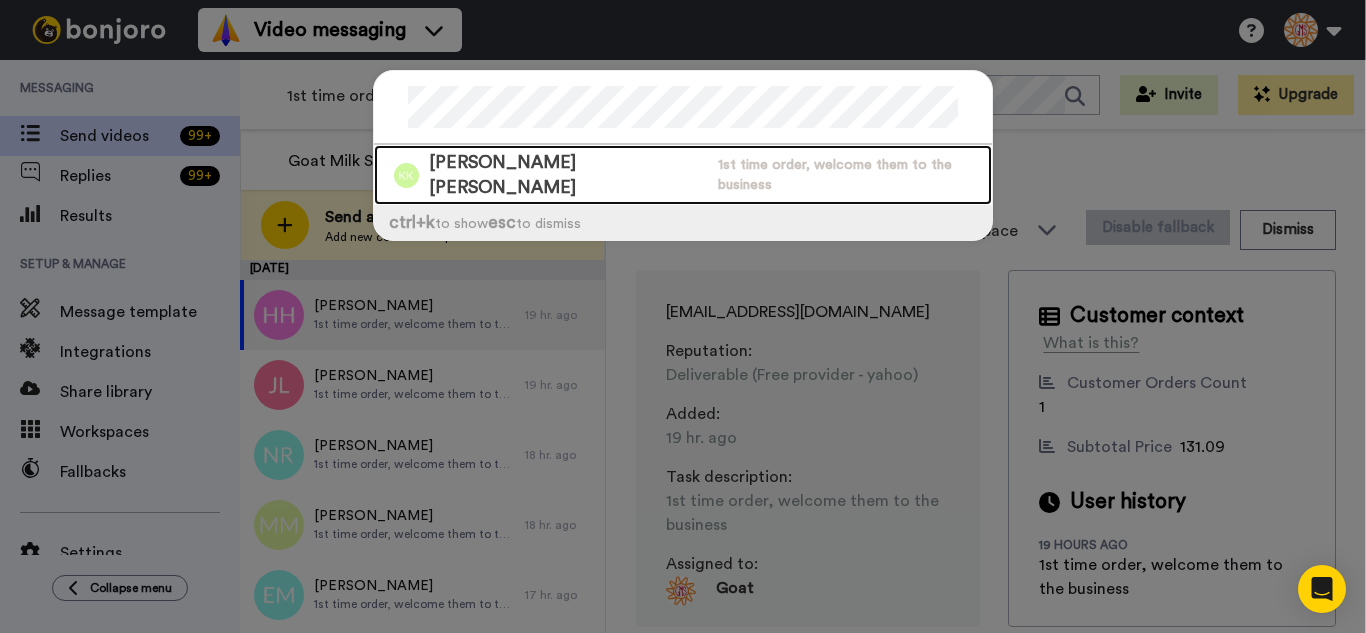 click on "1st time order, welcome them to the business" at bounding box center (855, 175) 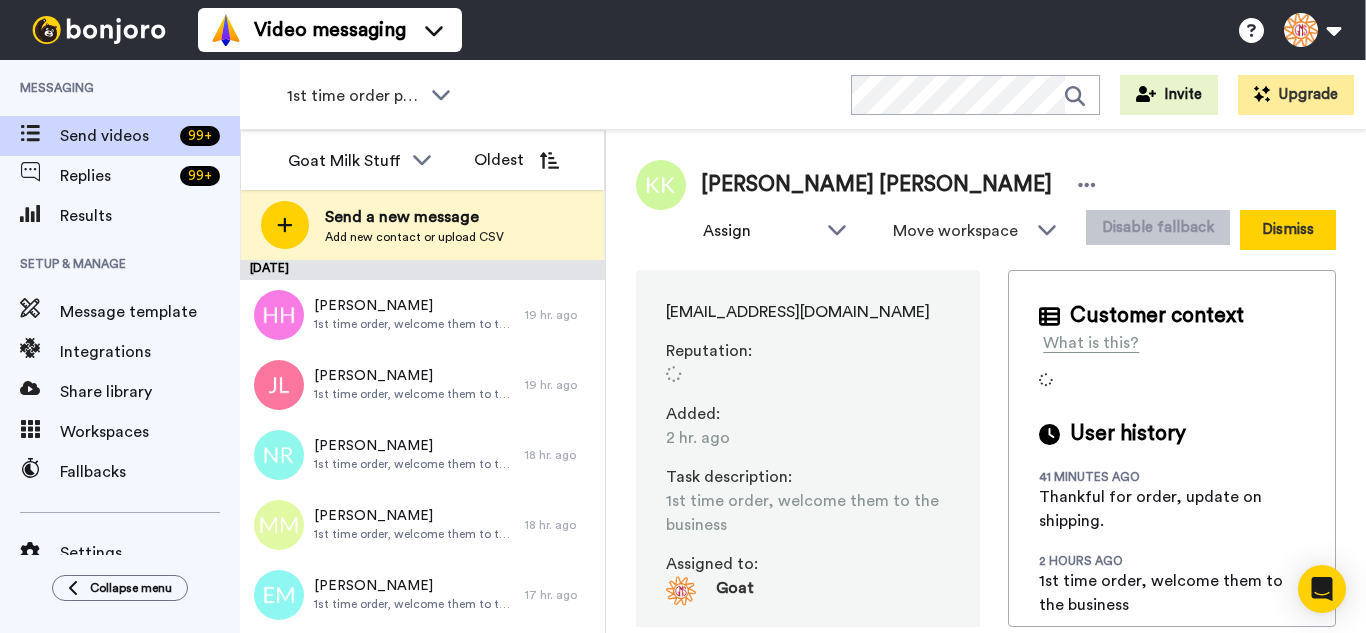 click on "Dismiss" at bounding box center [1288, 230] 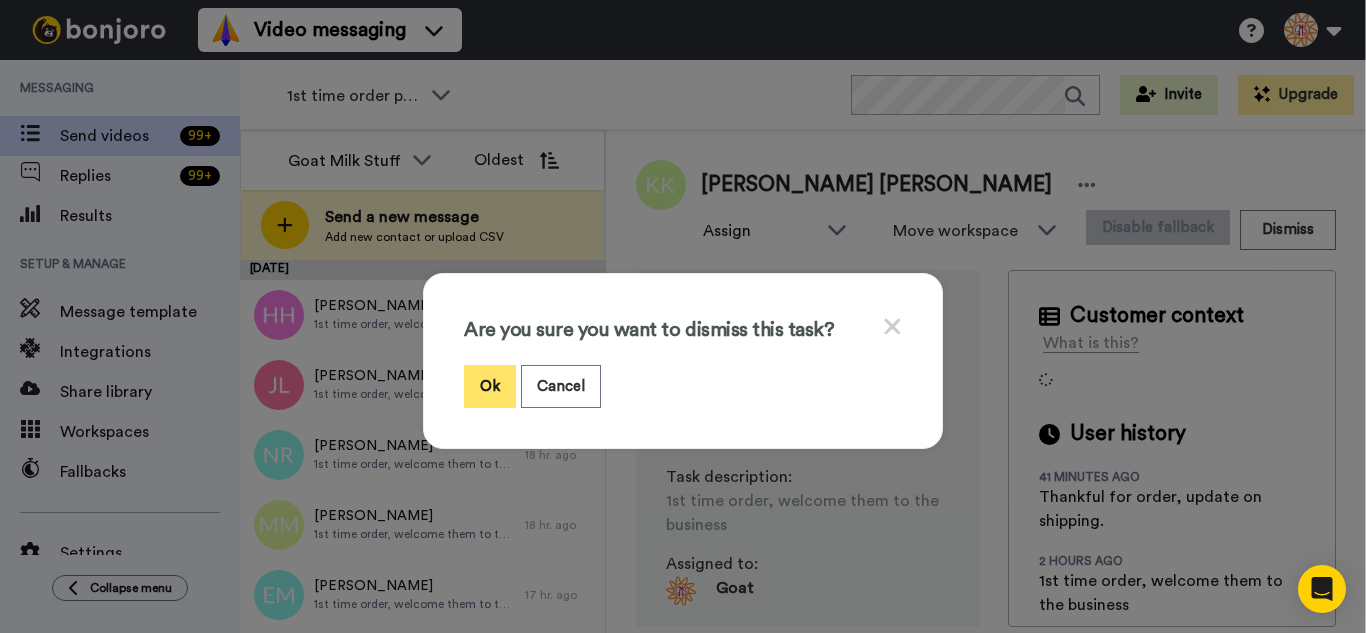 click on "Ok" at bounding box center [490, 386] 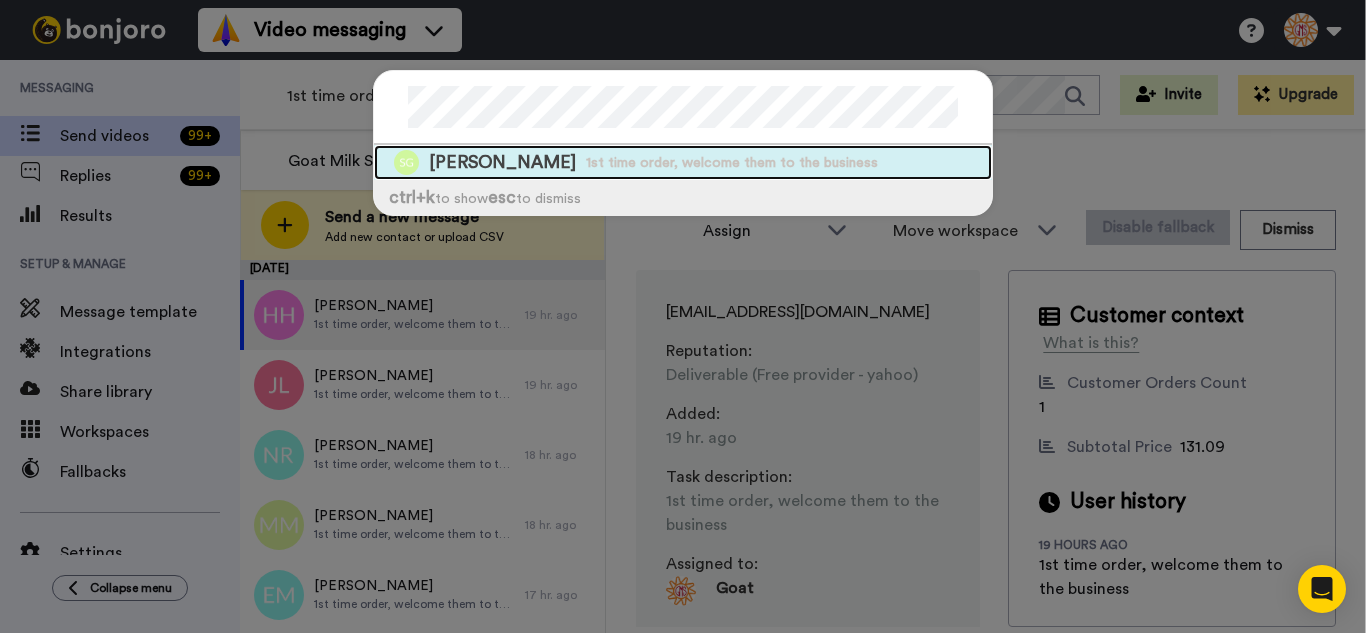 click on "1st time order, welcome them to the business" at bounding box center [732, 163] 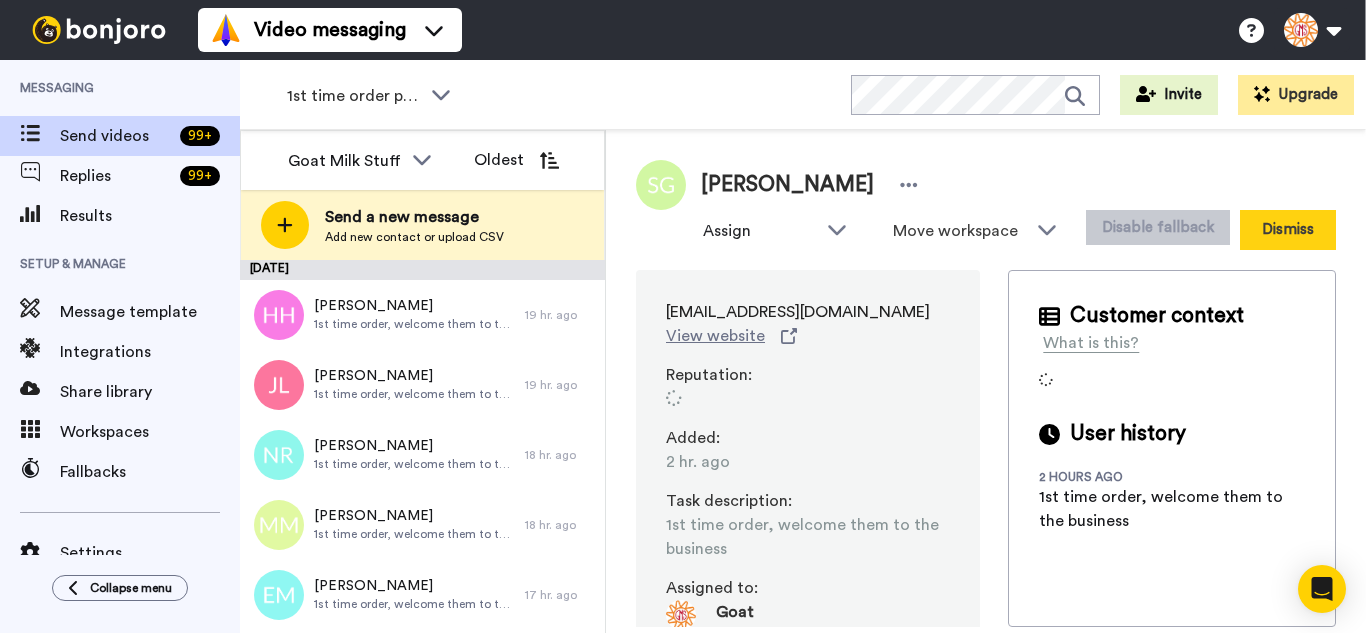 click on "Dismiss" at bounding box center (1288, 230) 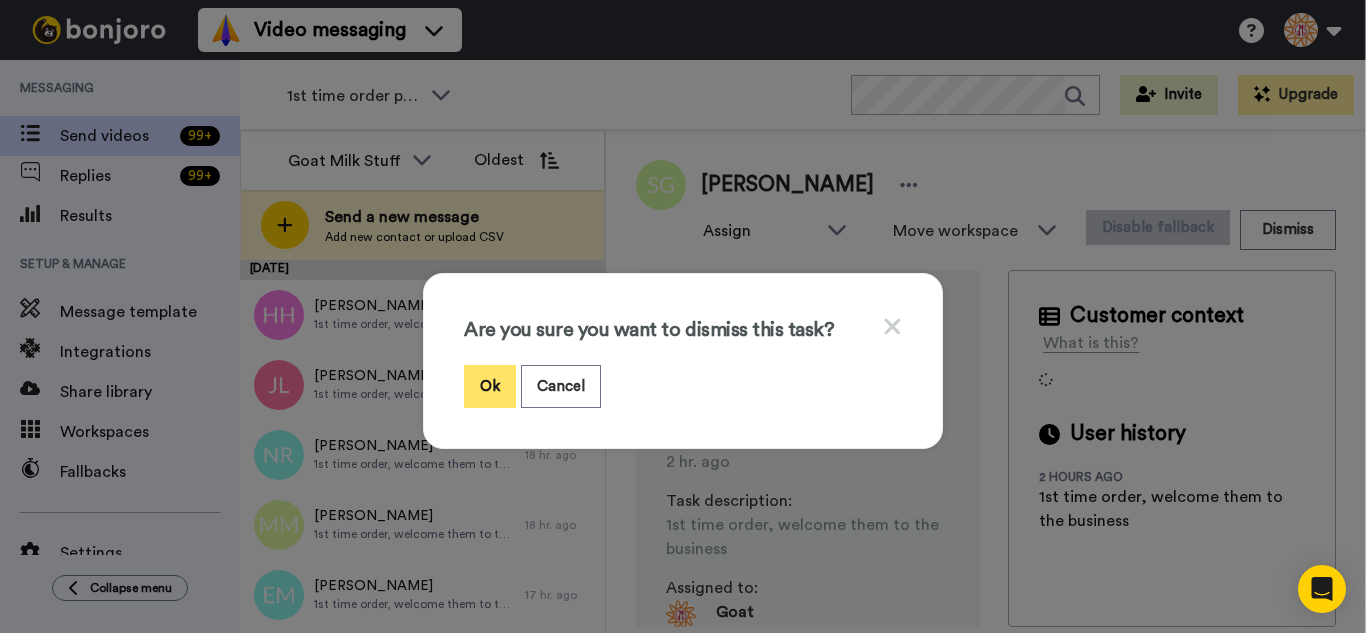 click on "Ok" at bounding box center (490, 386) 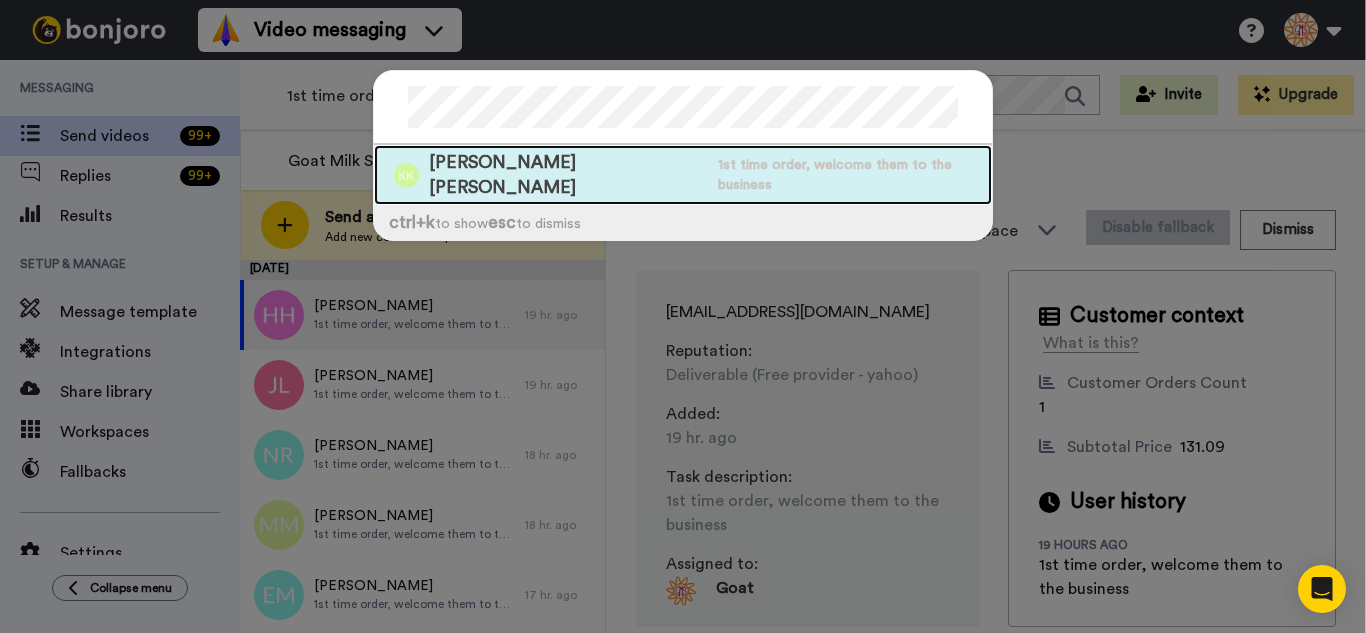 click on "[PERSON_NAME] [PERSON_NAME]" at bounding box center [568, 175] 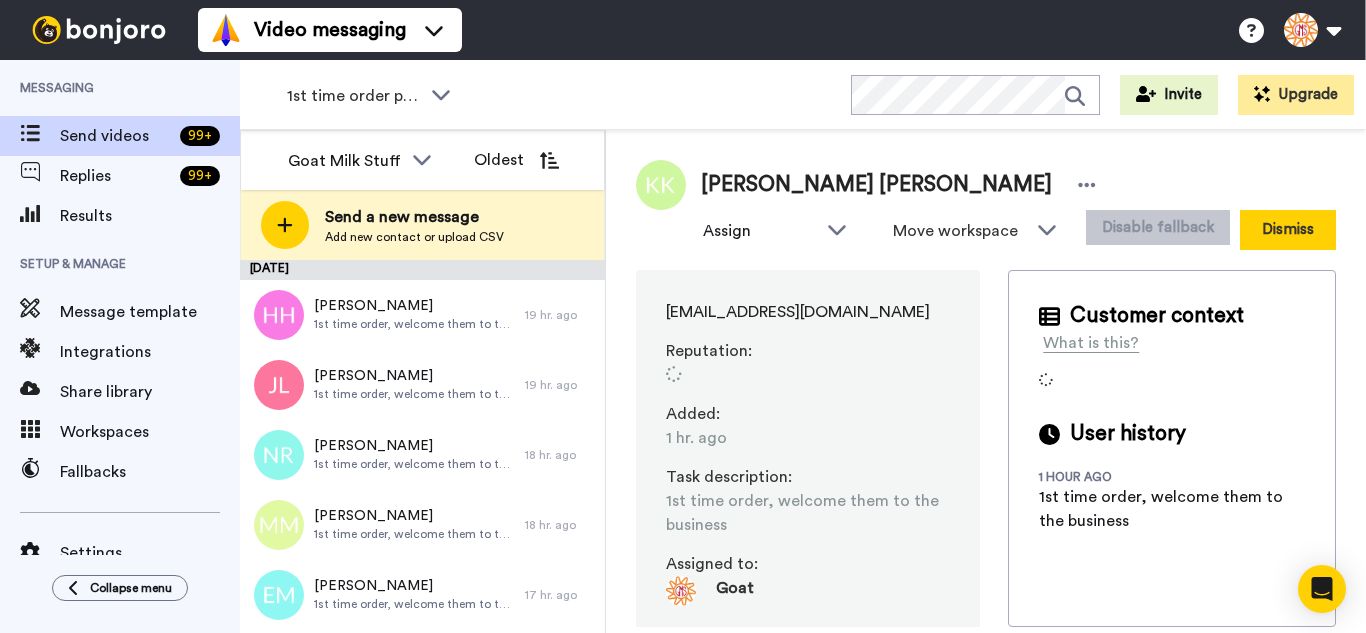 click on "Dismiss" at bounding box center [1288, 230] 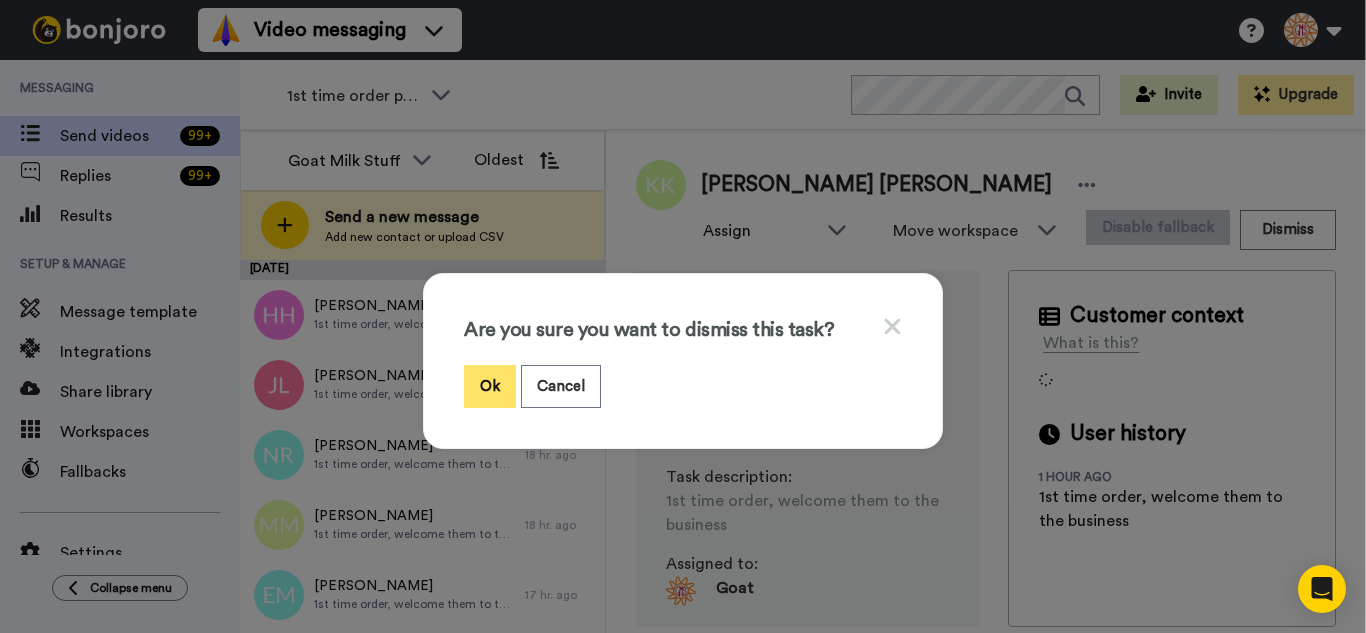 click on "Ok" at bounding box center [490, 386] 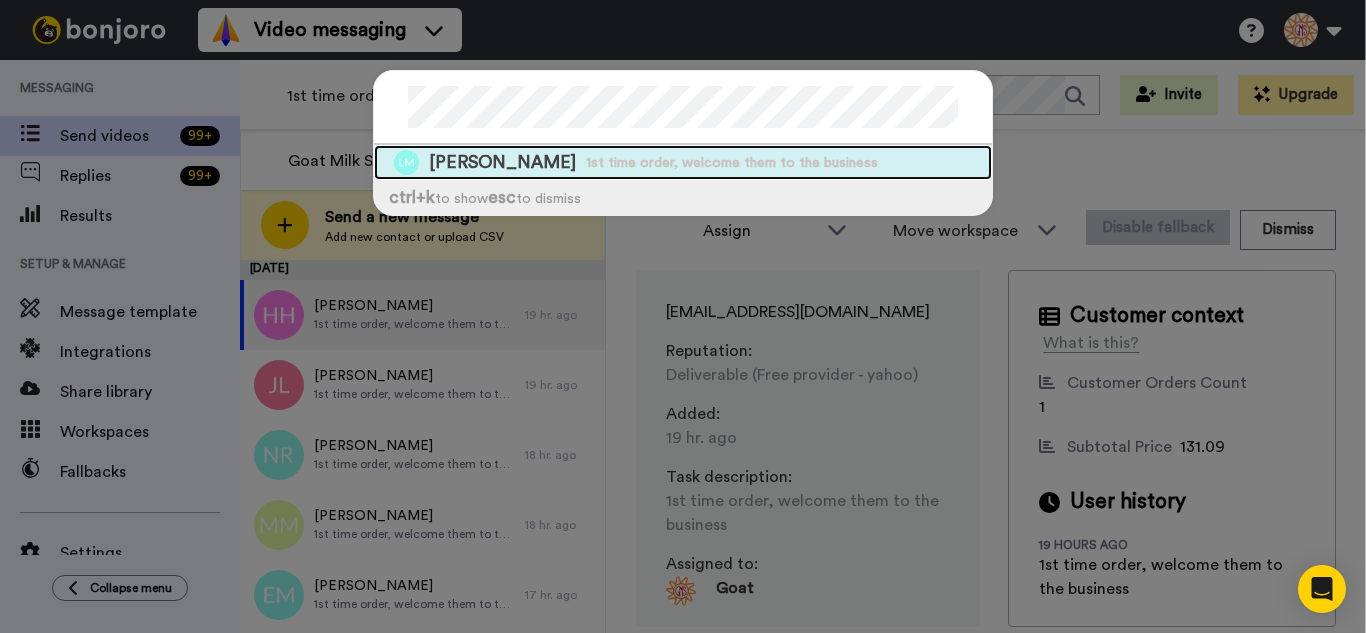 click on "1st time order, welcome them to the business" at bounding box center (732, 163) 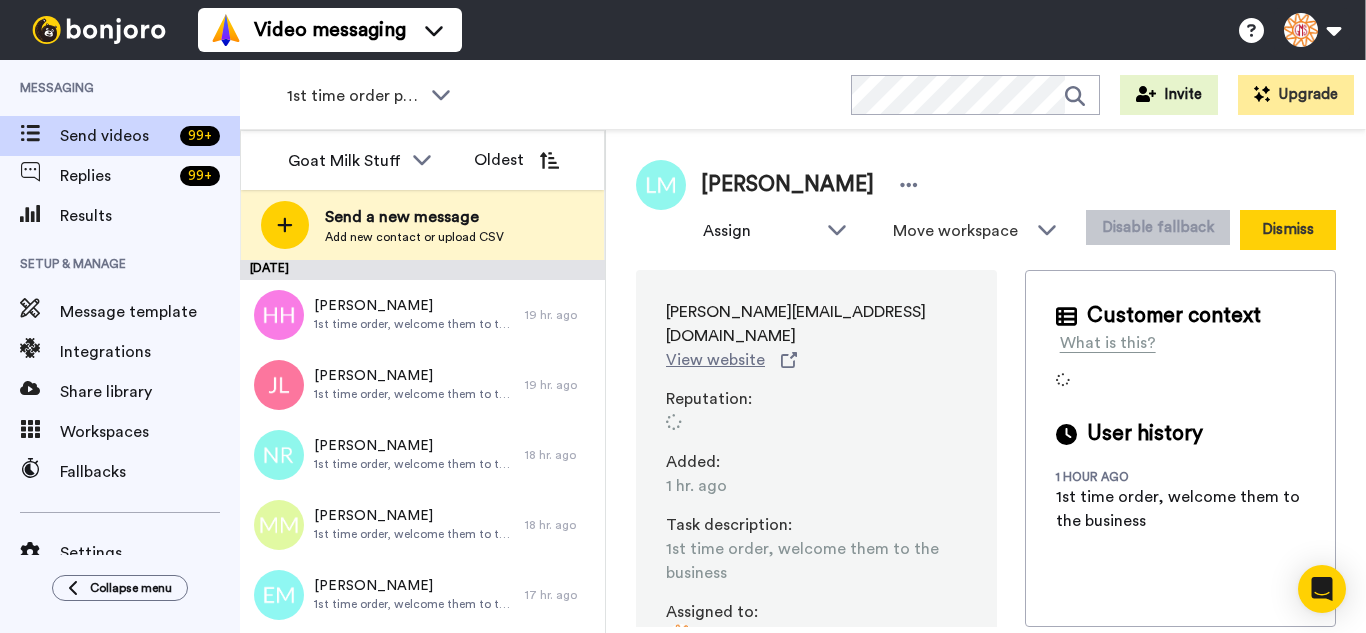 click on "Dismiss" at bounding box center (1288, 230) 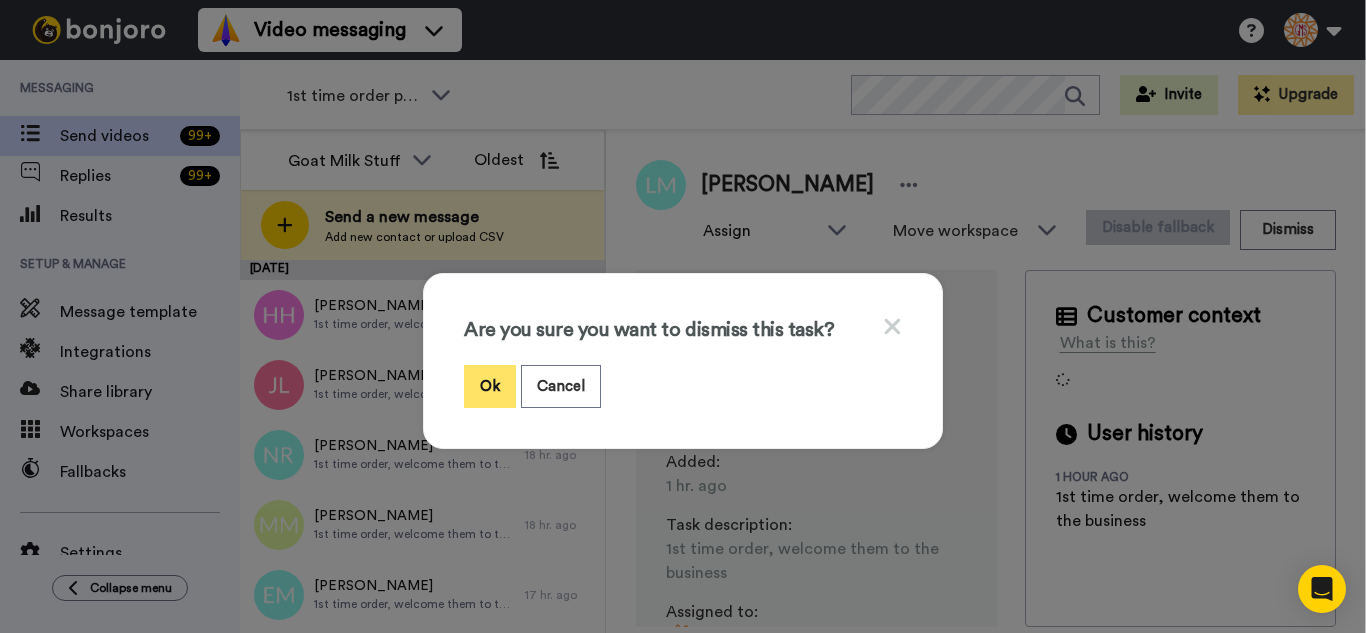 drag, startPoint x: 486, startPoint y: 386, endPoint x: 274, endPoint y: 94, distance: 360.84344 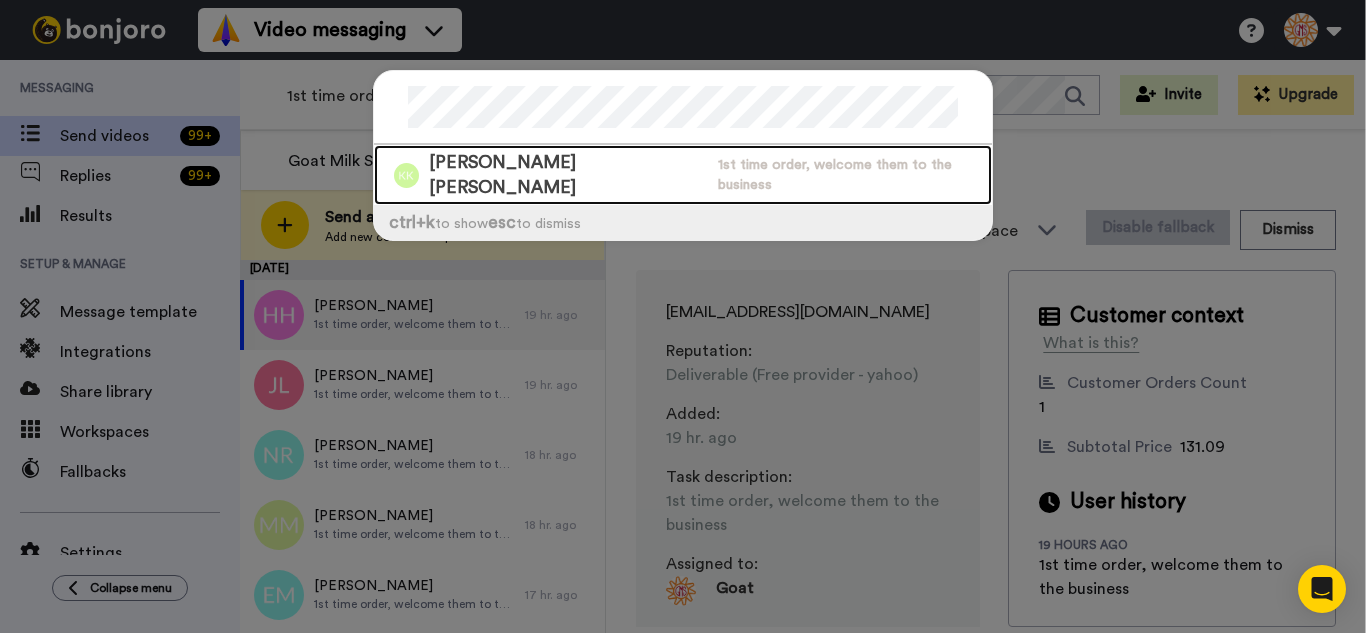 click on "[PERSON_NAME] [PERSON_NAME]" at bounding box center [568, 175] 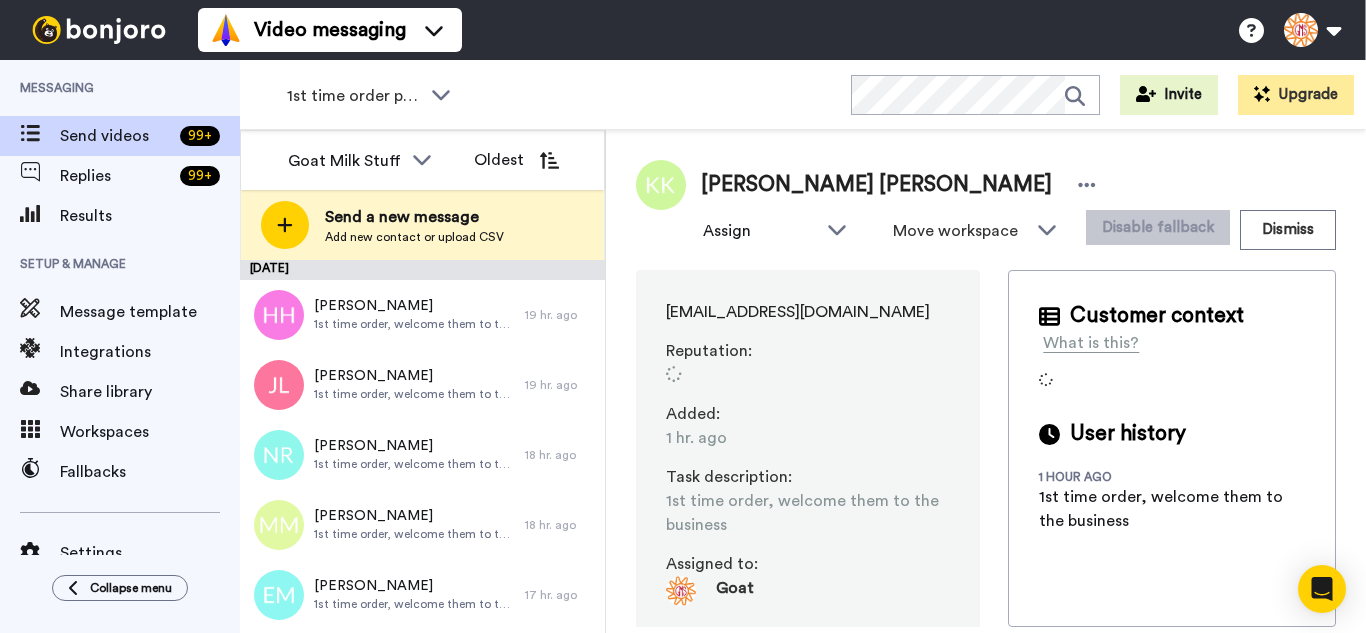 click on "[PERSON_NAME] [PERSON_NAME] Assign Goat Milk Stuff Move workspace WORKSPACES View all Thanking Thankful for Orders Other Review Request - Ordered [DATE] Retention 1st time order people Other GMS Testimonials - Survey people + Add a new workspace Disable fallback Dismiss" at bounding box center (986, 205) 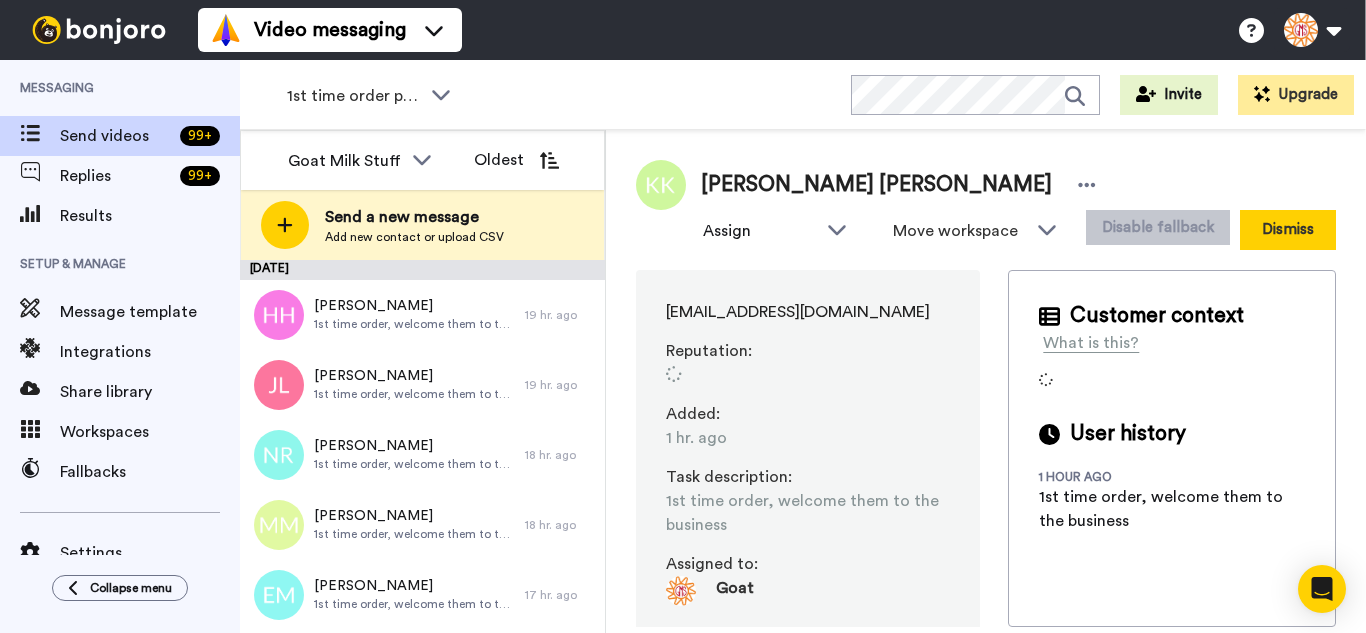 click on "Dismiss" at bounding box center [1288, 230] 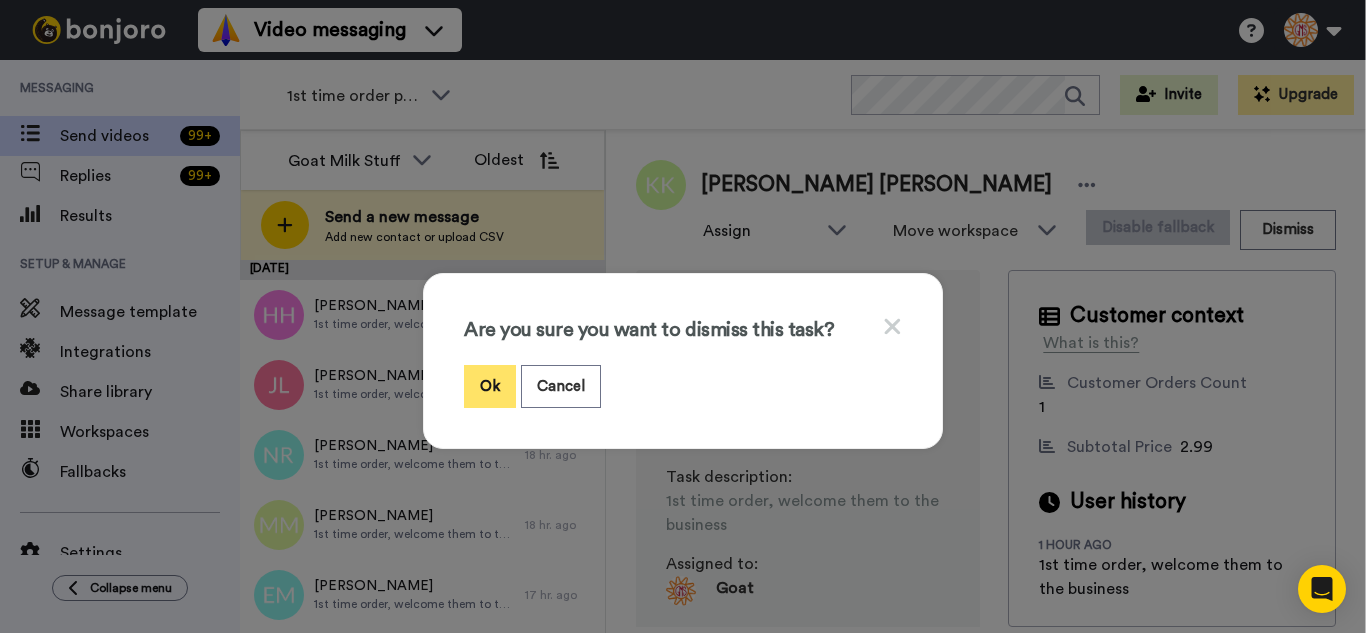 click on "Ok" at bounding box center [490, 386] 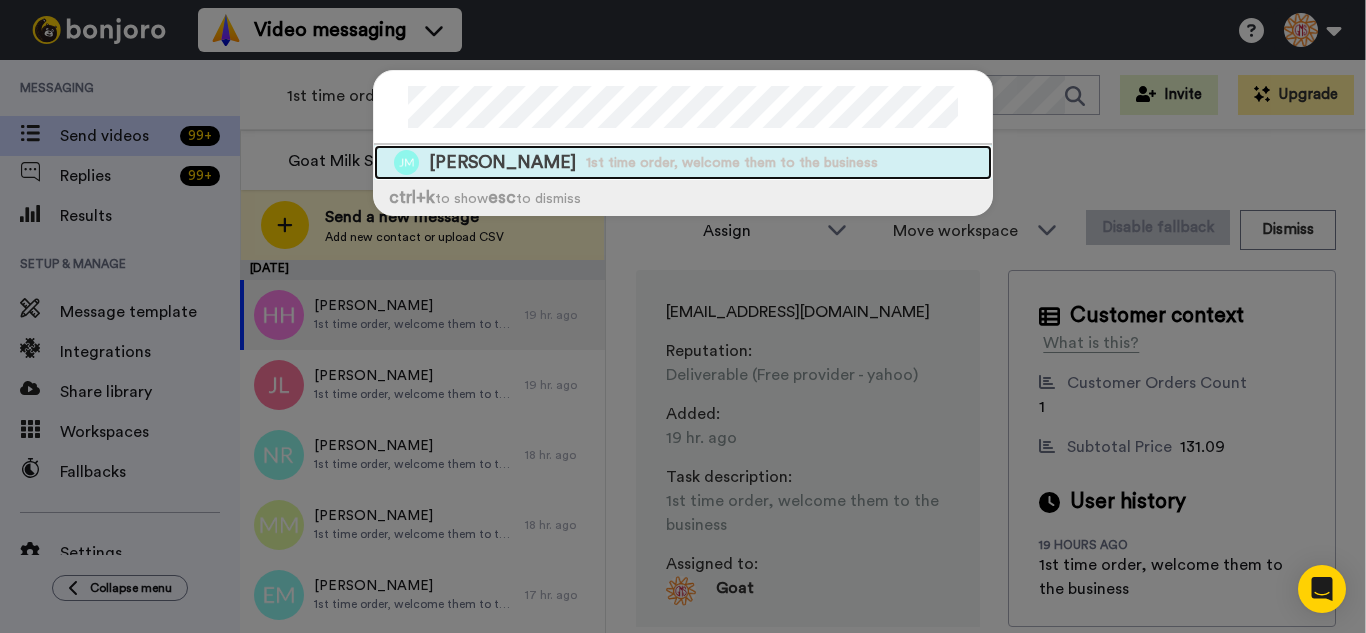 click on "1st time order, welcome them to the business" at bounding box center [732, 163] 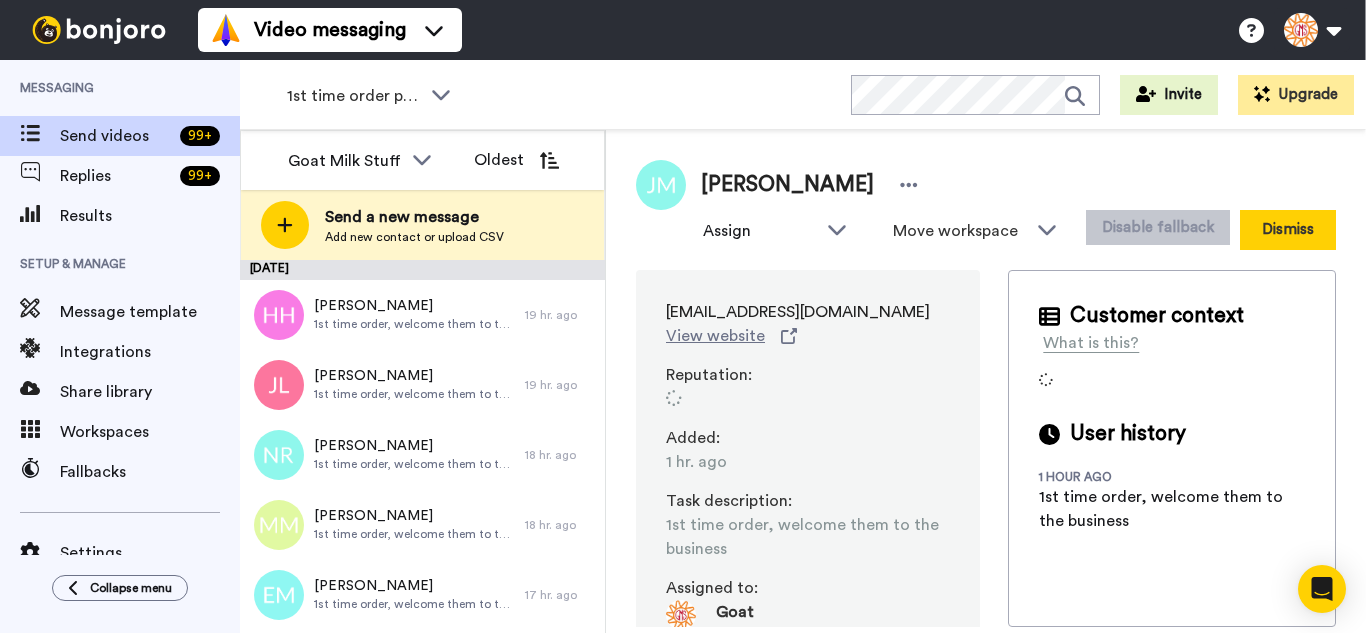 click on "Dismiss" at bounding box center (1288, 230) 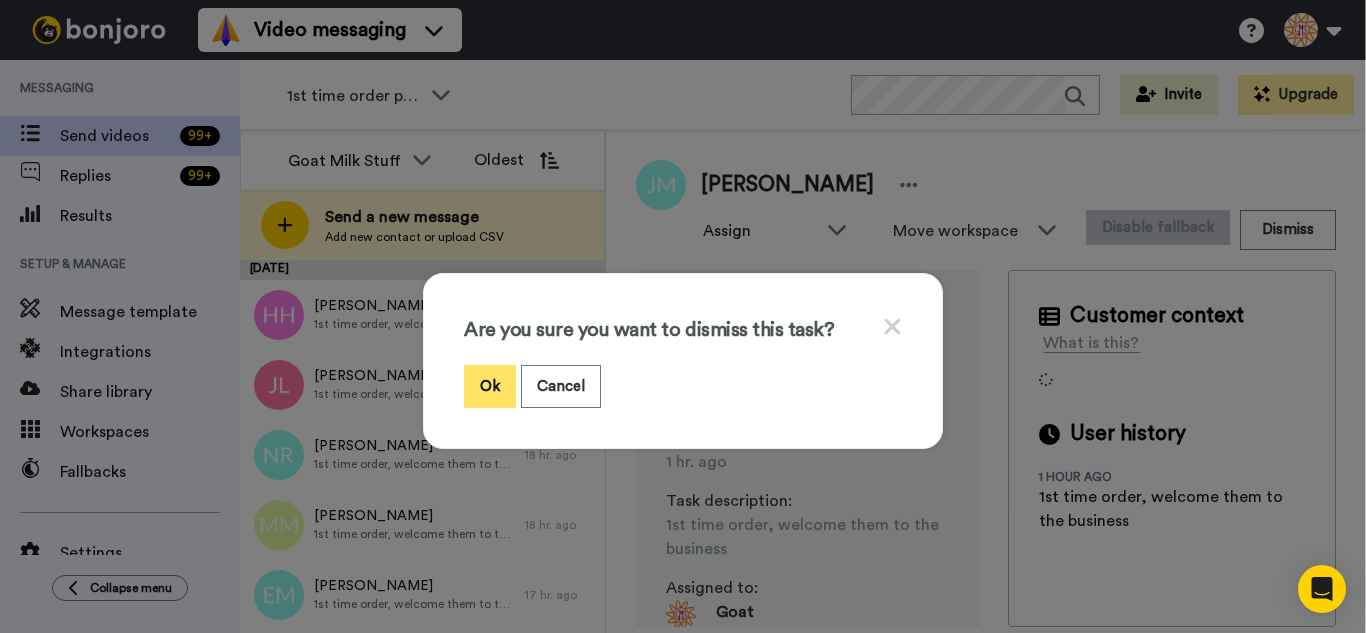click on "Ok" at bounding box center [490, 386] 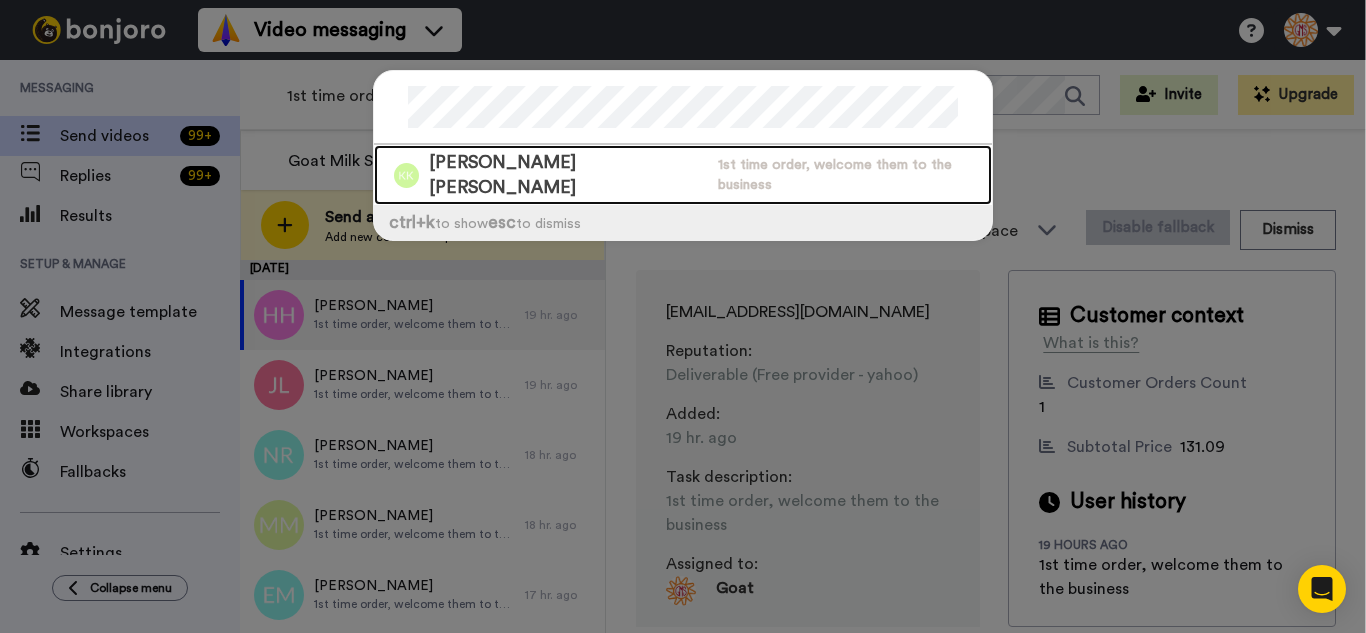click on "[PERSON_NAME] [PERSON_NAME]" at bounding box center (568, 175) 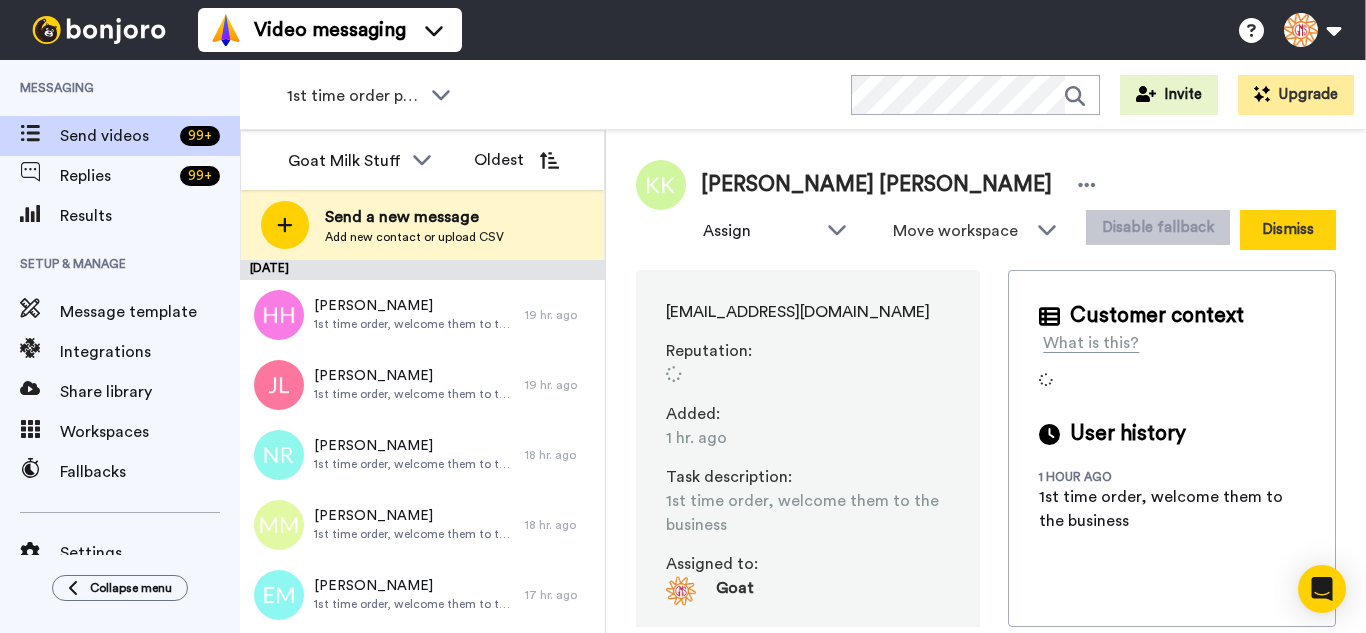 click on "Dismiss" at bounding box center (1288, 230) 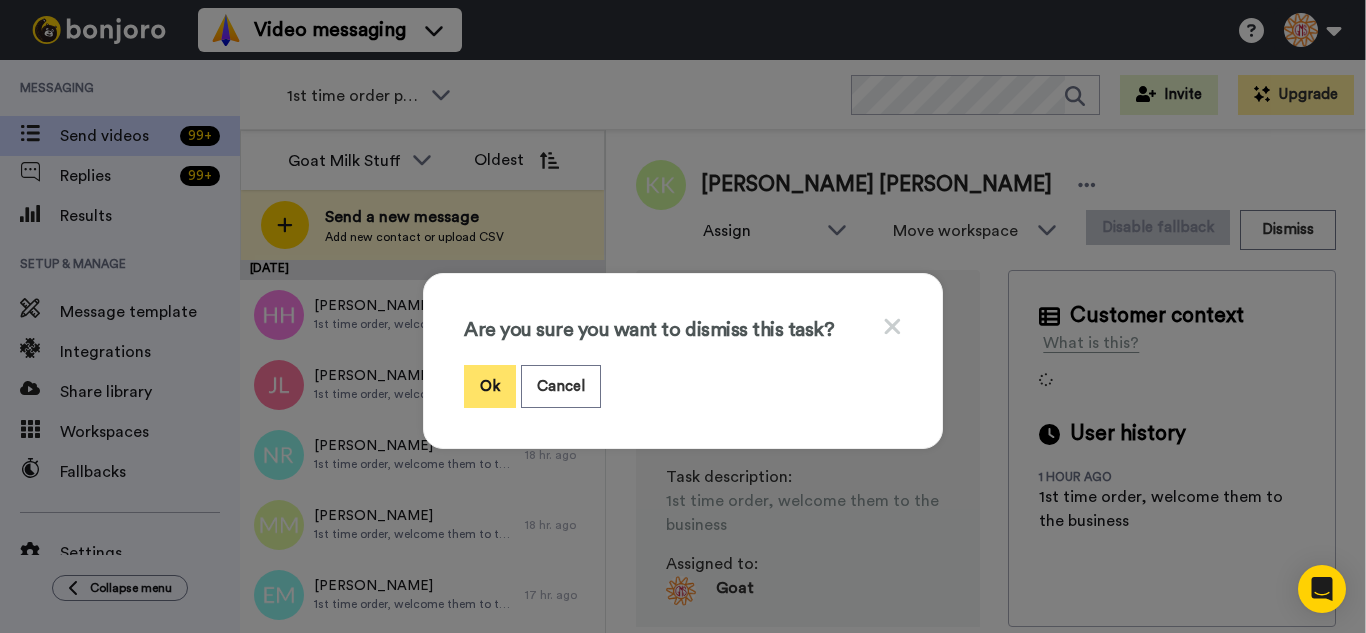click on "Ok" at bounding box center (490, 386) 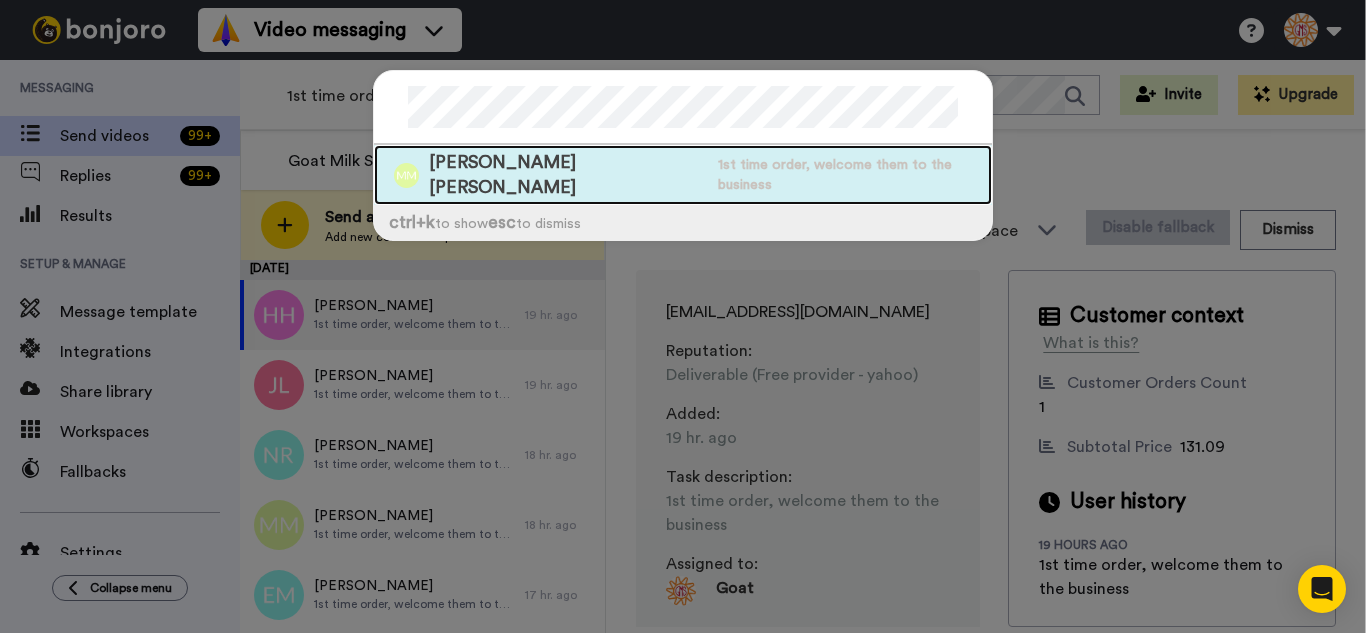 click on "[PERSON_NAME] [PERSON_NAME]" at bounding box center [568, 175] 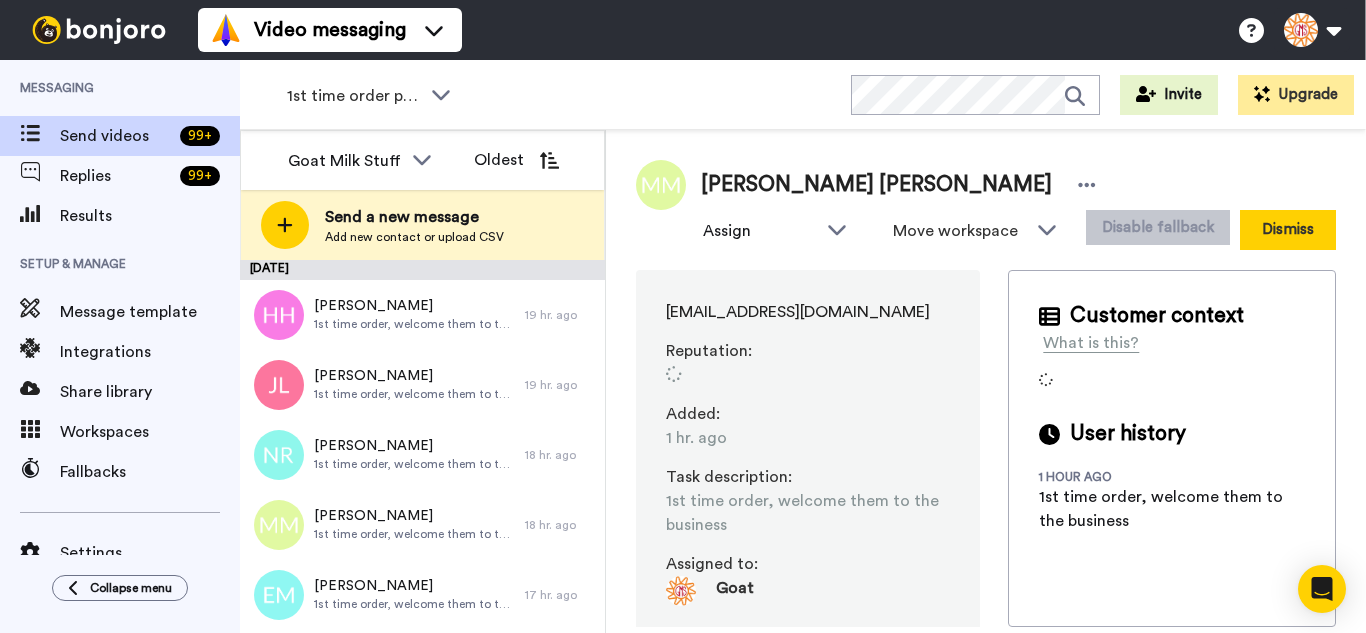 click on "Dismiss" at bounding box center [1288, 230] 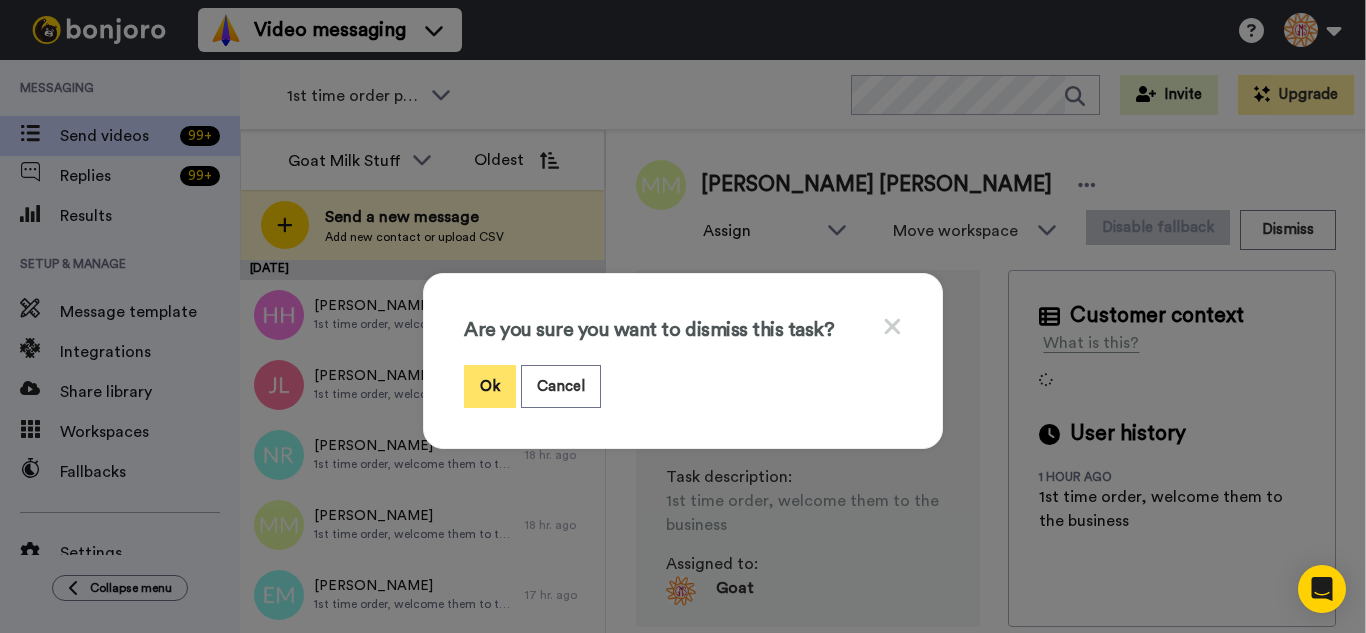 click on "Ok" at bounding box center (490, 386) 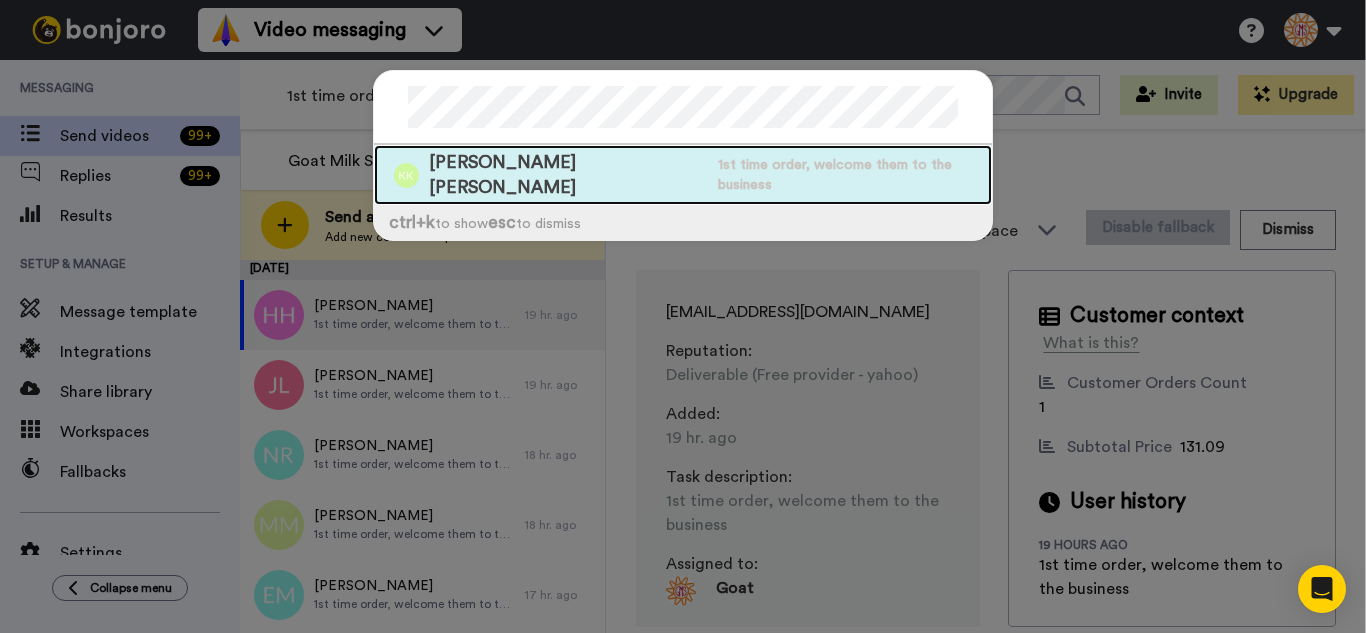 click on "[PERSON_NAME] [PERSON_NAME]" at bounding box center [568, 175] 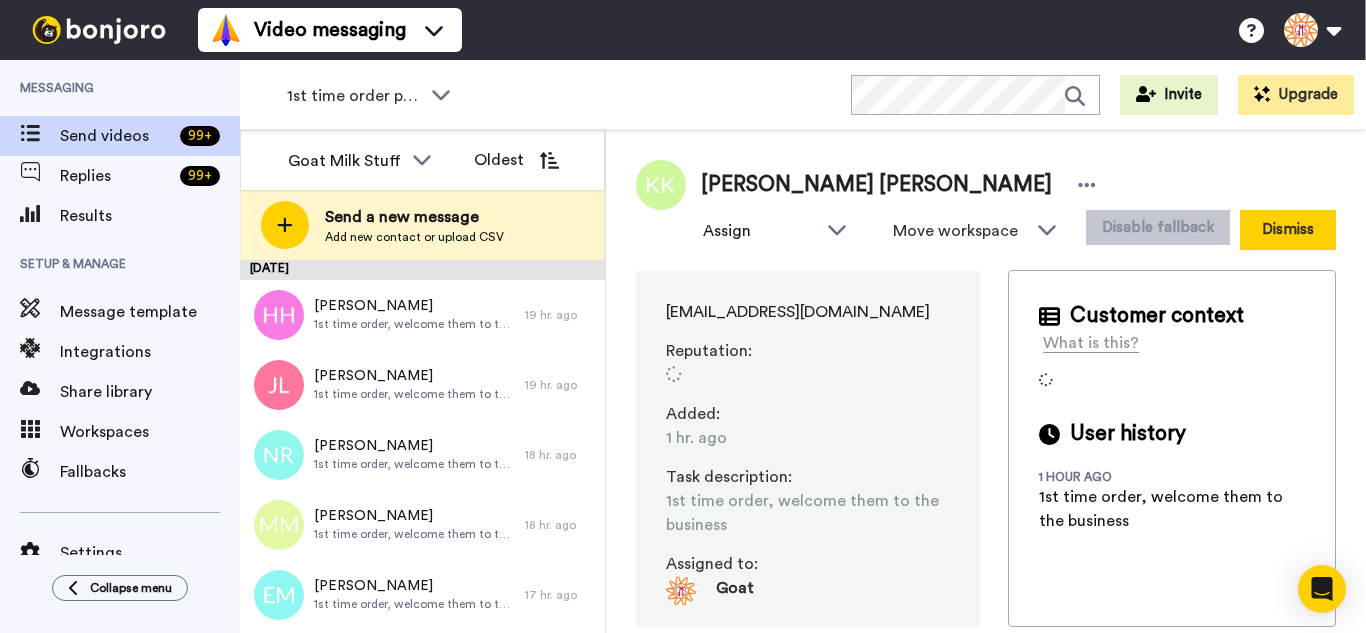 click on "Dismiss" at bounding box center [1288, 230] 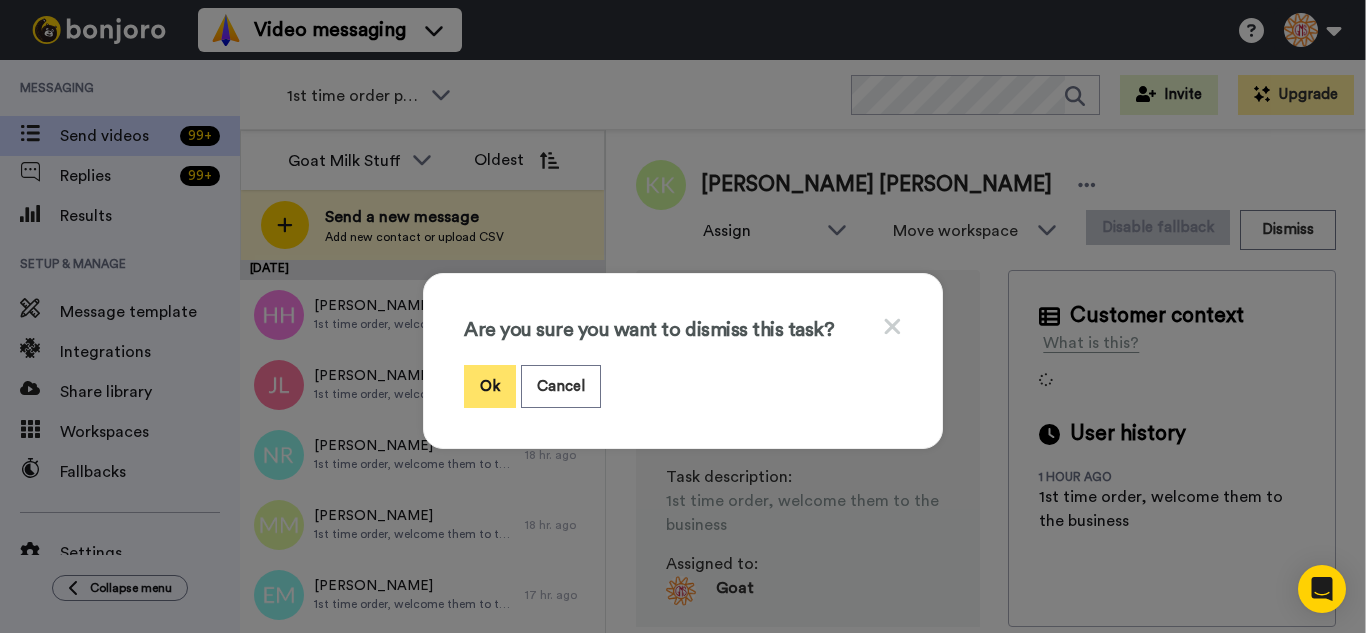 click on "Ok" at bounding box center (490, 386) 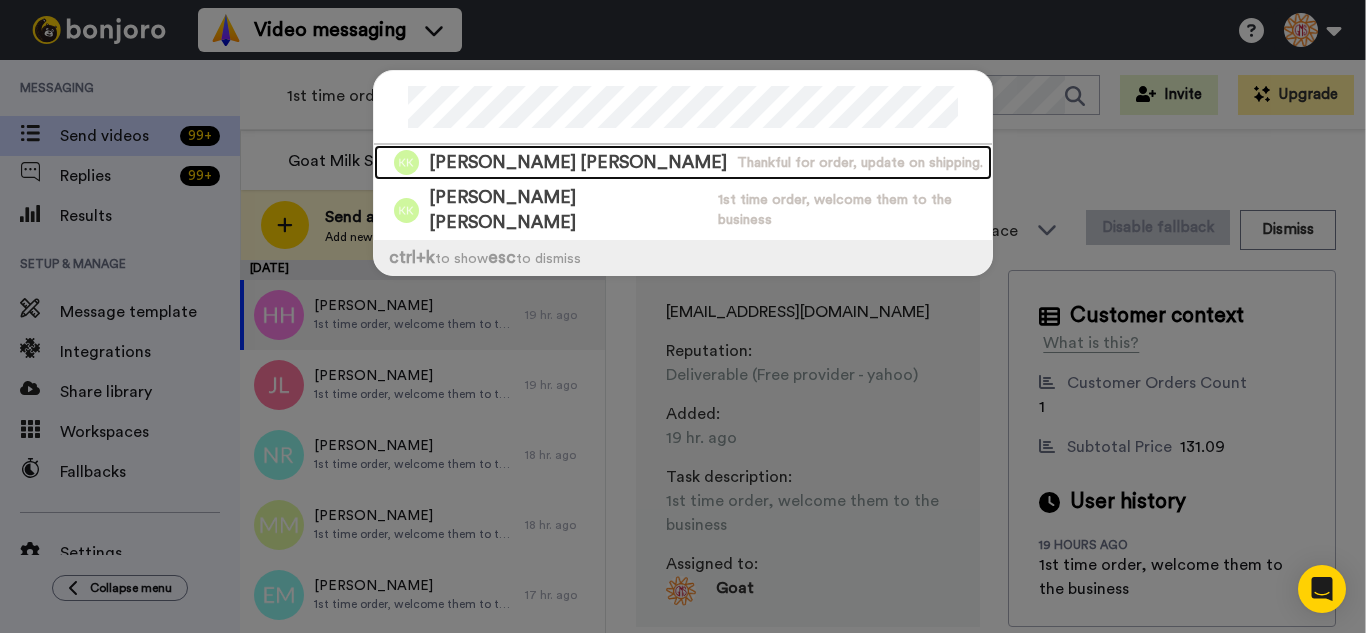 click on "[PERSON_NAME] [PERSON_NAME]" at bounding box center [578, 162] 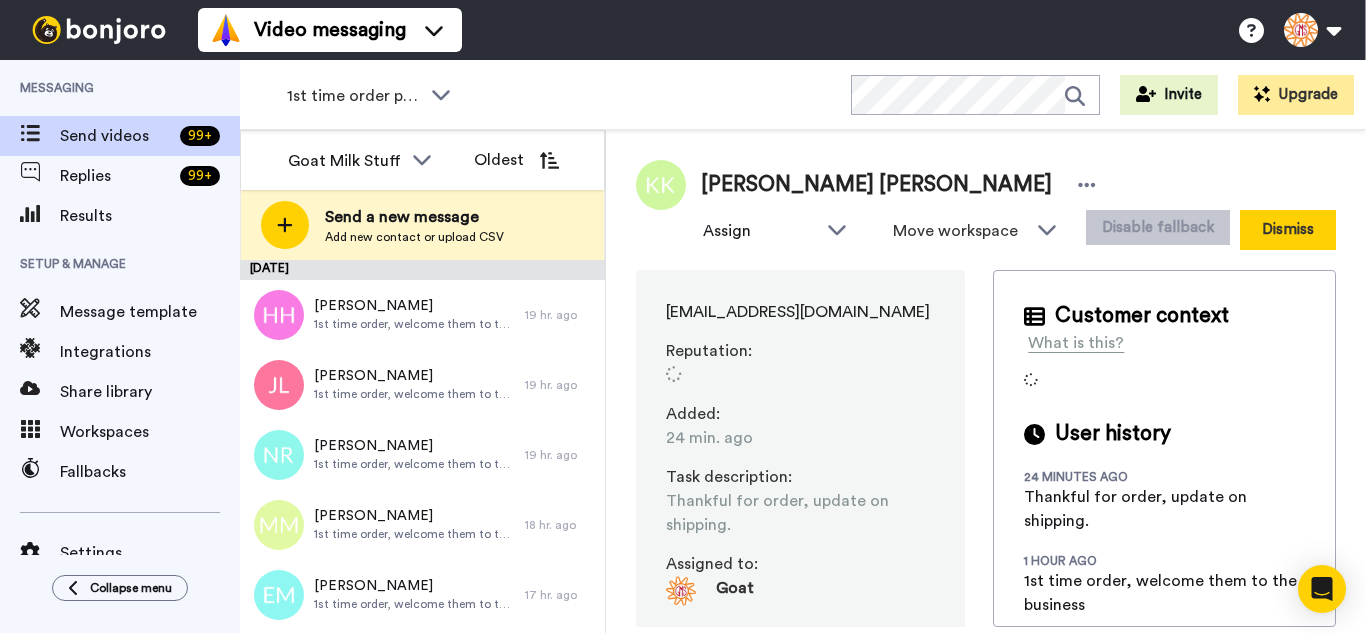 click on "Dismiss" at bounding box center [1288, 230] 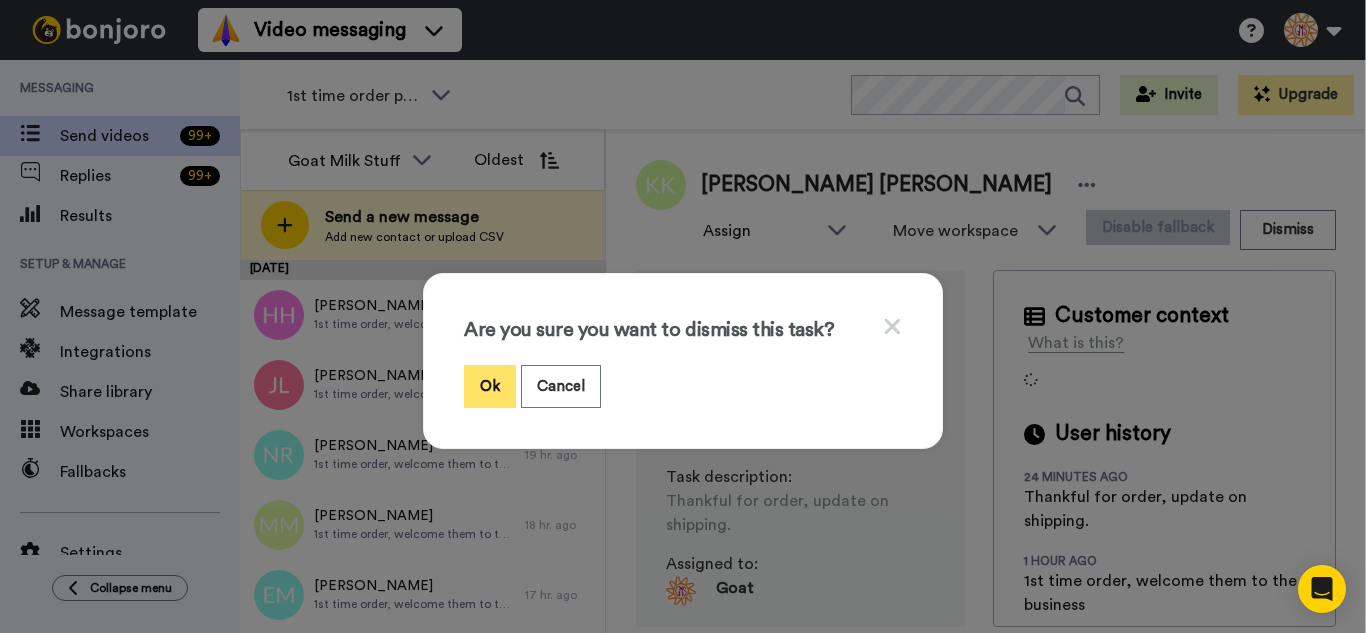 click on "Ok" at bounding box center (490, 386) 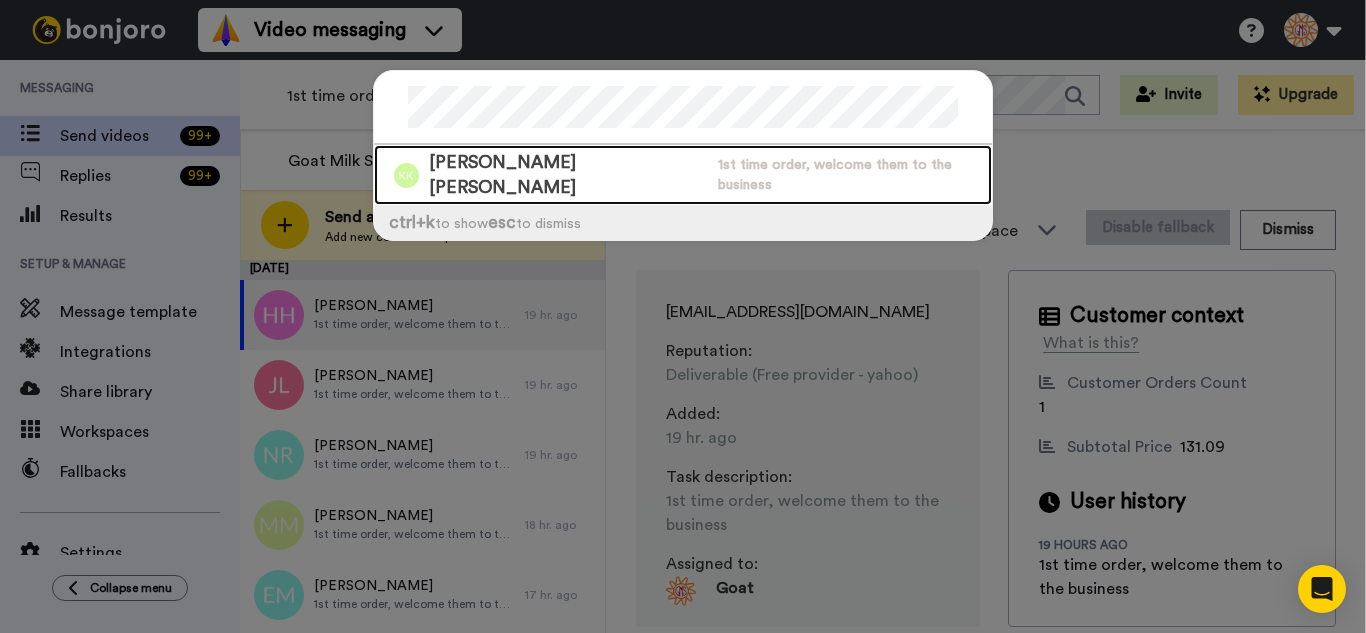 click on "[PERSON_NAME] [PERSON_NAME]" at bounding box center (568, 175) 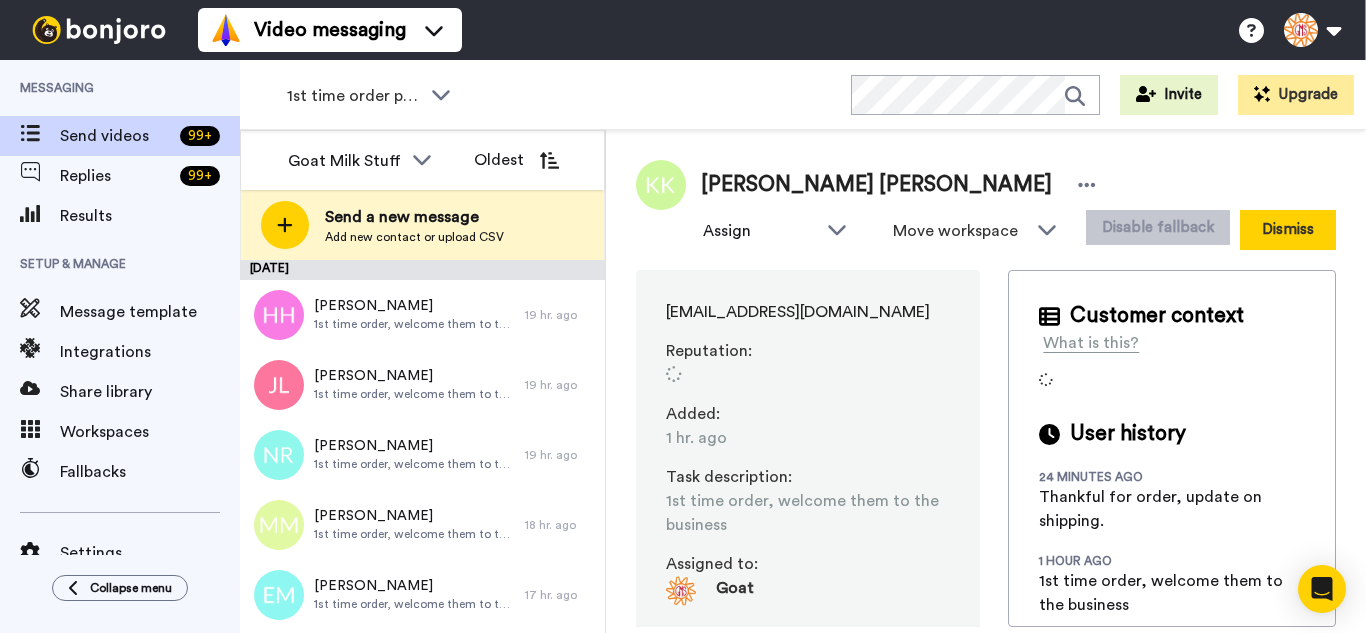 click on "Dismiss" at bounding box center [1288, 230] 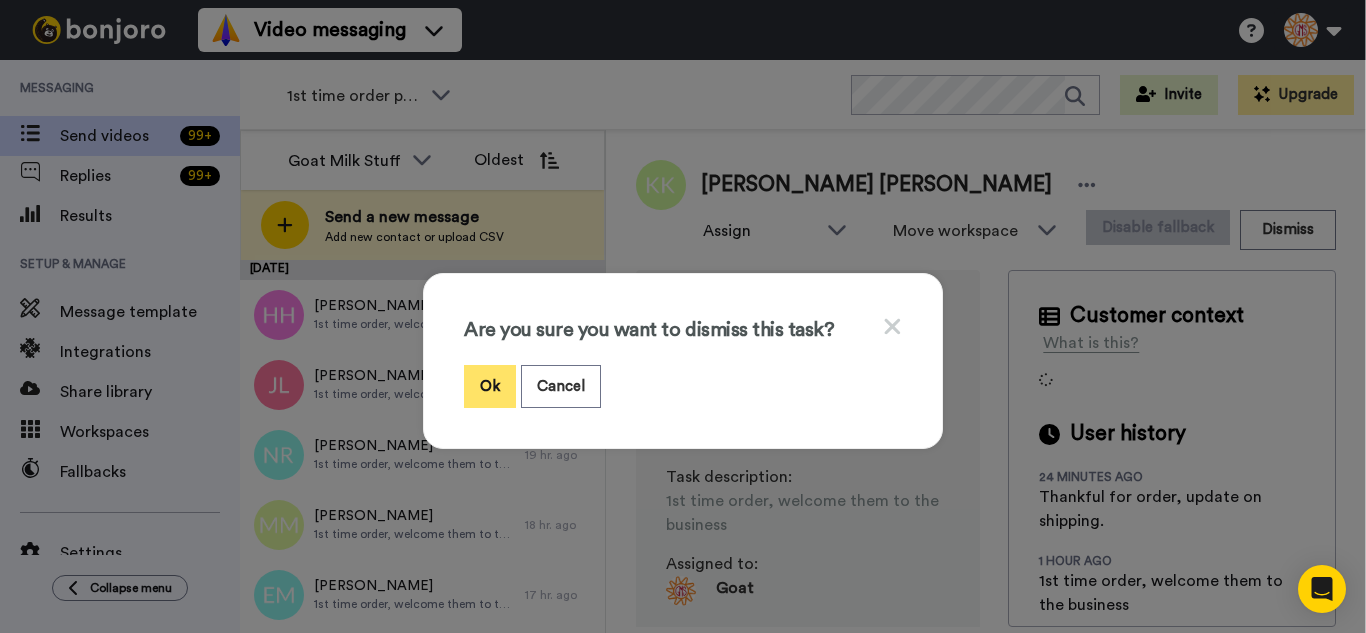click on "Ok" at bounding box center [490, 386] 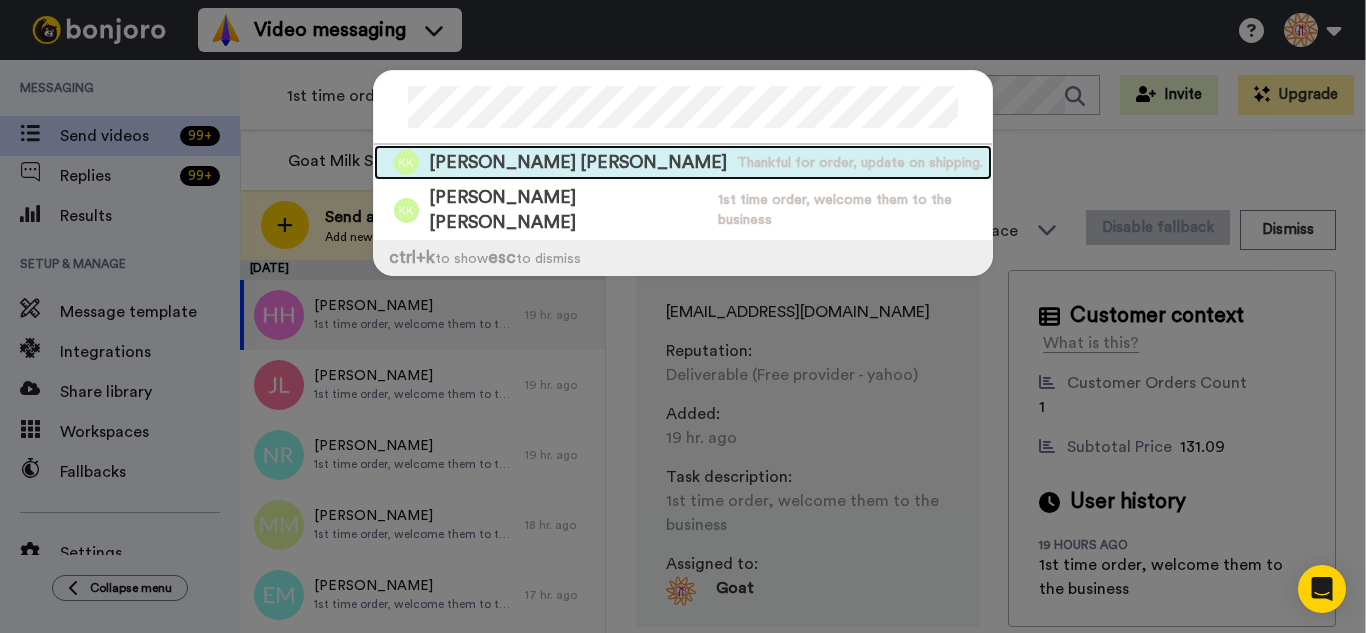 click on "[PERSON_NAME] [PERSON_NAME]" at bounding box center [578, 162] 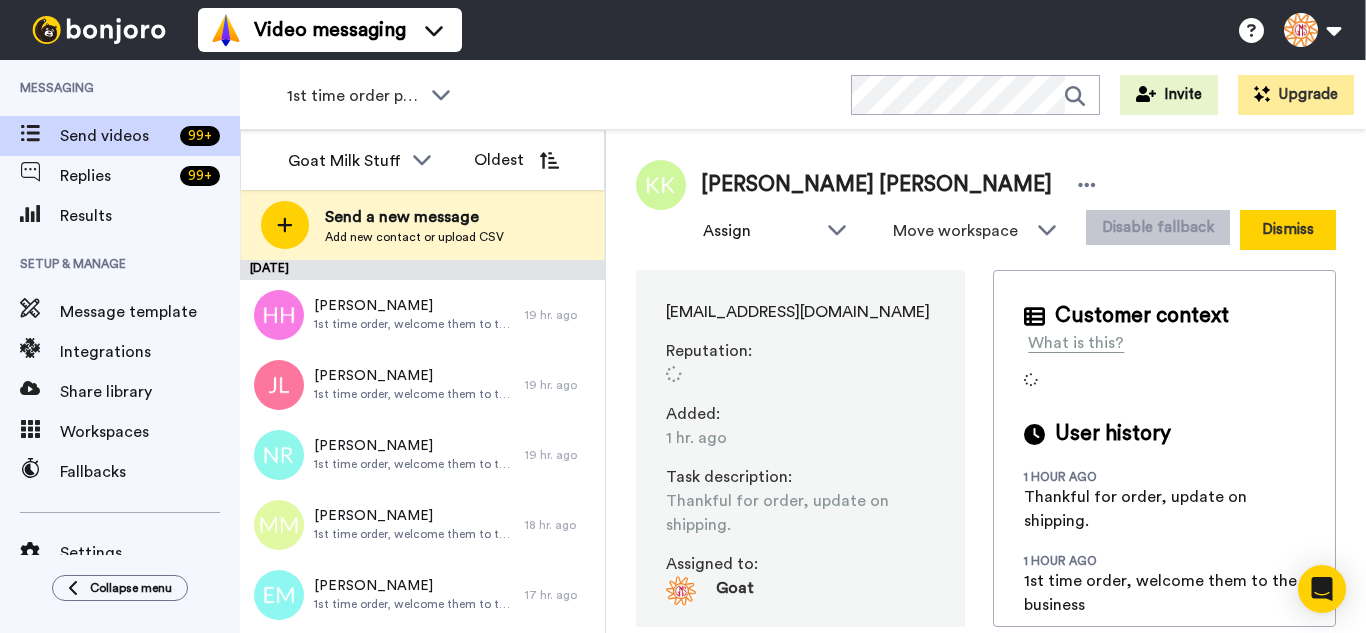 click on "Dismiss" at bounding box center [1288, 230] 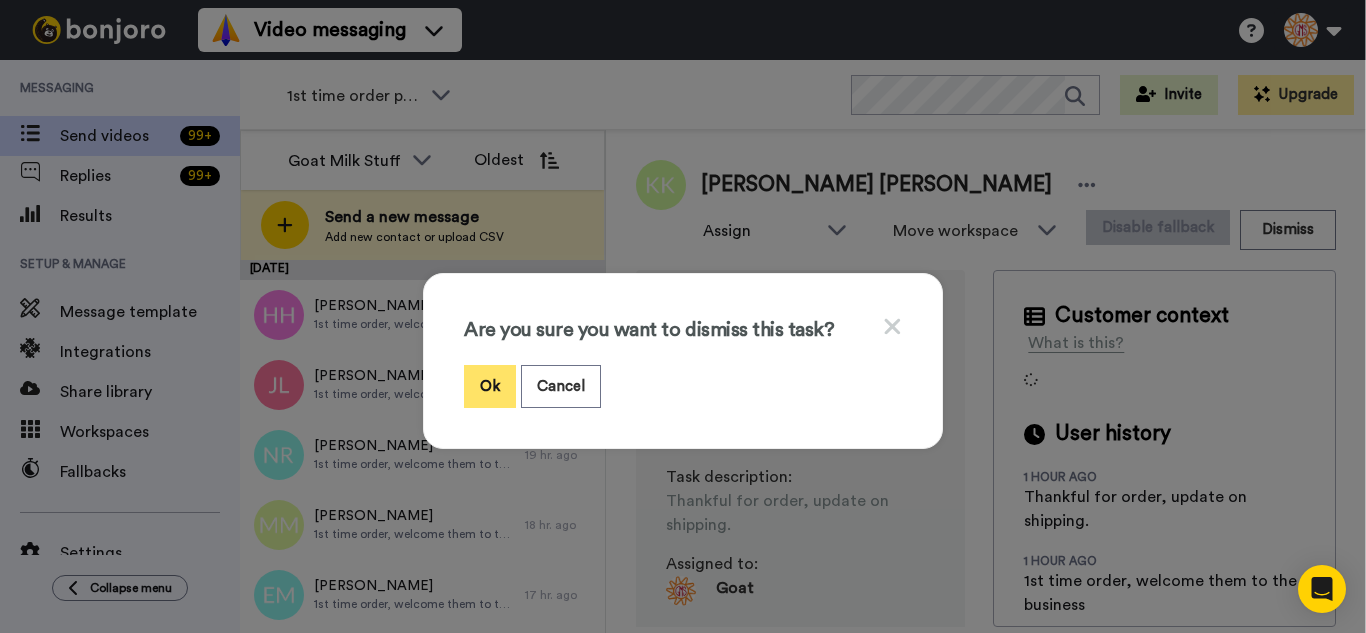 click on "Ok" at bounding box center (490, 386) 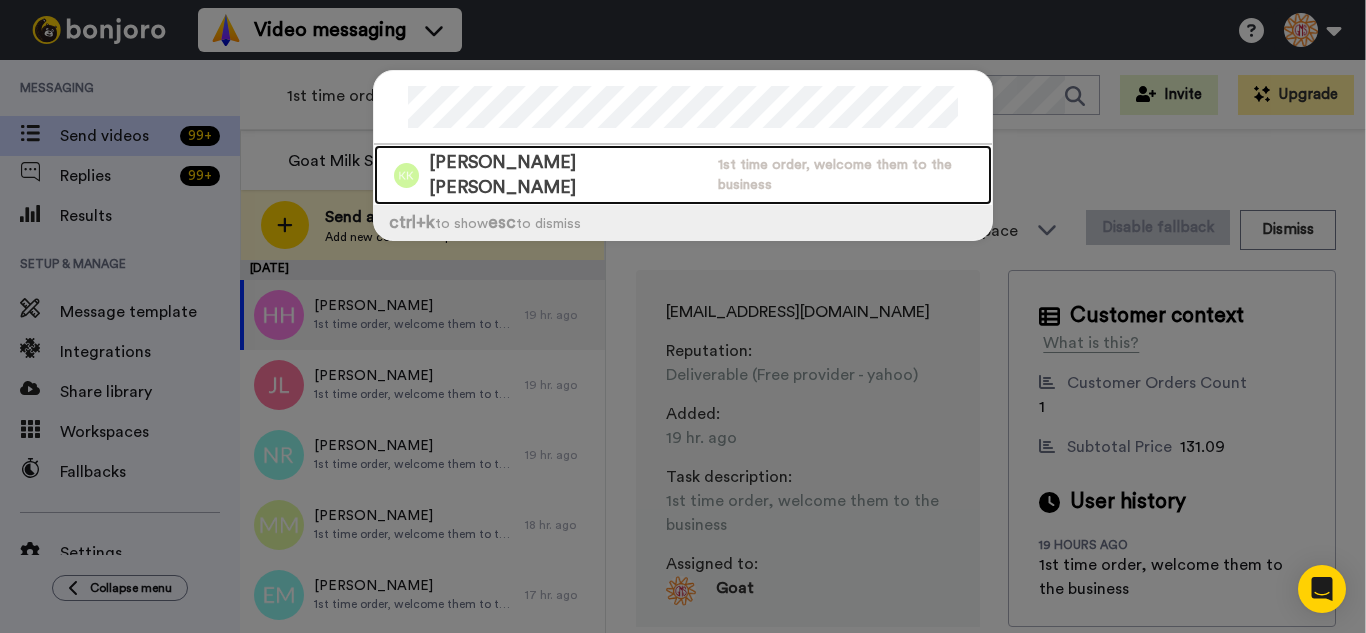 click on "[PERSON_NAME] [PERSON_NAME]" at bounding box center [568, 175] 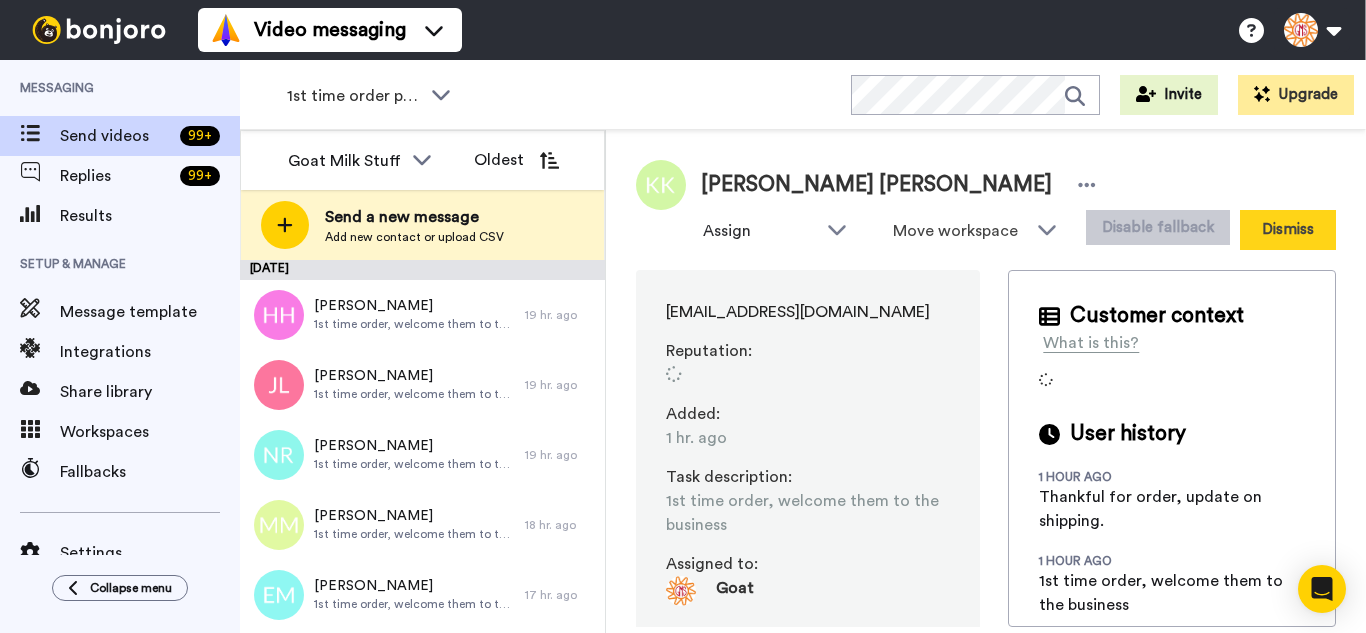 click on "Dismiss" at bounding box center [1288, 230] 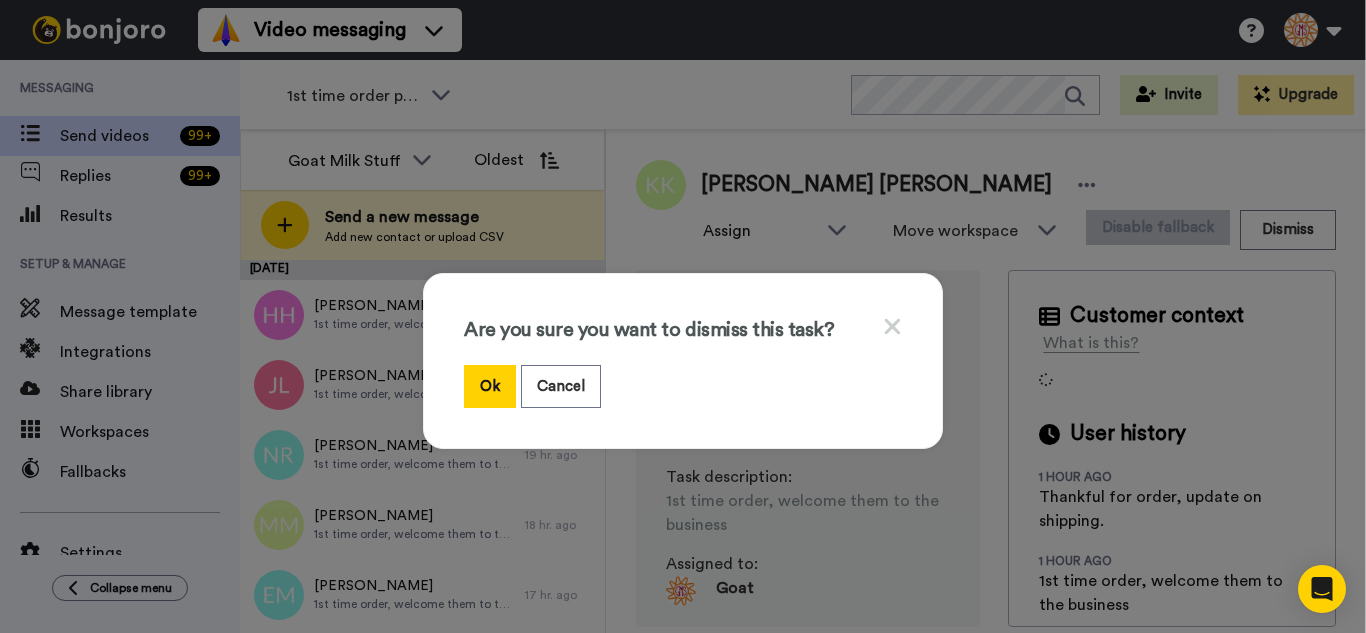 click on "Ok" at bounding box center [490, 386] 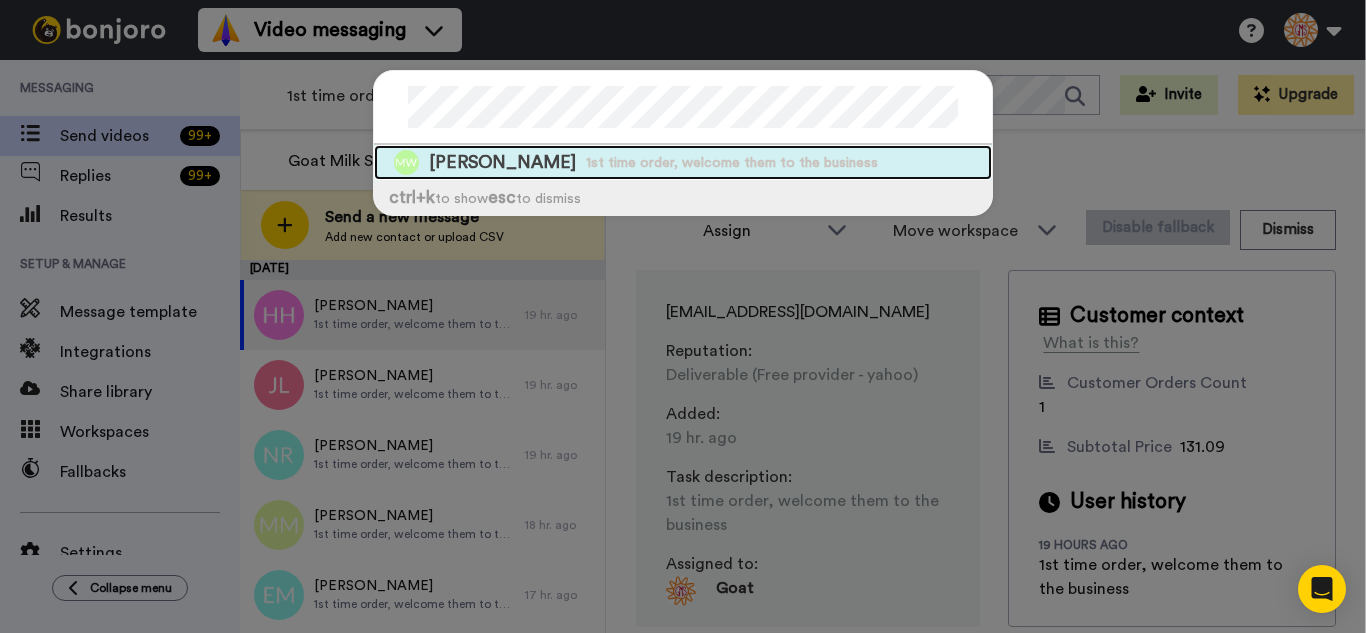 click on "1st time order, welcome them to the business" at bounding box center (732, 163) 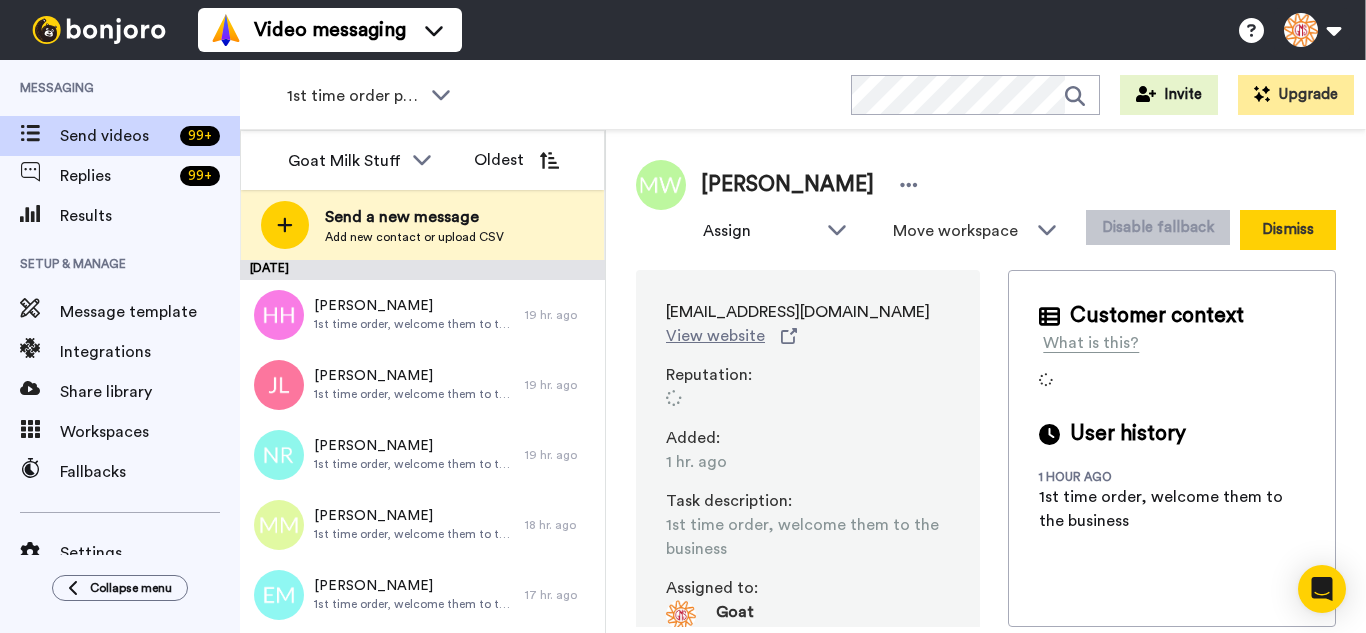 click on "Dismiss" at bounding box center [1288, 230] 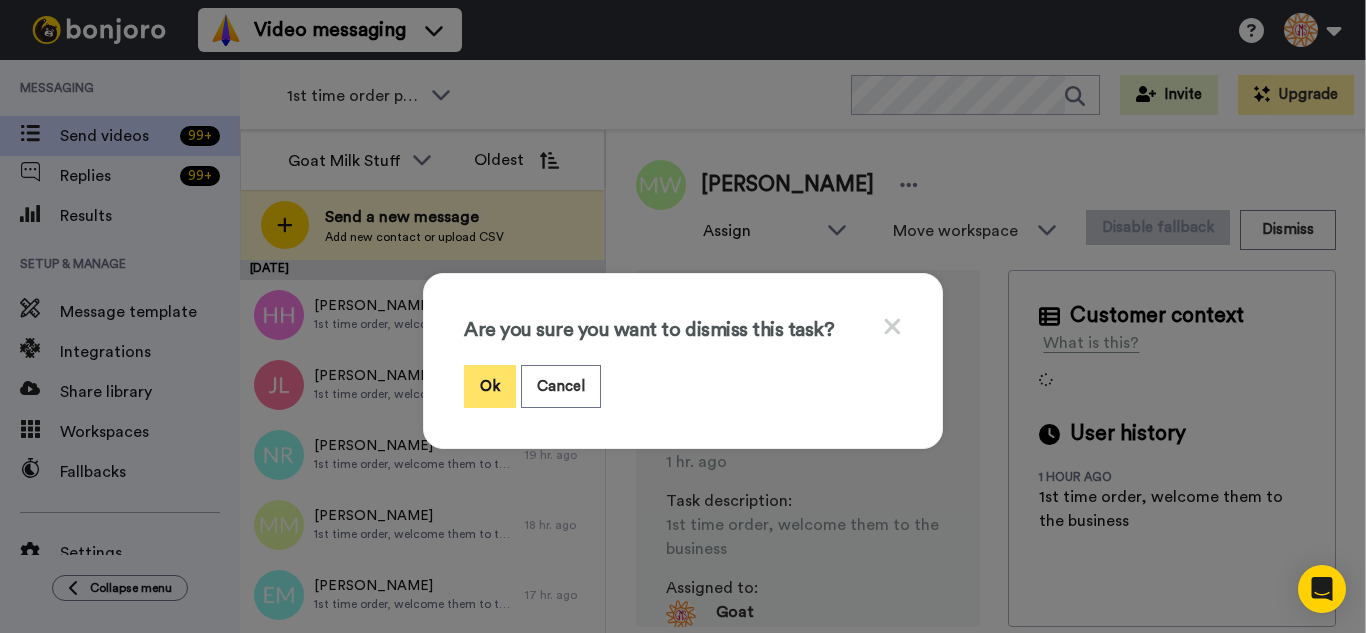click on "Ok" at bounding box center [490, 386] 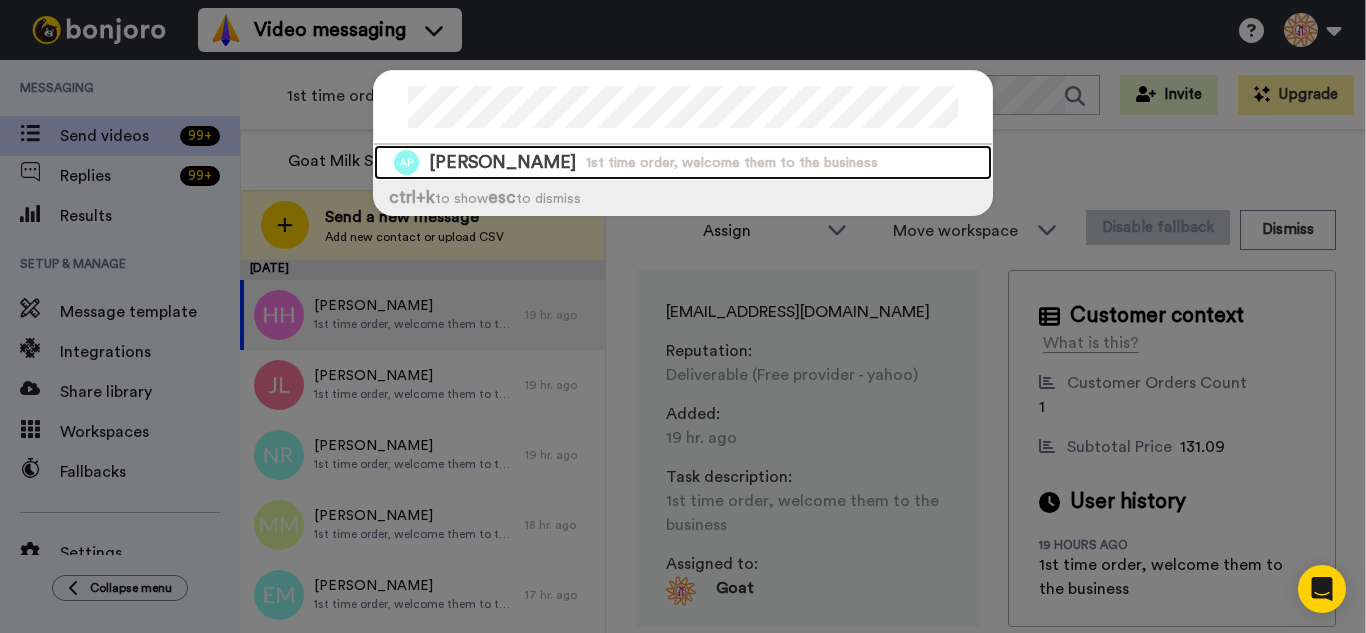 click on "[PERSON_NAME] 1st time order, welcome them to the business" at bounding box center [683, 162] 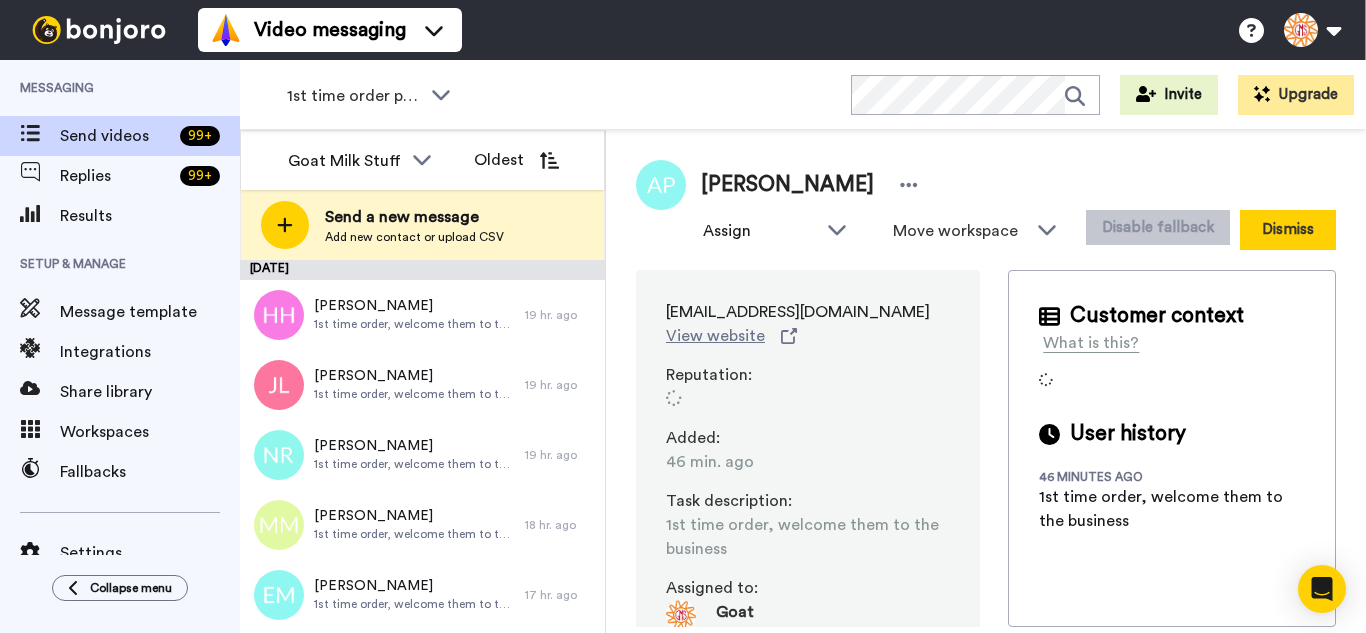 click on "Dismiss" at bounding box center [1288, 230] 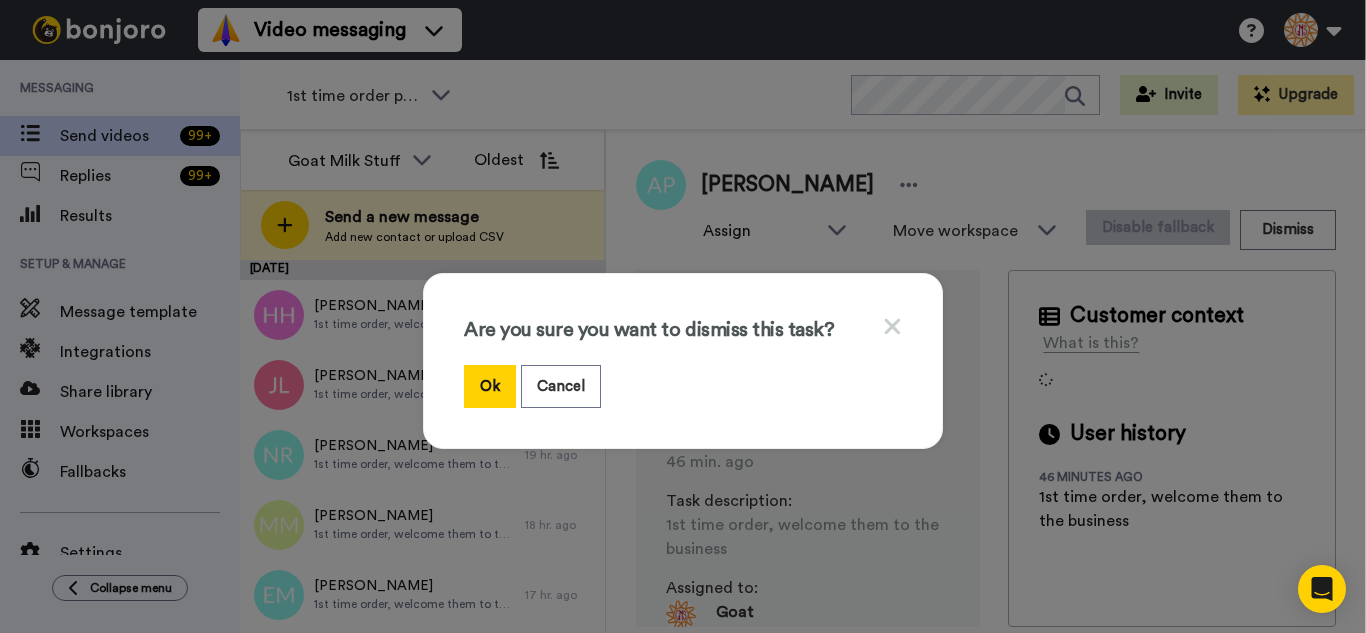 click on "Are you sure you want to dismiss this task? Ok Cancel" at bounding box center (683, 361) 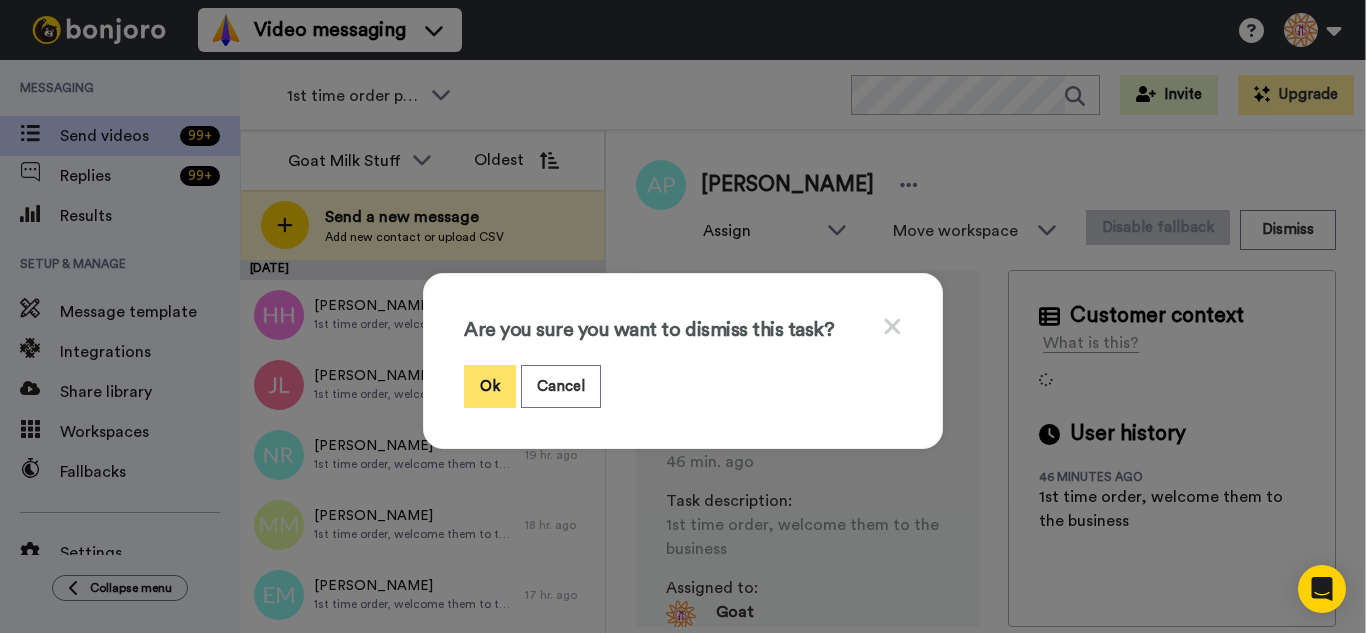 click on "Ok" at bounding box center [490, 386] 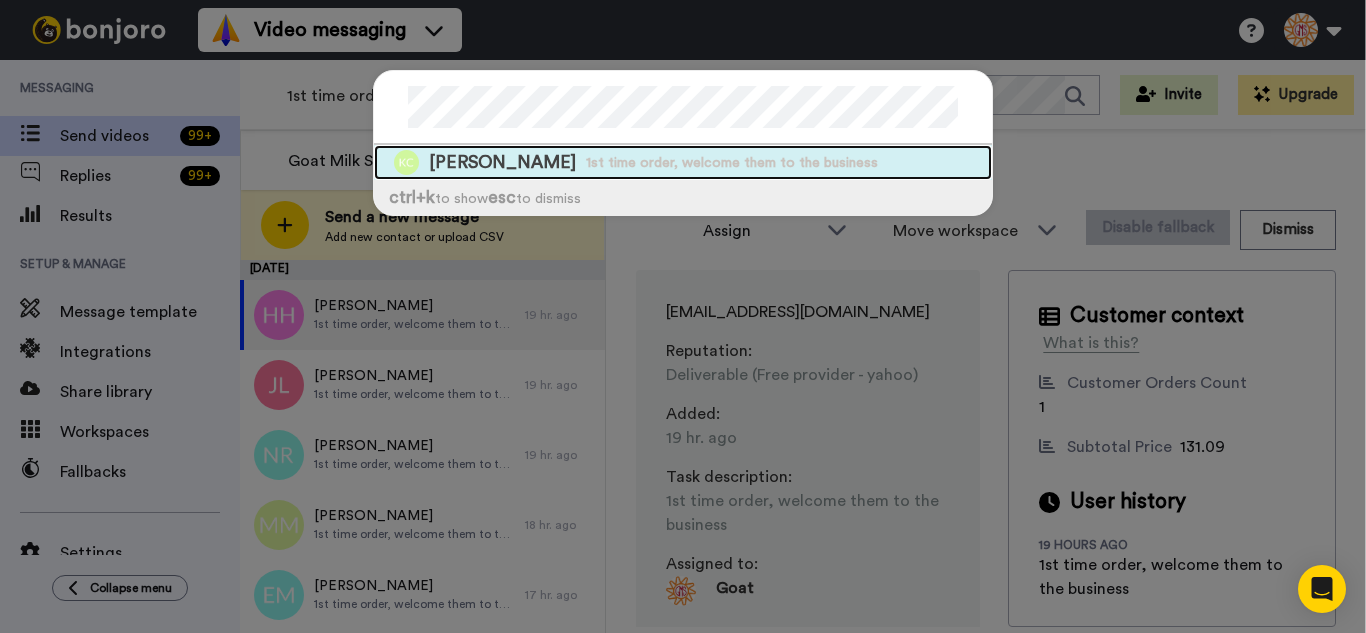 click on "[PERSON_NAME] 1st time order, welcome them to the business" at bounding box center (683, 162) 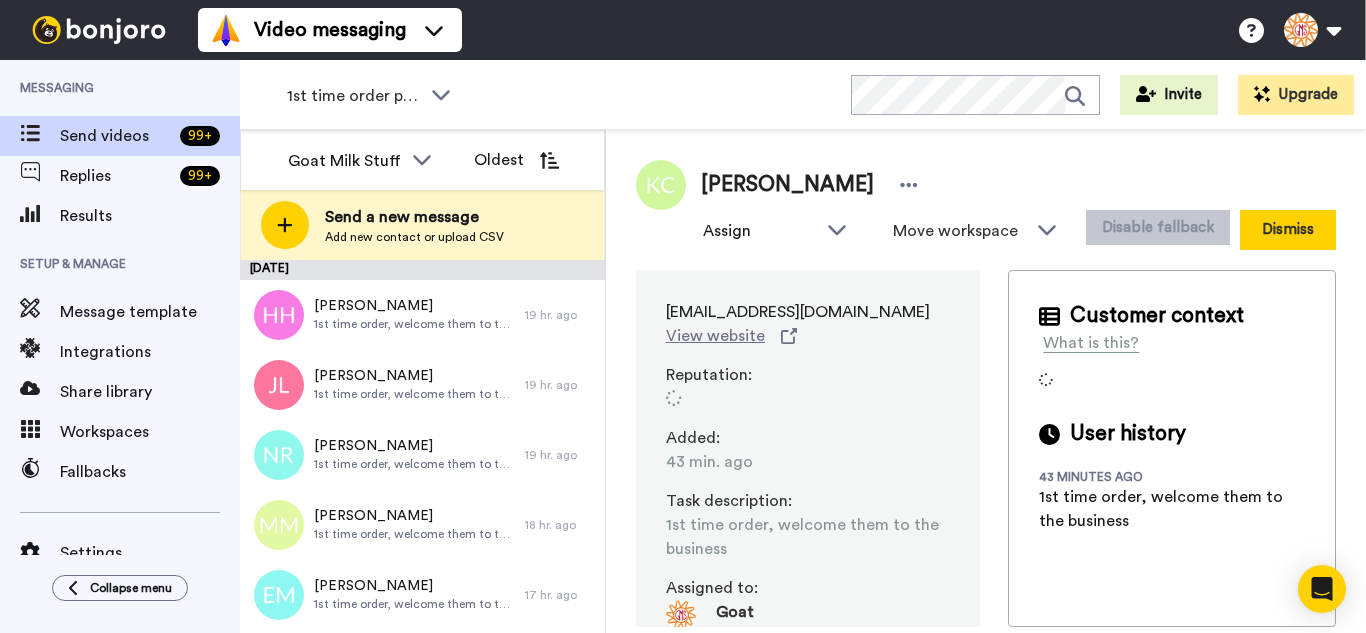 click on "Dismiss" at bounding box center (1288, 230) 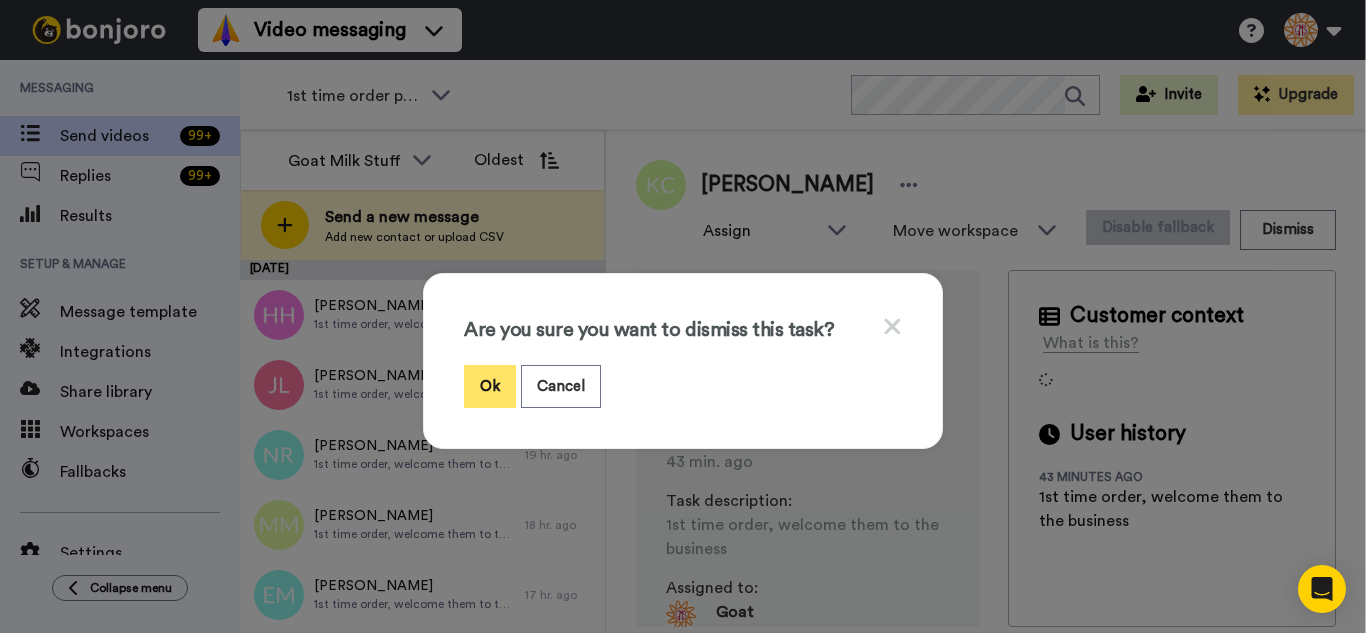 click on "Ok" at bounding box center [490, 386] 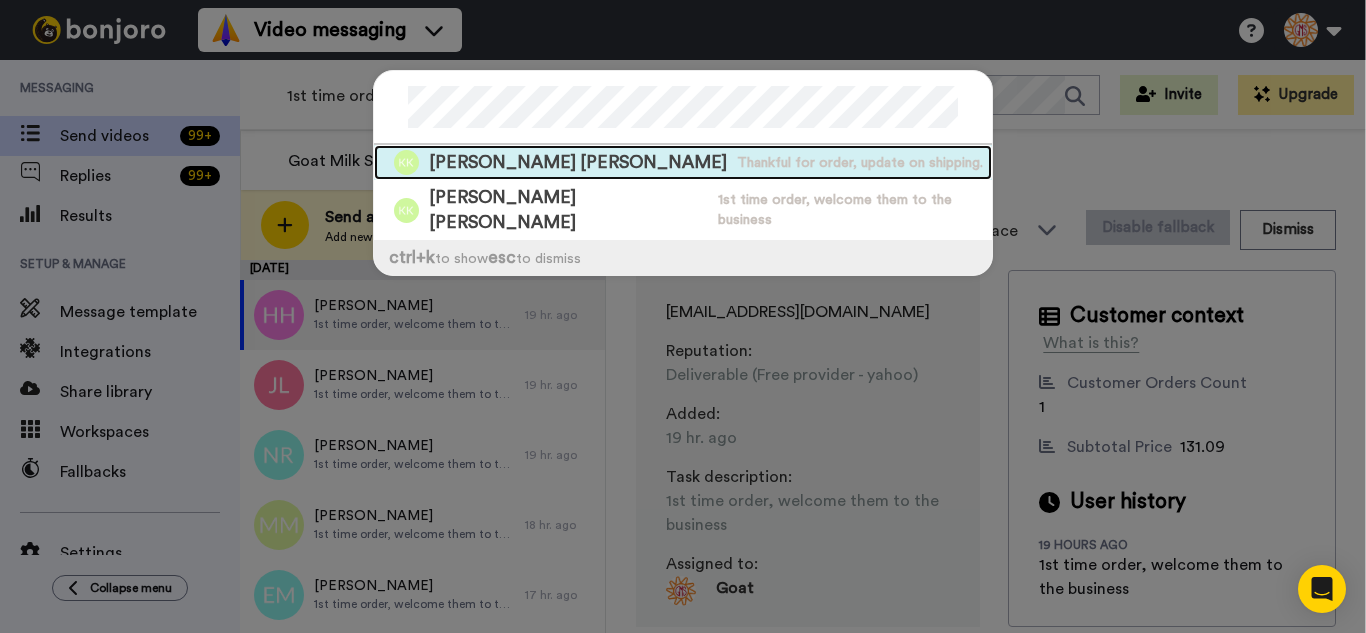 click on "[PERSON_NAME] [PERSON_NAME]" at bounding box center [578, 162] 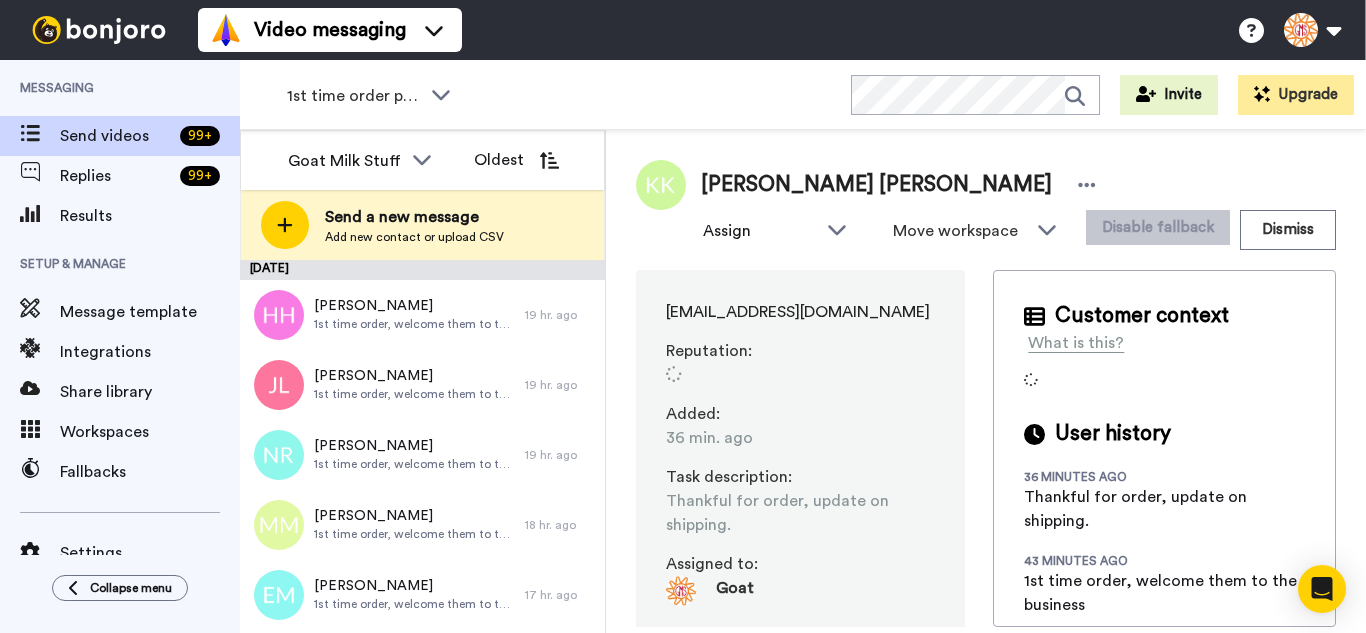 click on "[PERSON_NAME] [PERSON_NAME] Assign Goat Milk Stuff Move workspace WORKSPACES View all Thanking Thankful for Orders Other Review Request - Ordered [DATE] Retention 1st time order people Other GMS Testimonials - Survey people + Add a new workspace Disable fallback Dismiss" at bounding box center (986, 205) 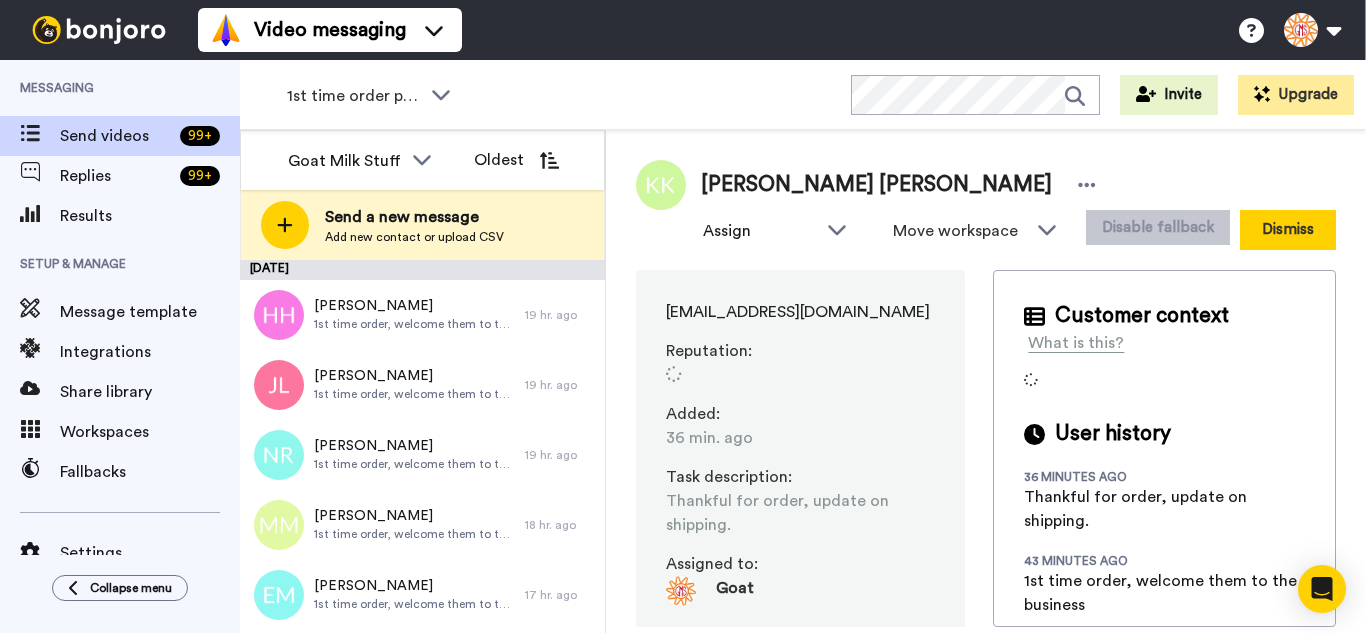 click on "Dismiss" at bounding box center (1288, 230) 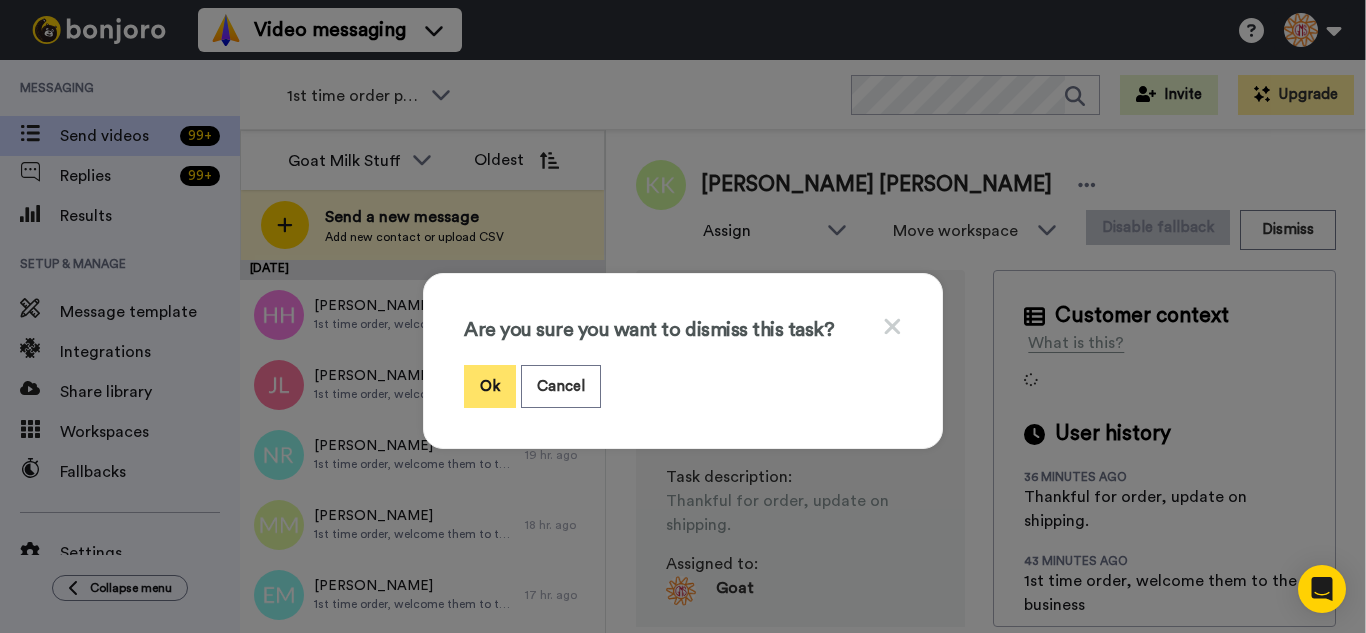 click on "Ok" at bounding box center [490, 386] 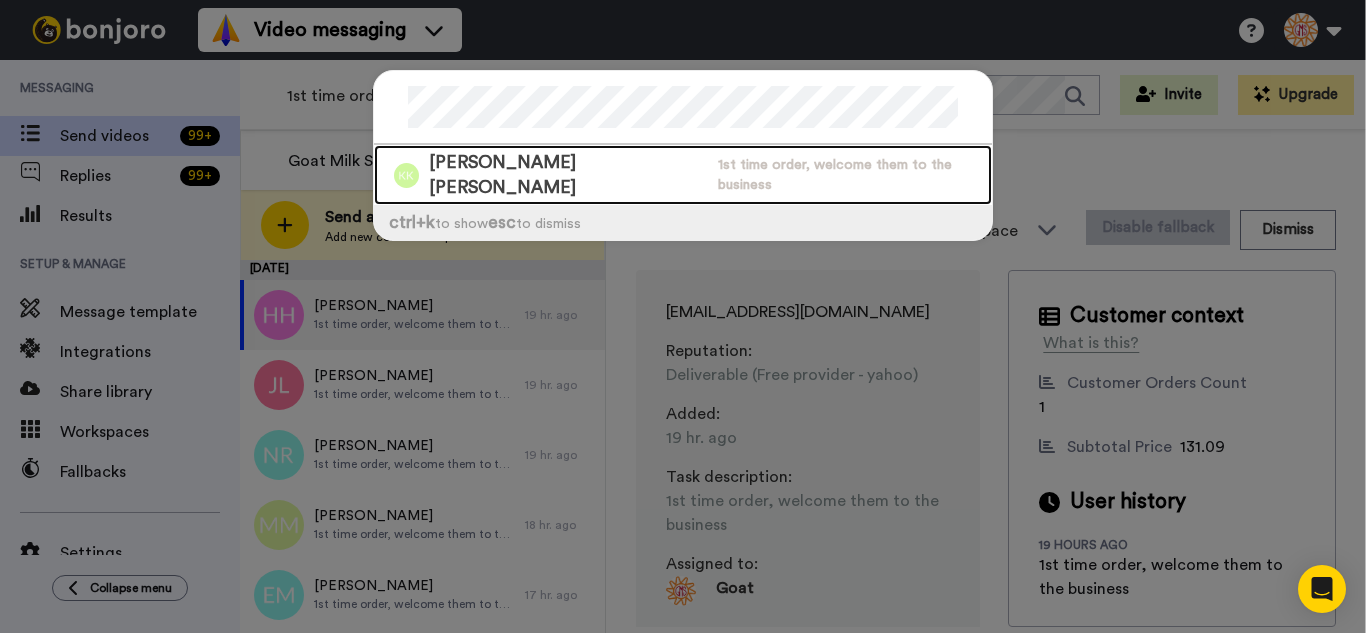 click on "[PERSON_NAME] [PERSON_NAME]" at bounding box center (568, 175) 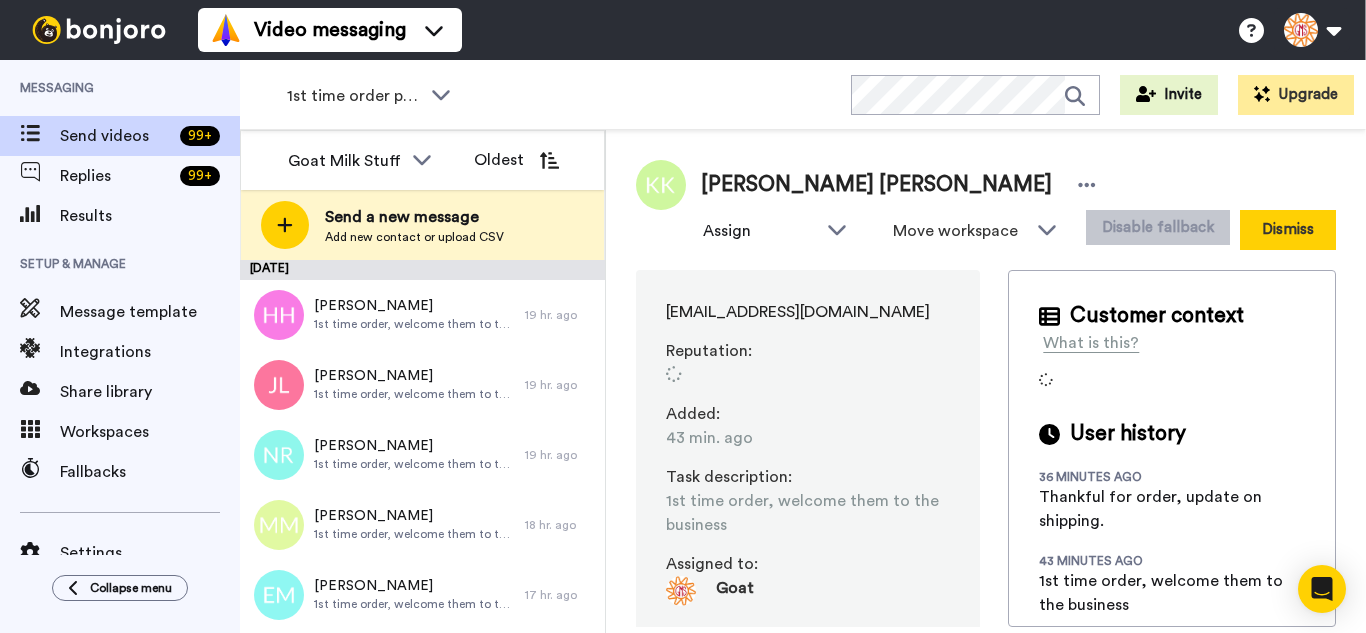 click on "Dismiss" at bounding box center (1288, 230) 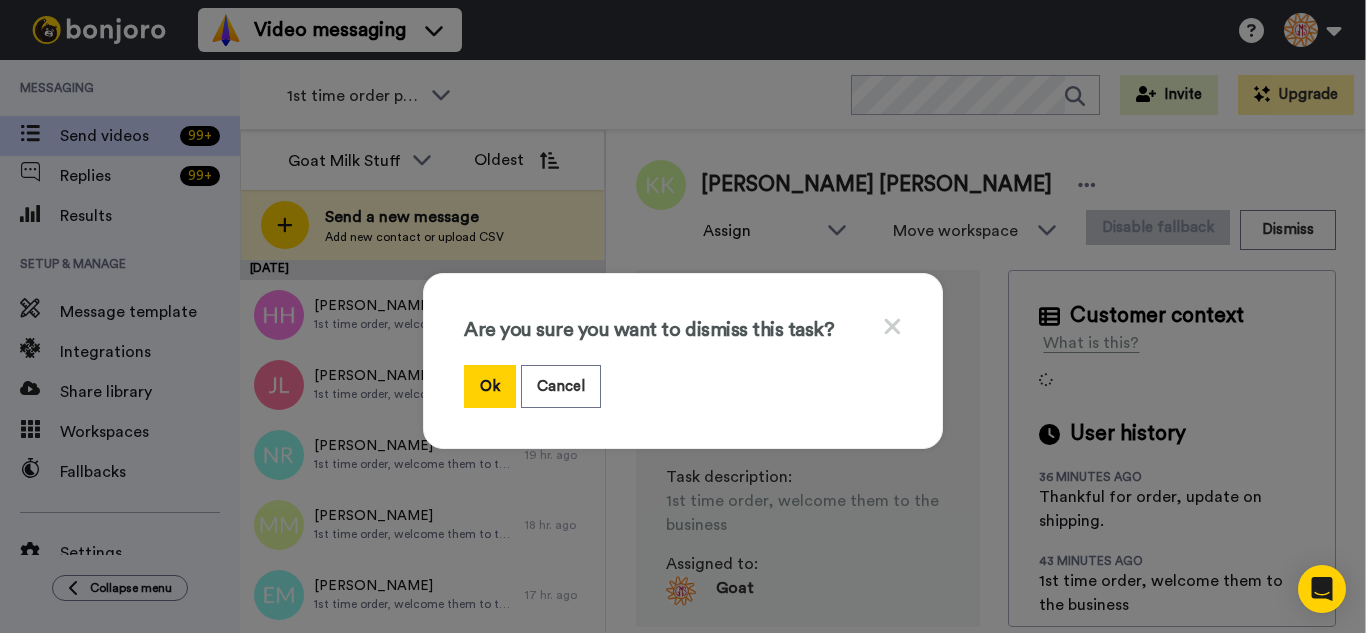 drag, startPoint x: 495, startPoint y: 391, endPoint x: 379, endPoint y: 208, distance: 216.66795 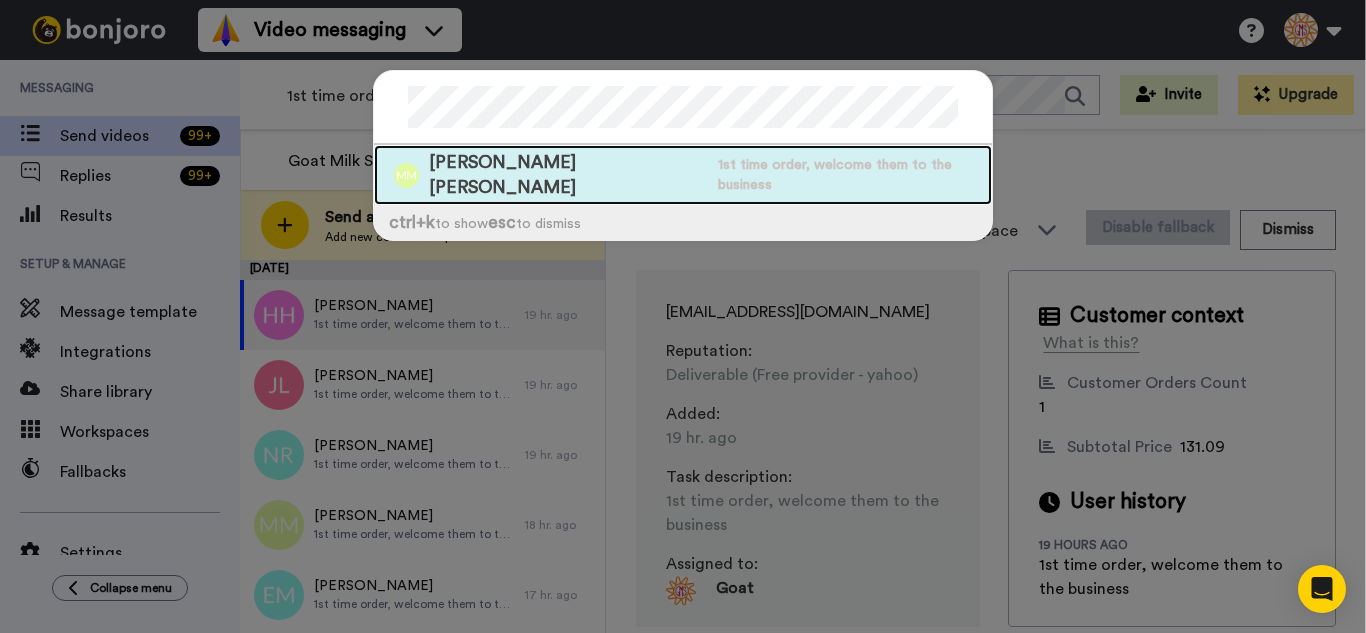 click on "[PERSON_NAME] [PERSON_NAME]" at bounding box center [568, 175] 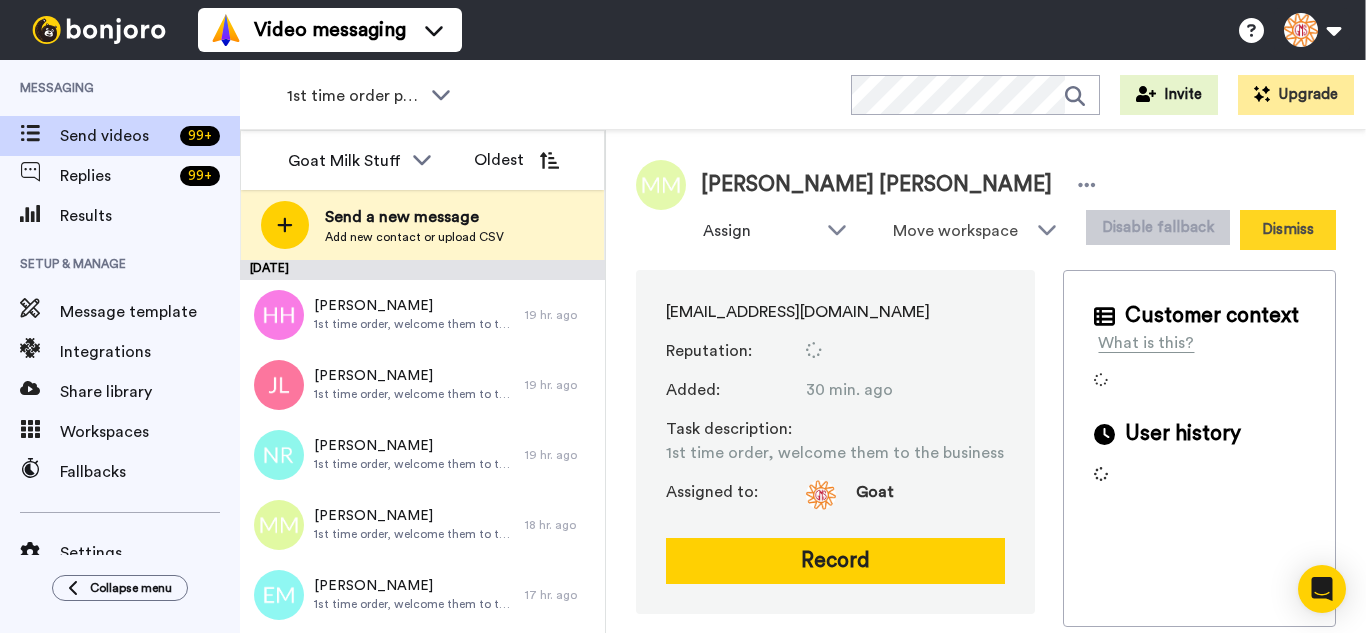 click on "Dismiss" at bounding box center (1288, 230) 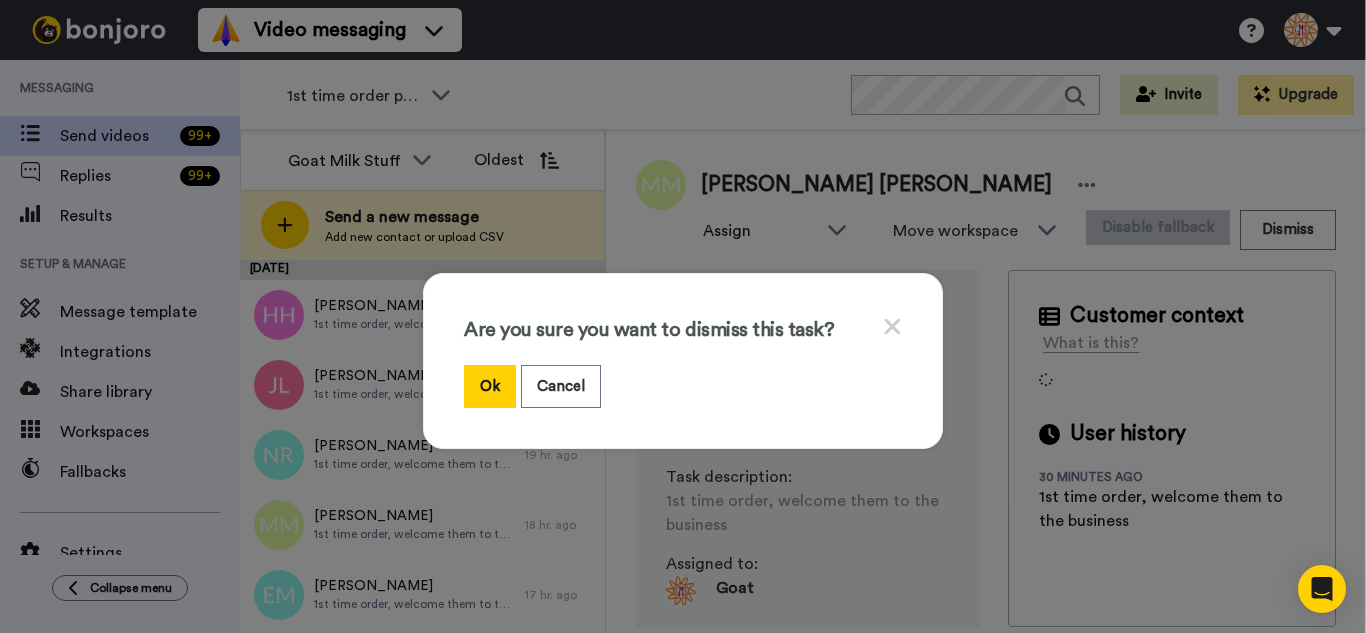 drag, startPoint x: 473, startPoint y: 392, endPoint x: 441, endPoint y: 351, distance: 52.009613 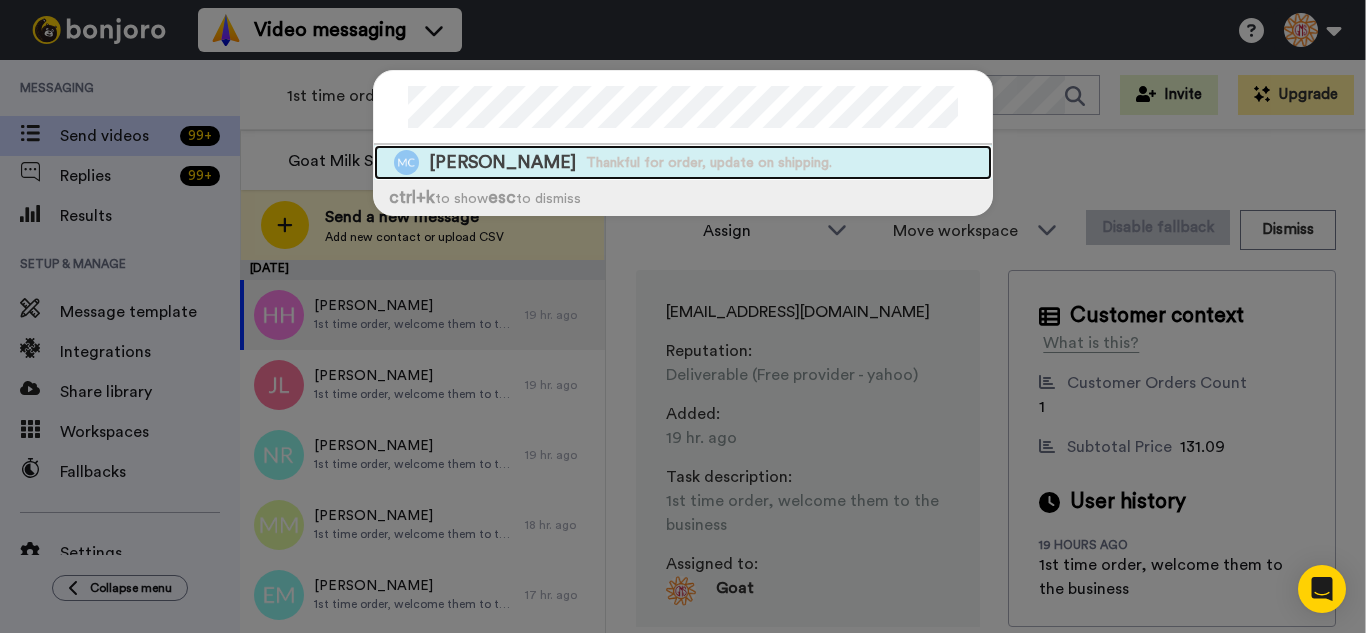 click on "Thankful for order, update on shipping." at bounding box center (709, 163) 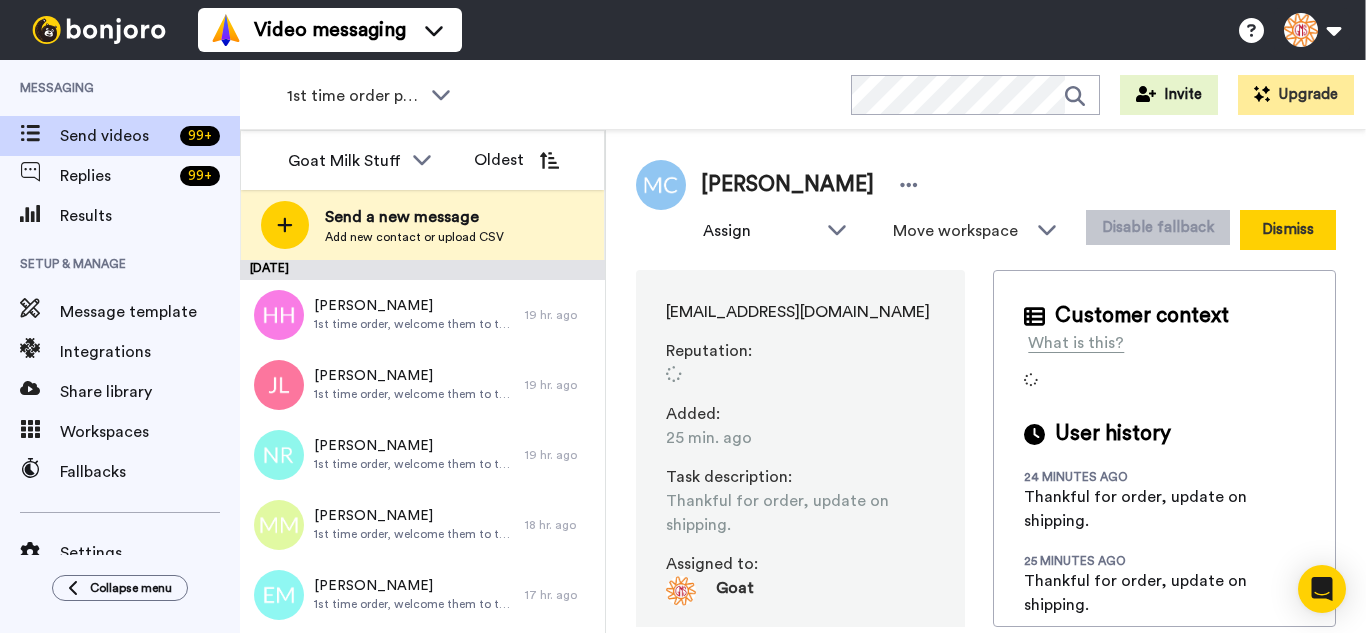 click on "Dismiss" at bounding box center (1288, 230) 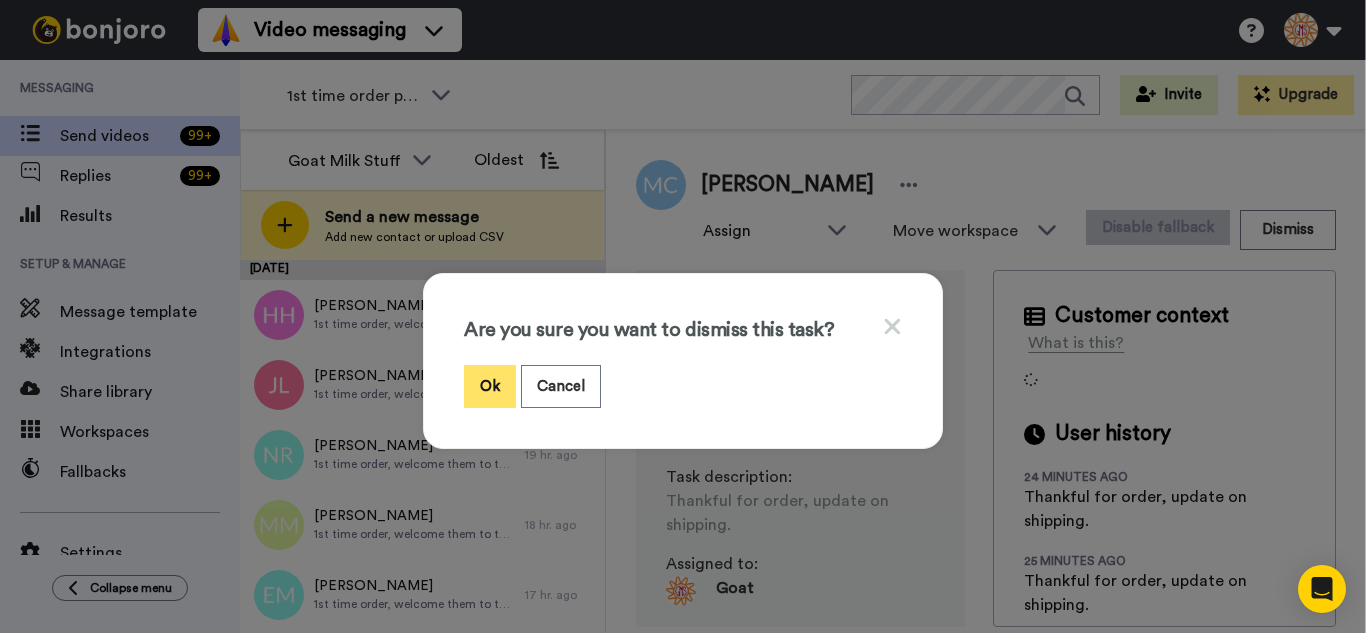 click on "Ok" at bounding box center (490, 386) 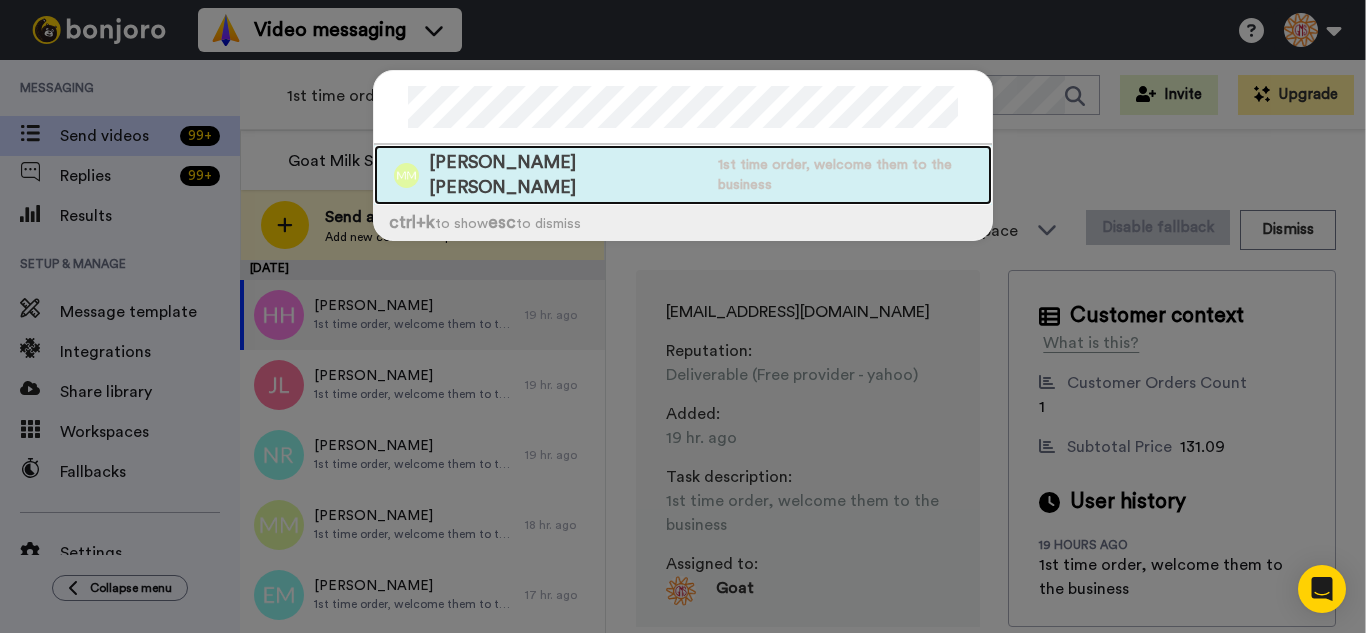 click on "1st time order, welcome them to the business" at bounding box center (855, 175) 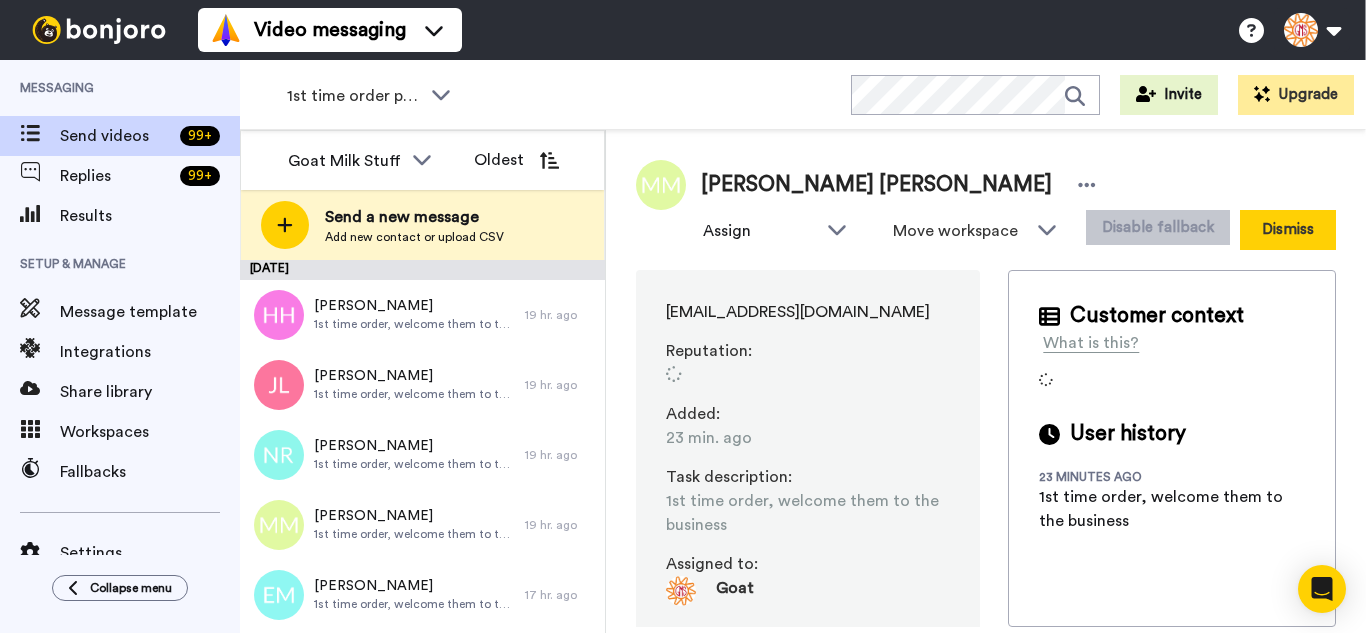 click on "Dismiss" at bounding box center [1288, 230] 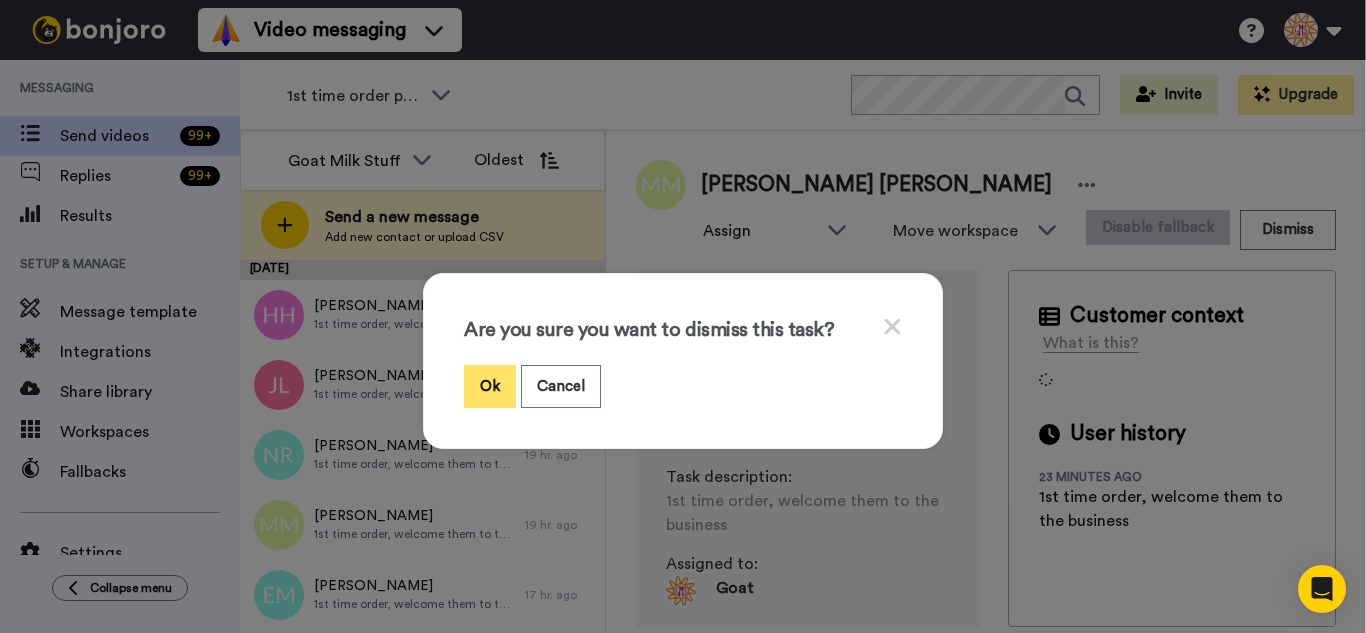 click on "Ok" at bounding box center (490, 386) 